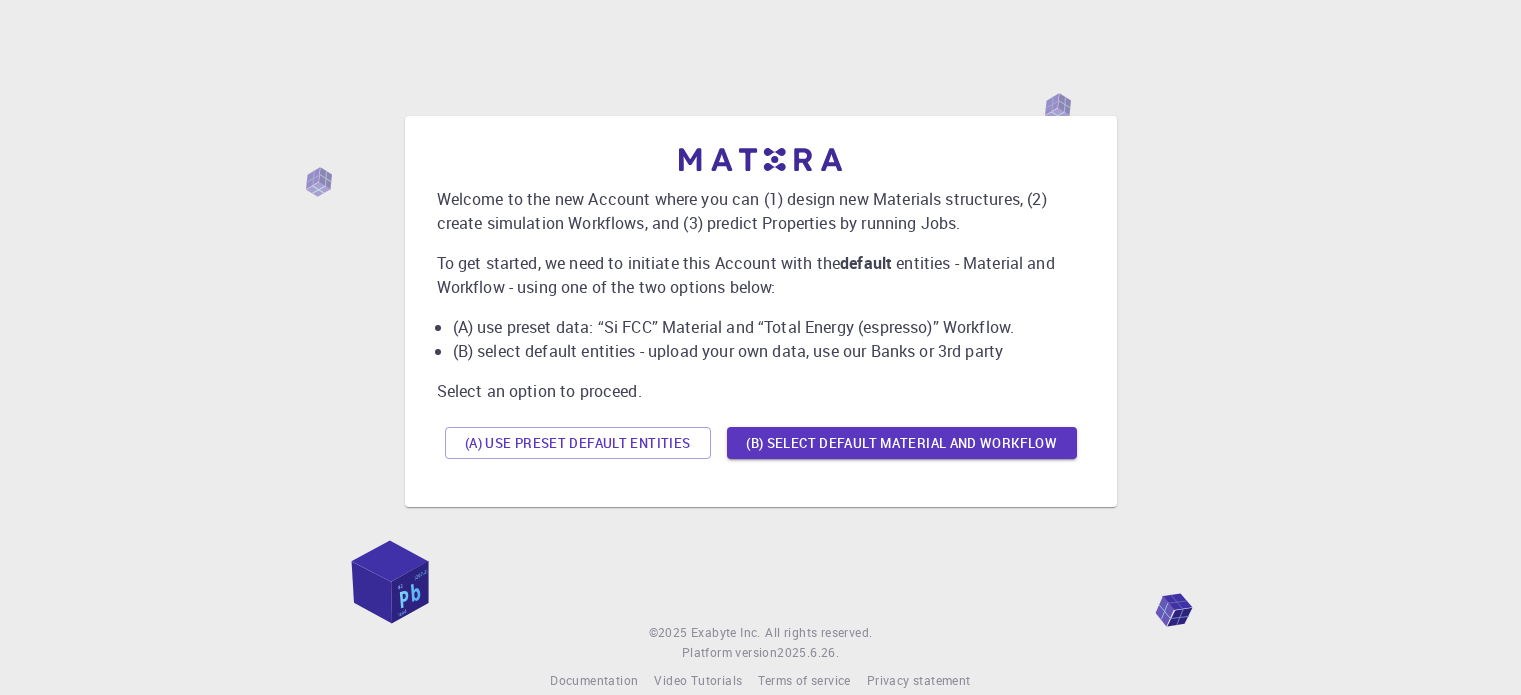 scroll, scrollTop: 0, scrollLeft: 0, axis: both 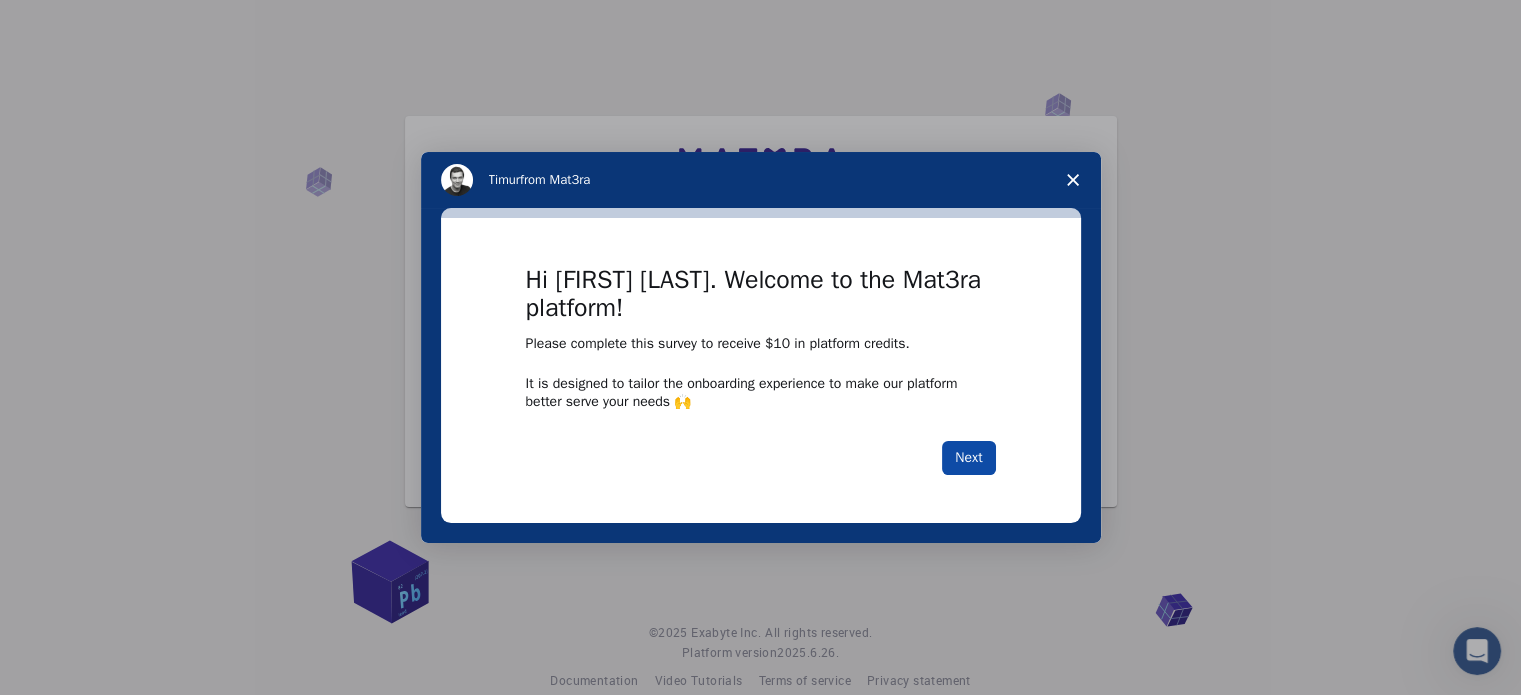 click on "Next" at bounding box center [968, 458] 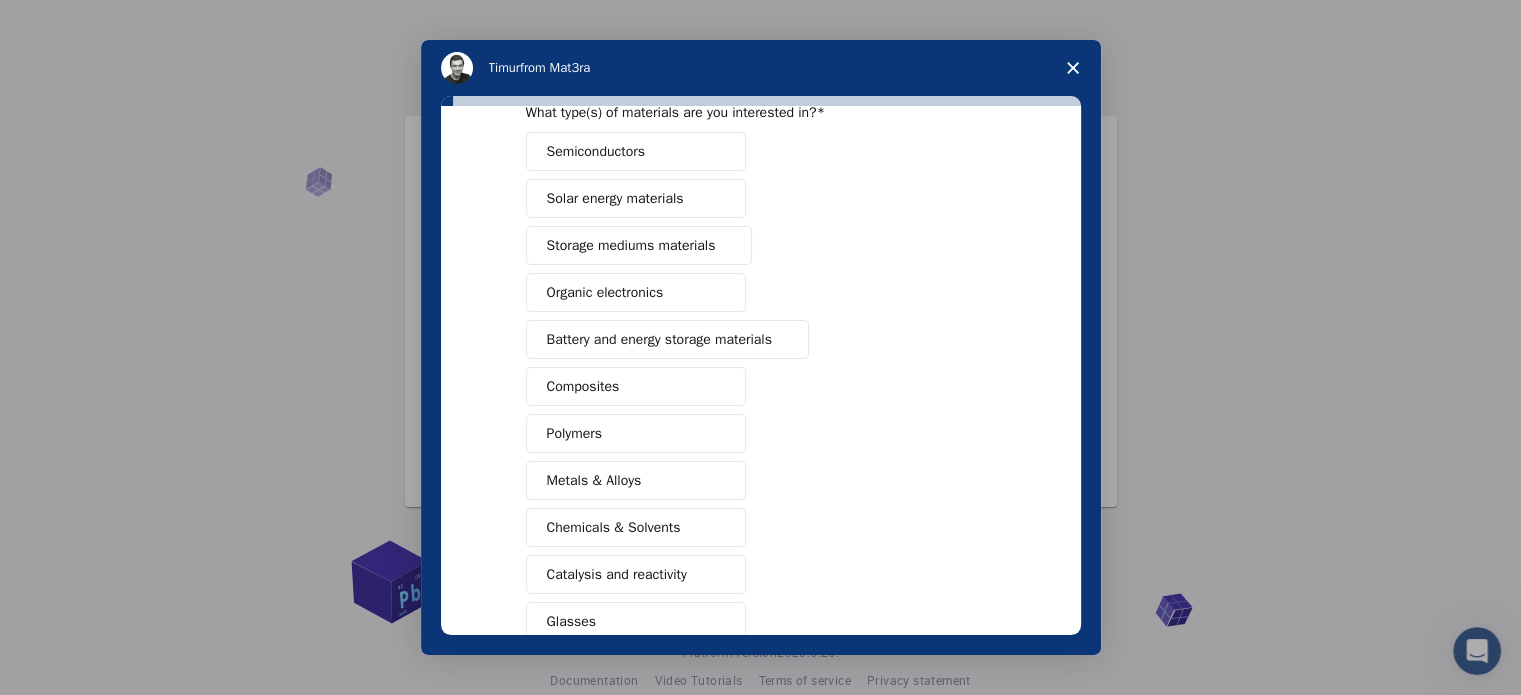 scroll, scrollTop: 200, scrollLeft: 0, axis: vertical 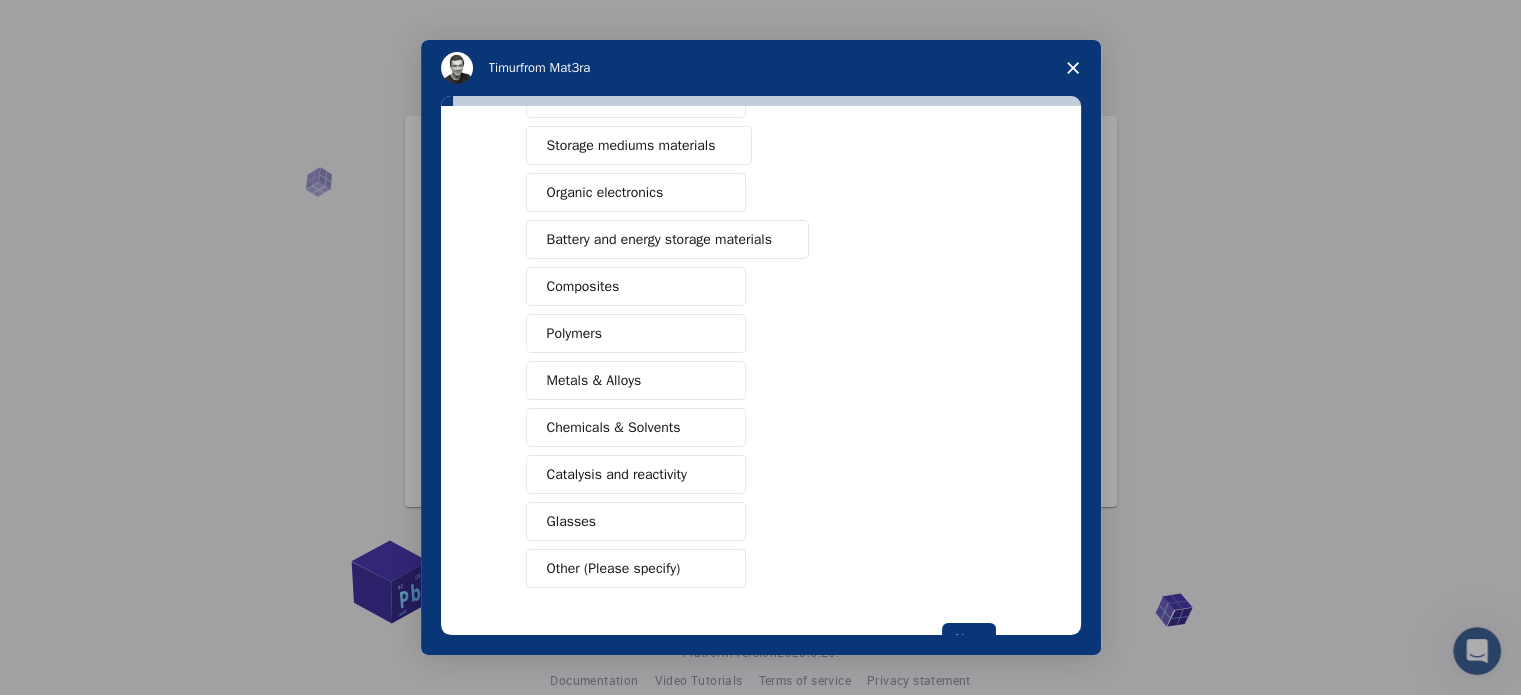 click on "Catalysis and reactivity" at bounding box center [617, 474] 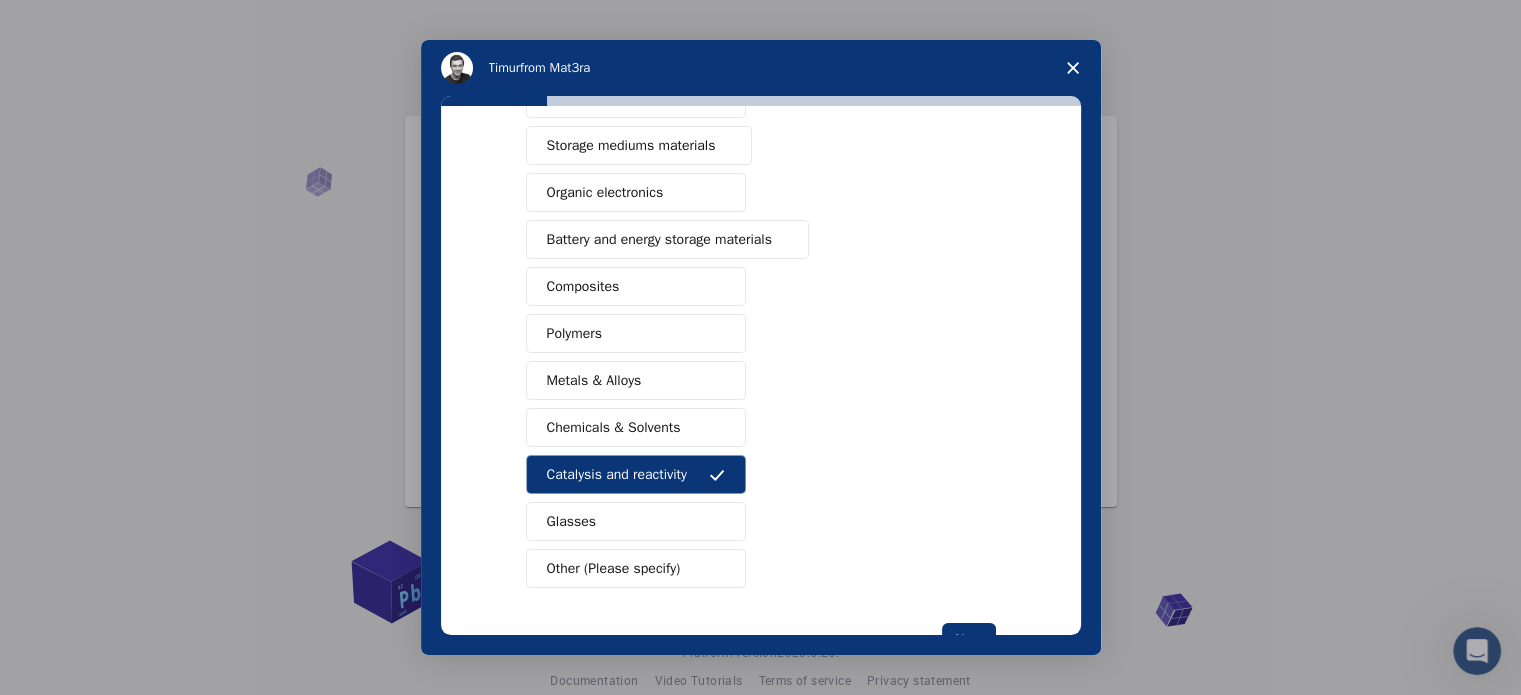 scroll, scrollTop: 264, scrollLeft: 0, axis: vertical 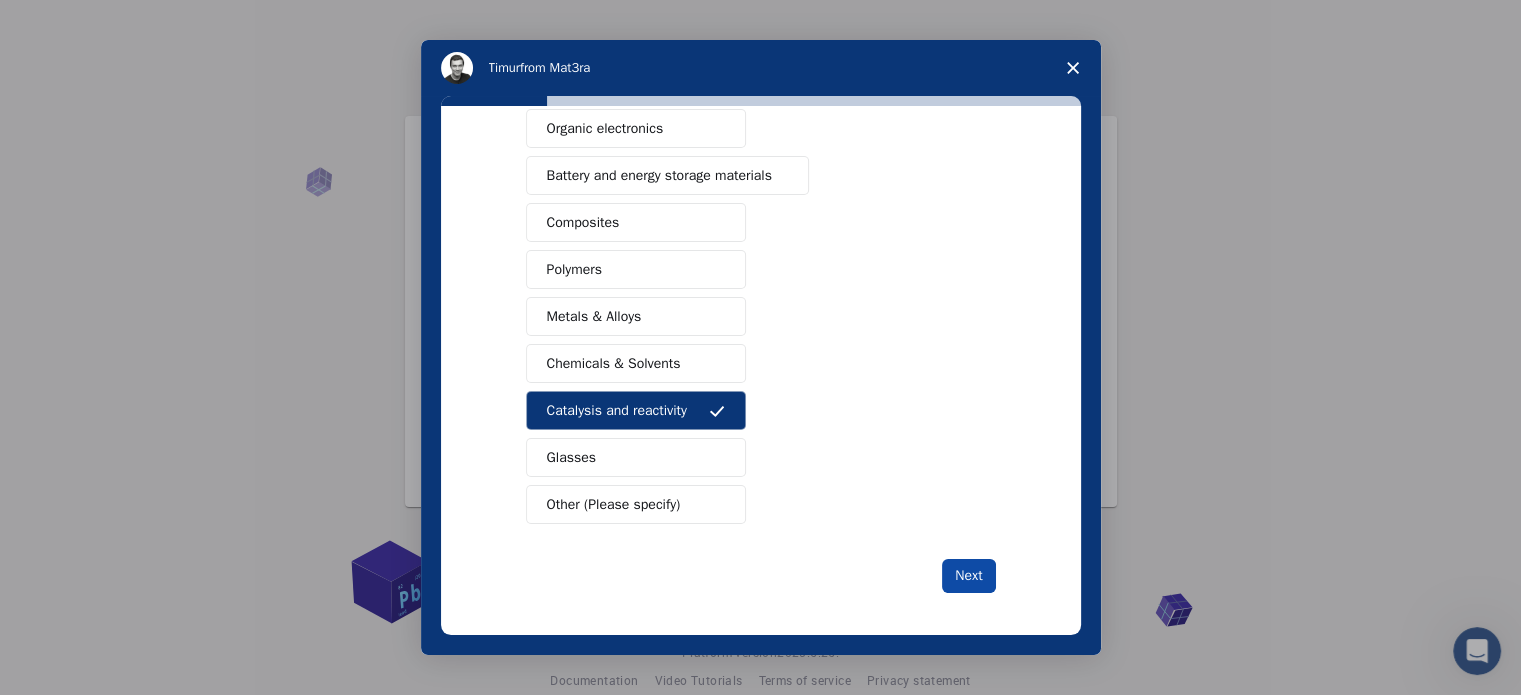 click on "Next" at bounding box center [968, 576] 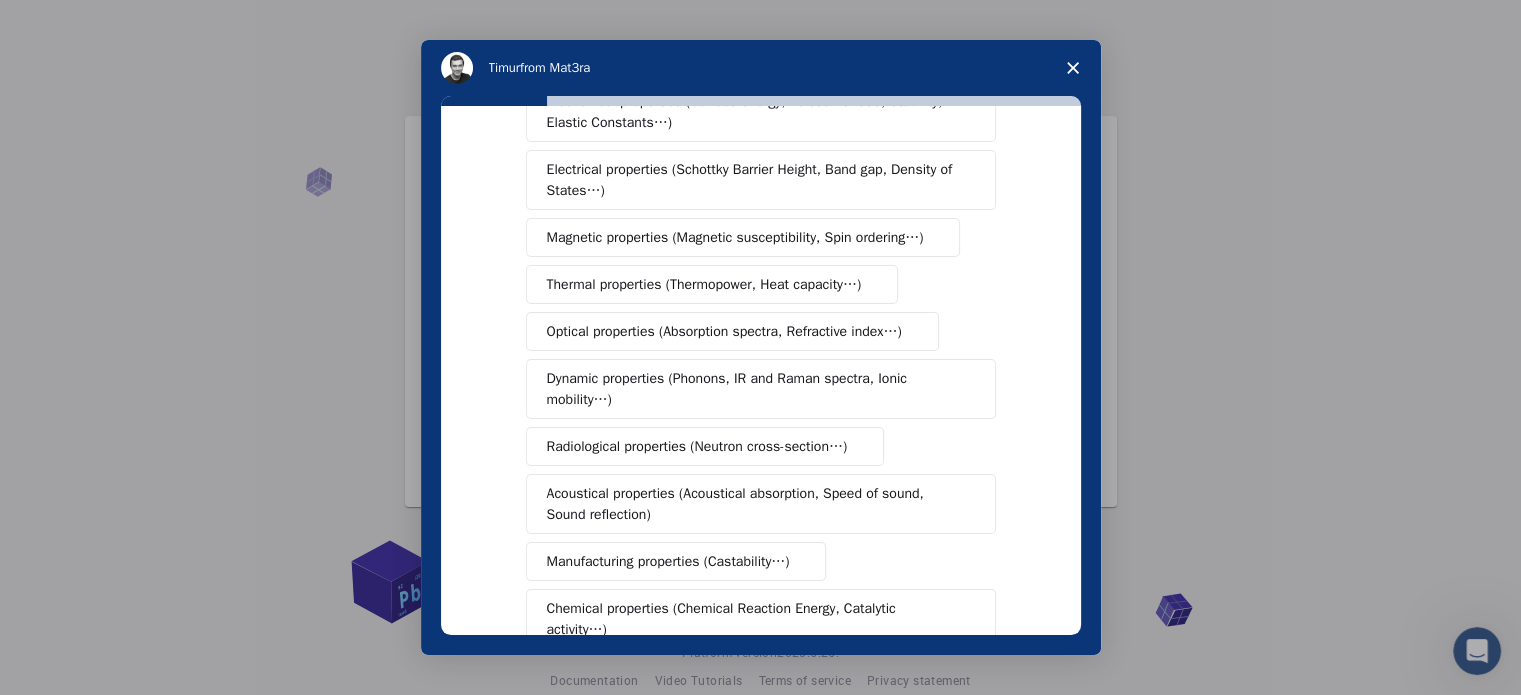 scroll, scrollTop: 200, scrollLeft: 0, axis: vertical 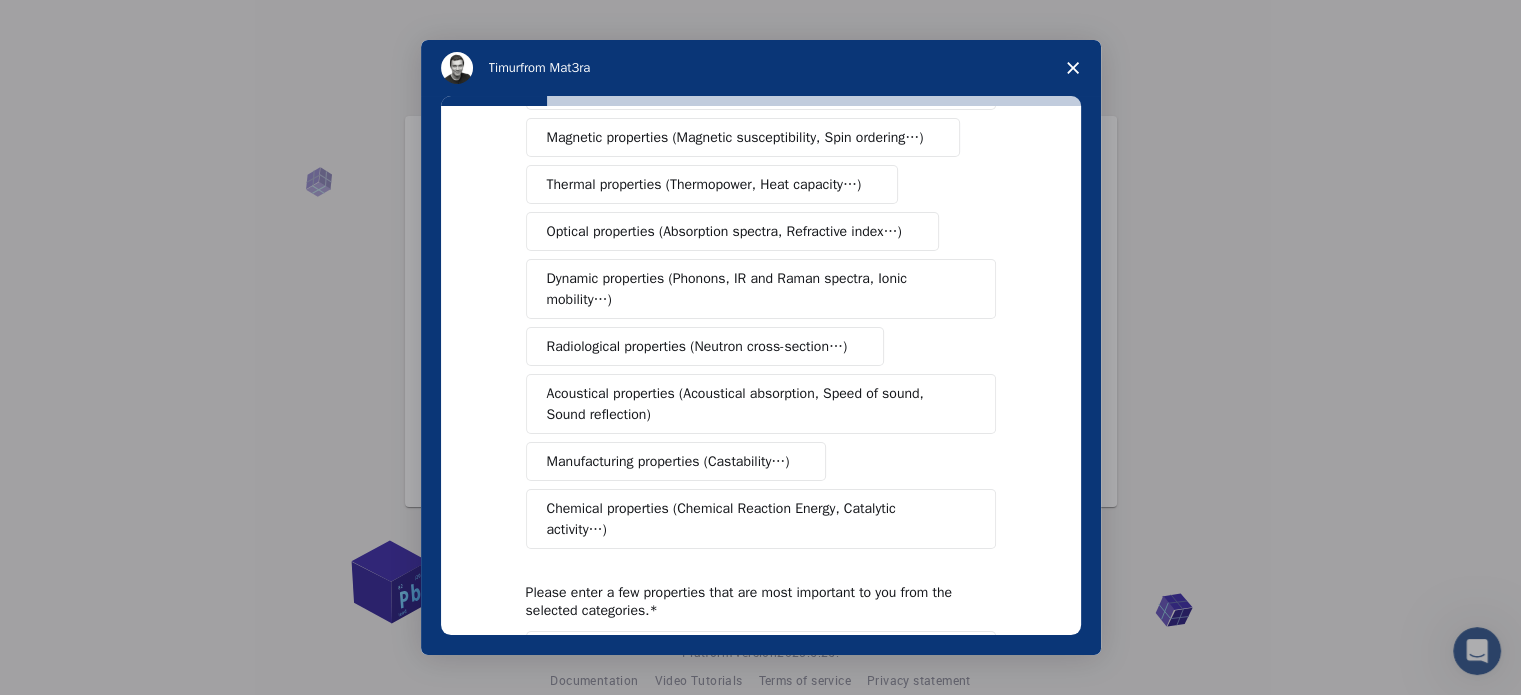 click on "Chemical properties (Chemical Reaction Energy, Catalytic activity…)" at bounding box center (753, 519) 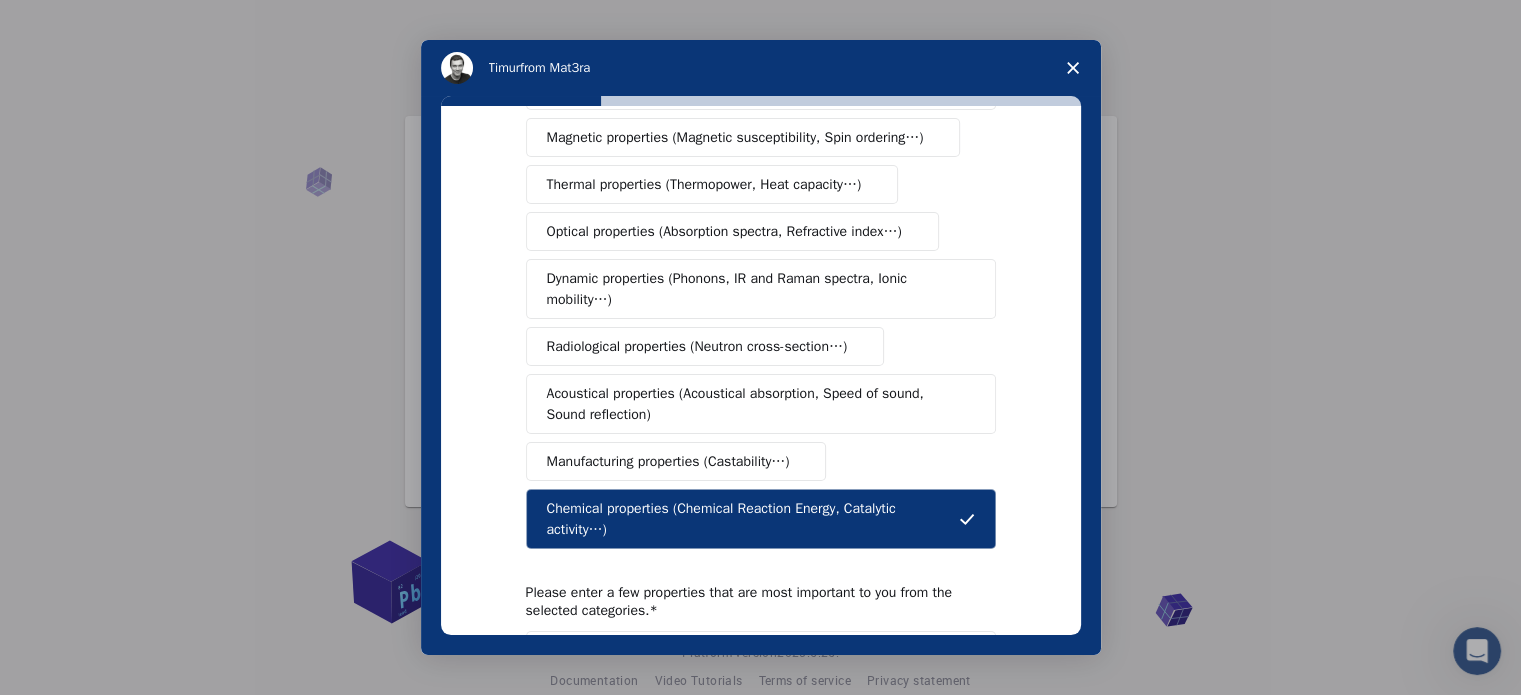 scroll, scrollTop: 0, scrollLeft: 0, axis: both 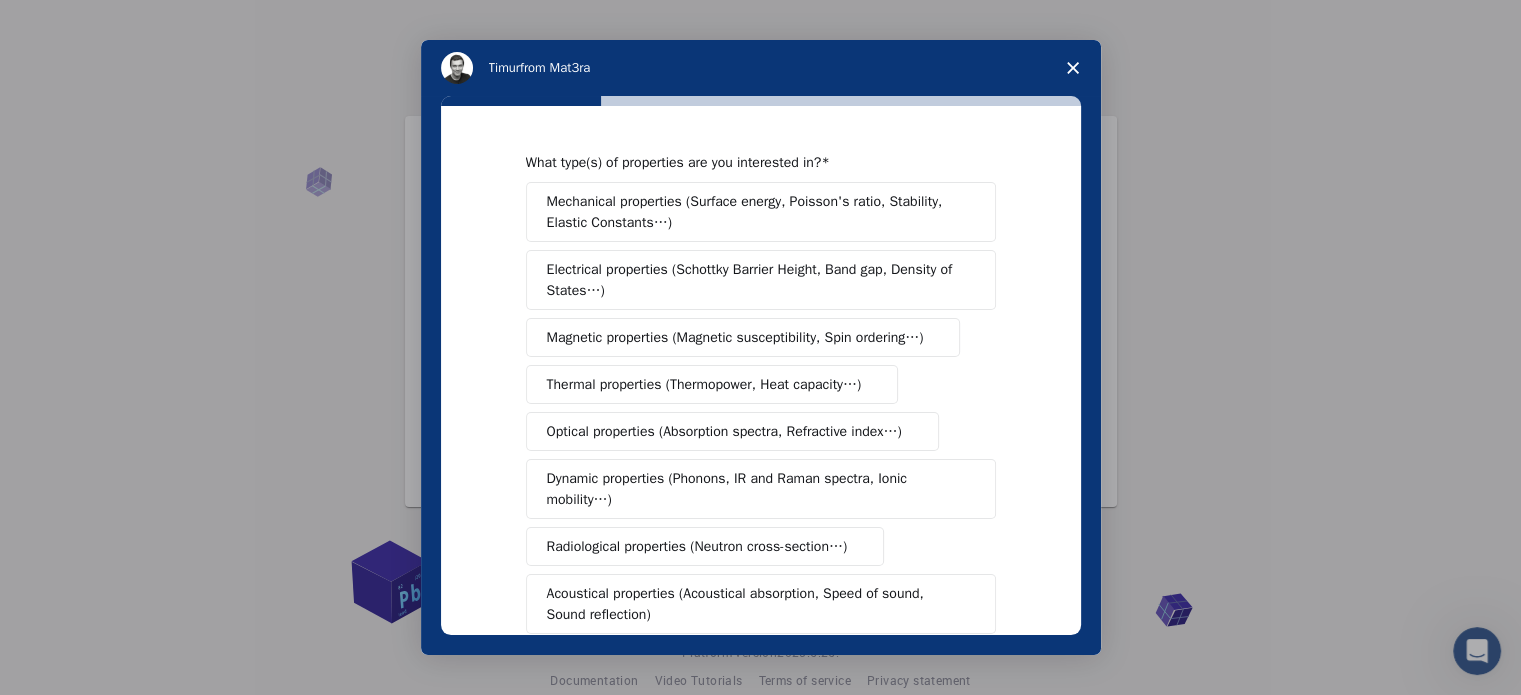 click on "Dynamic properties (Phonons, IR and Raman spectra, Ionic mobility…)" at bounding box center [753, 489] 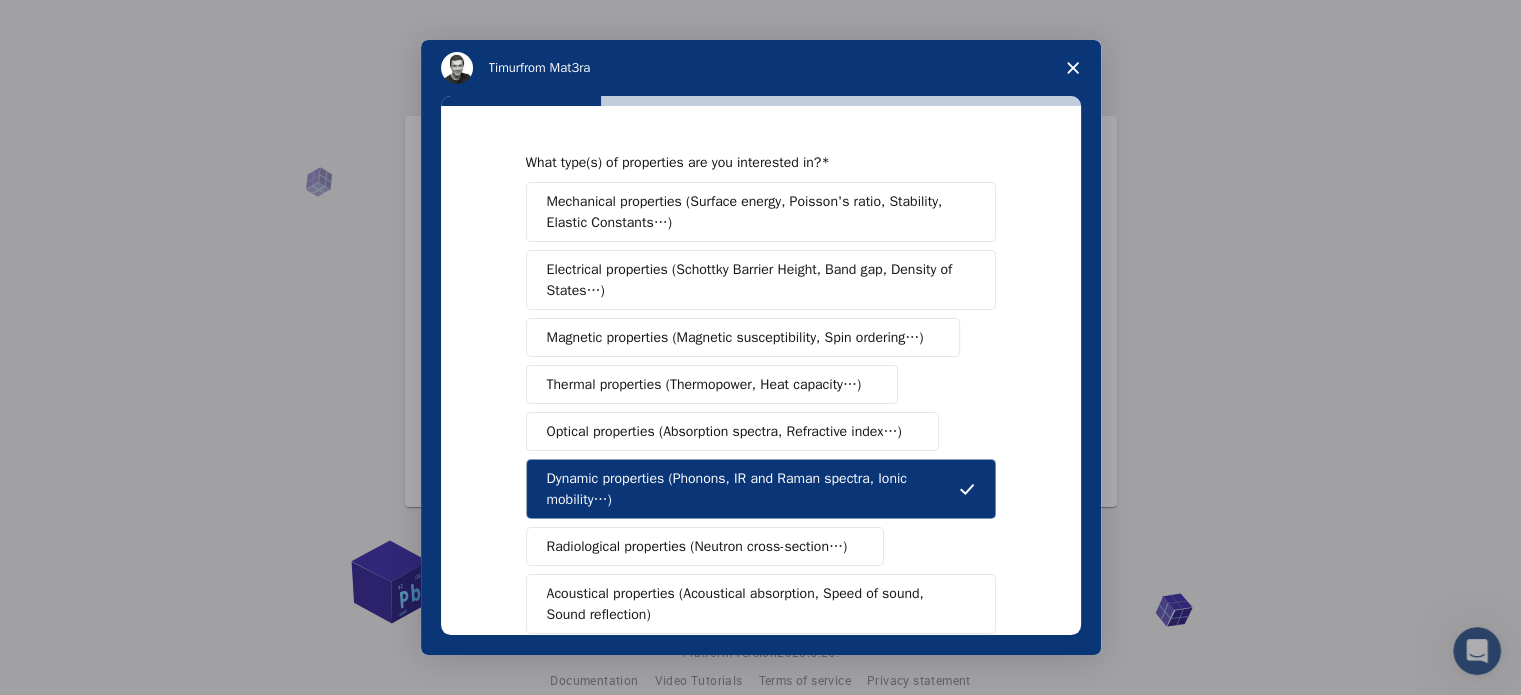 click on "Dynamic properties (Phonons, IR and Raman spectra, Ionic mobility…)" at bounding box center [753, 489] 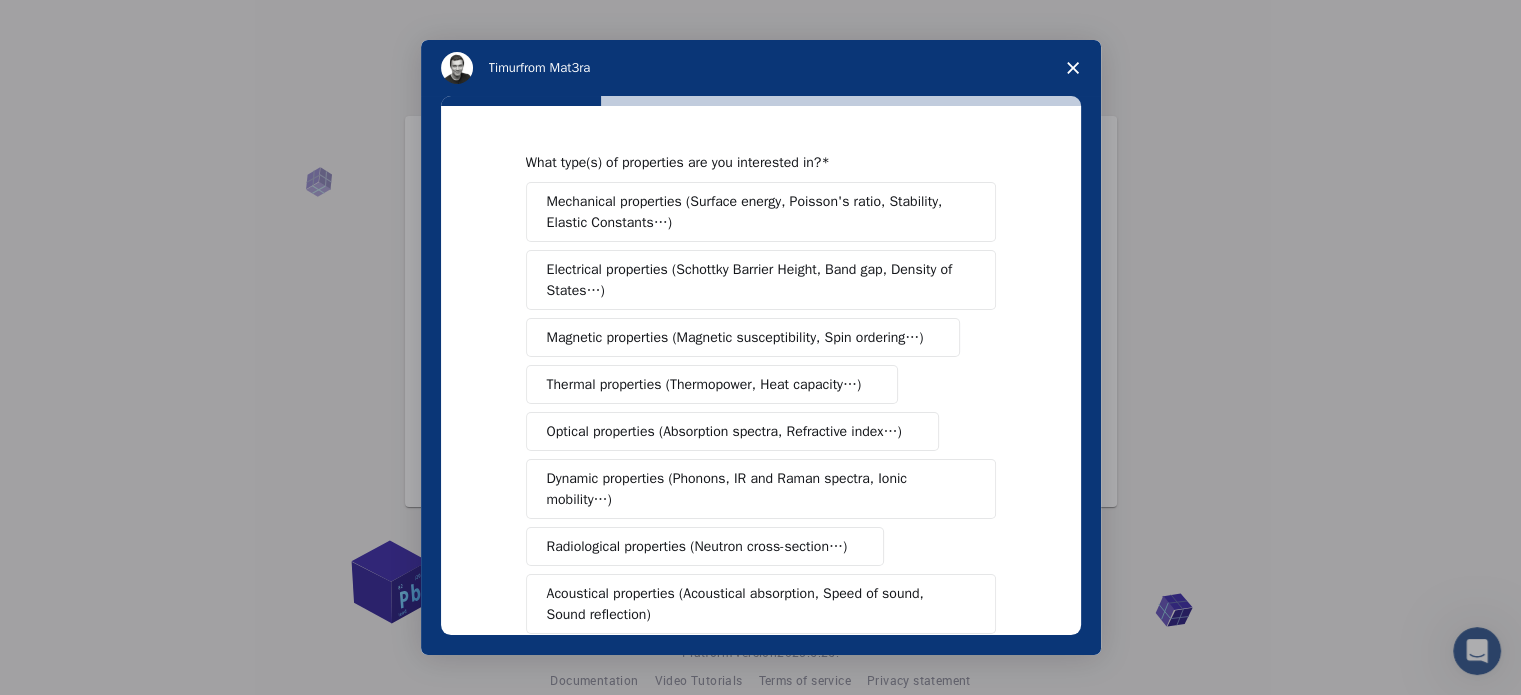 click on "Dynamic properties (Phonons, IR and Raman spectra, Ionic mobility…)" at bounding box center (753, 489) 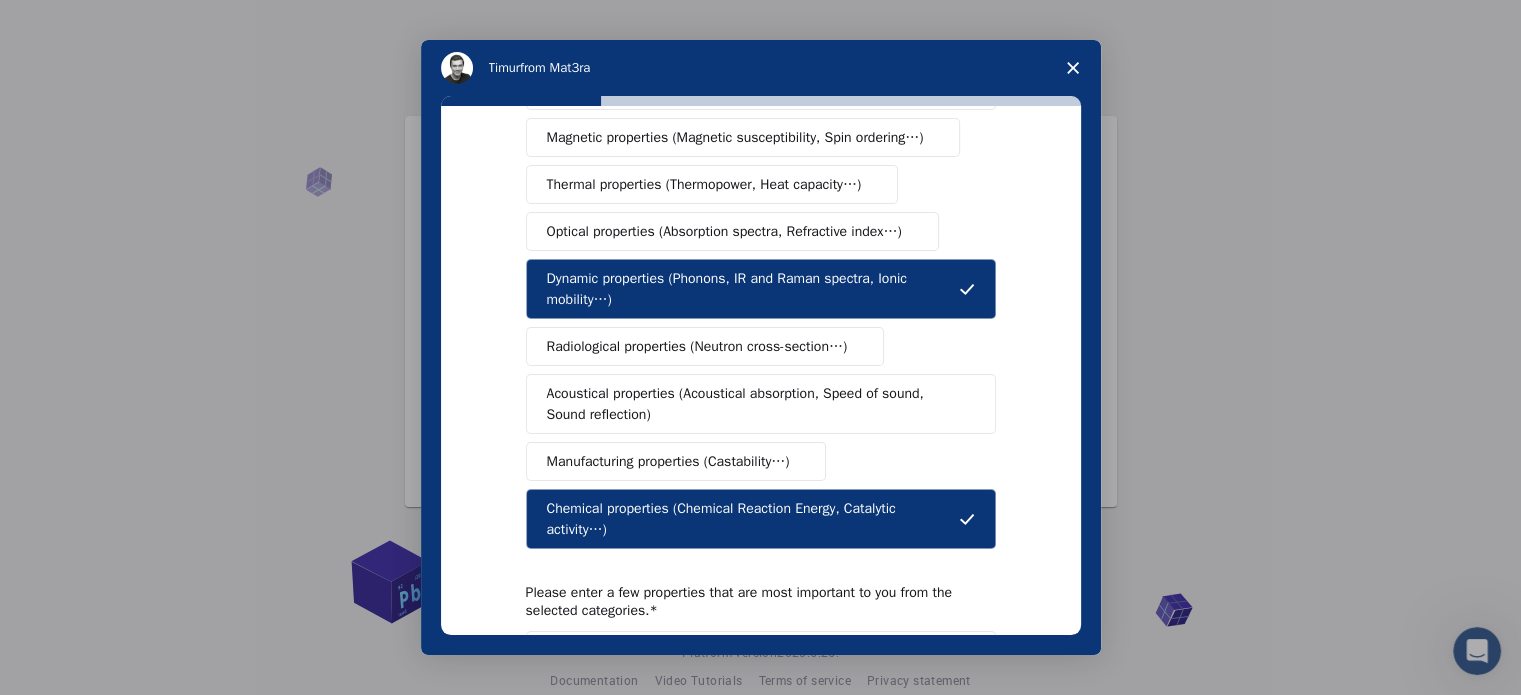 scroll, scrollTop: 368, scrollLeft: 0, axis: vertical 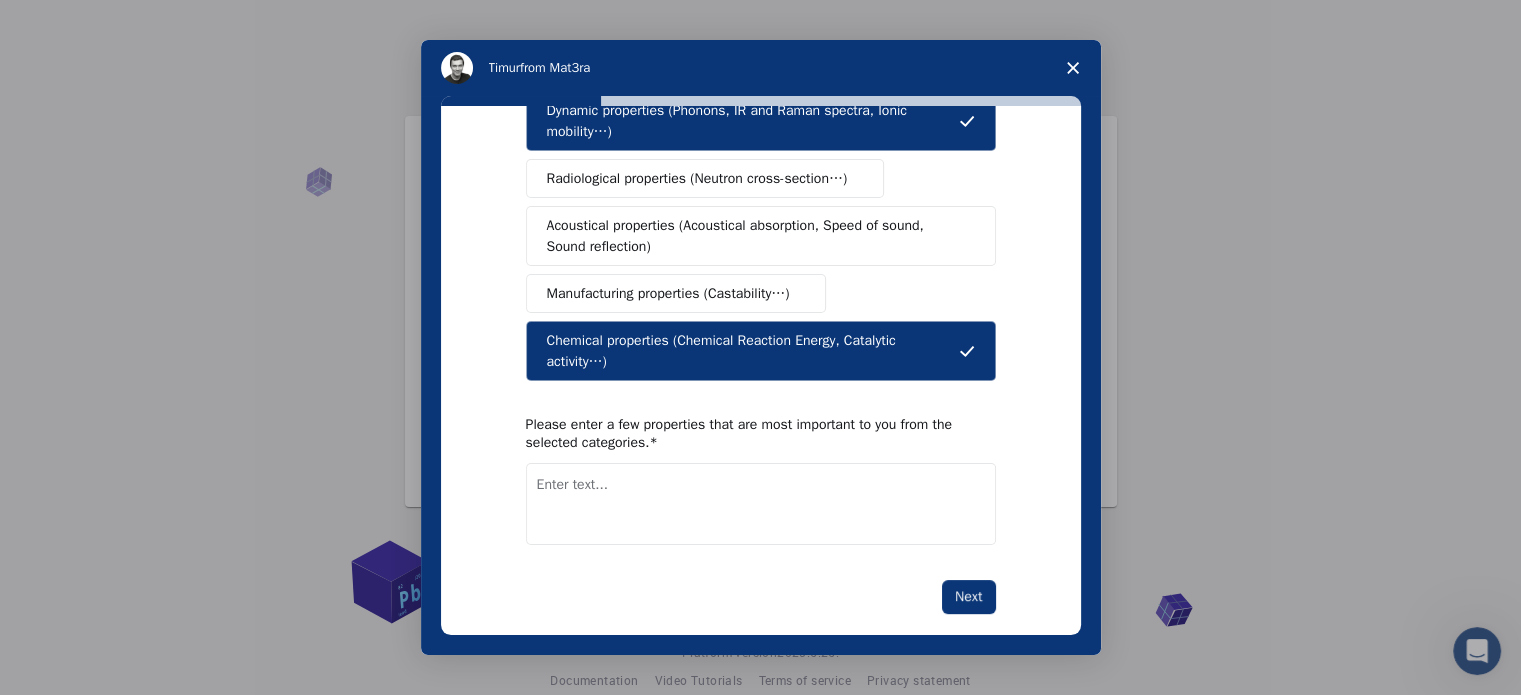 click at bounding box center [761, 504] 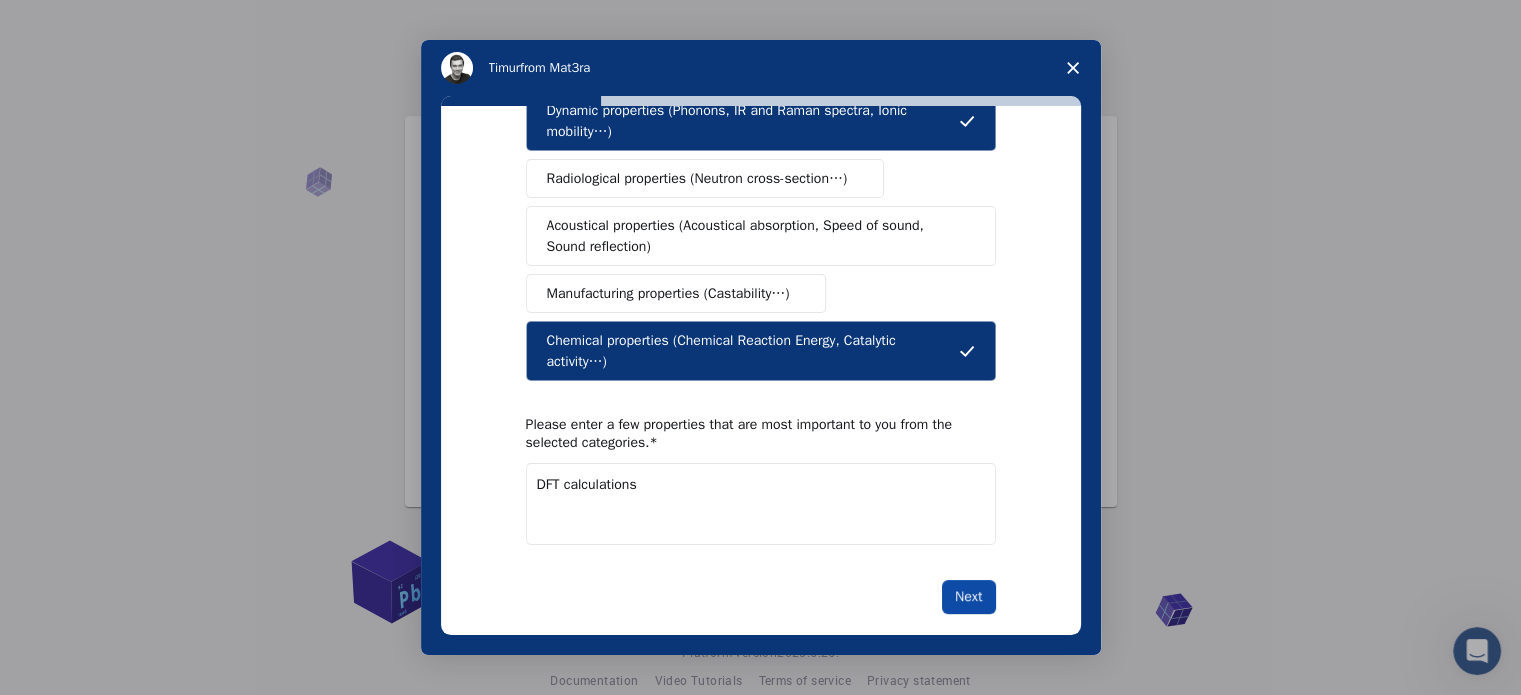 type on "DFT calculations" 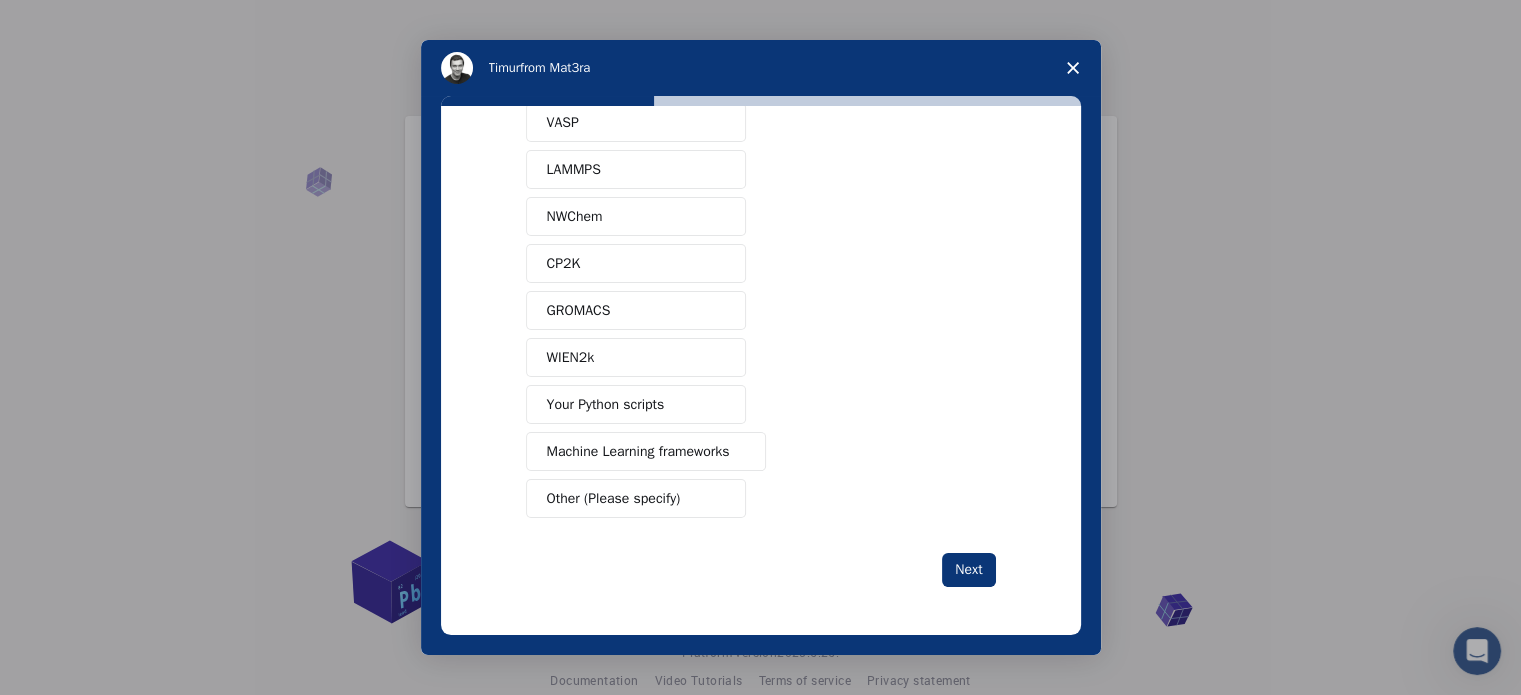 scroll, scrollTop: 0, scrollLeft: 0, axis: both 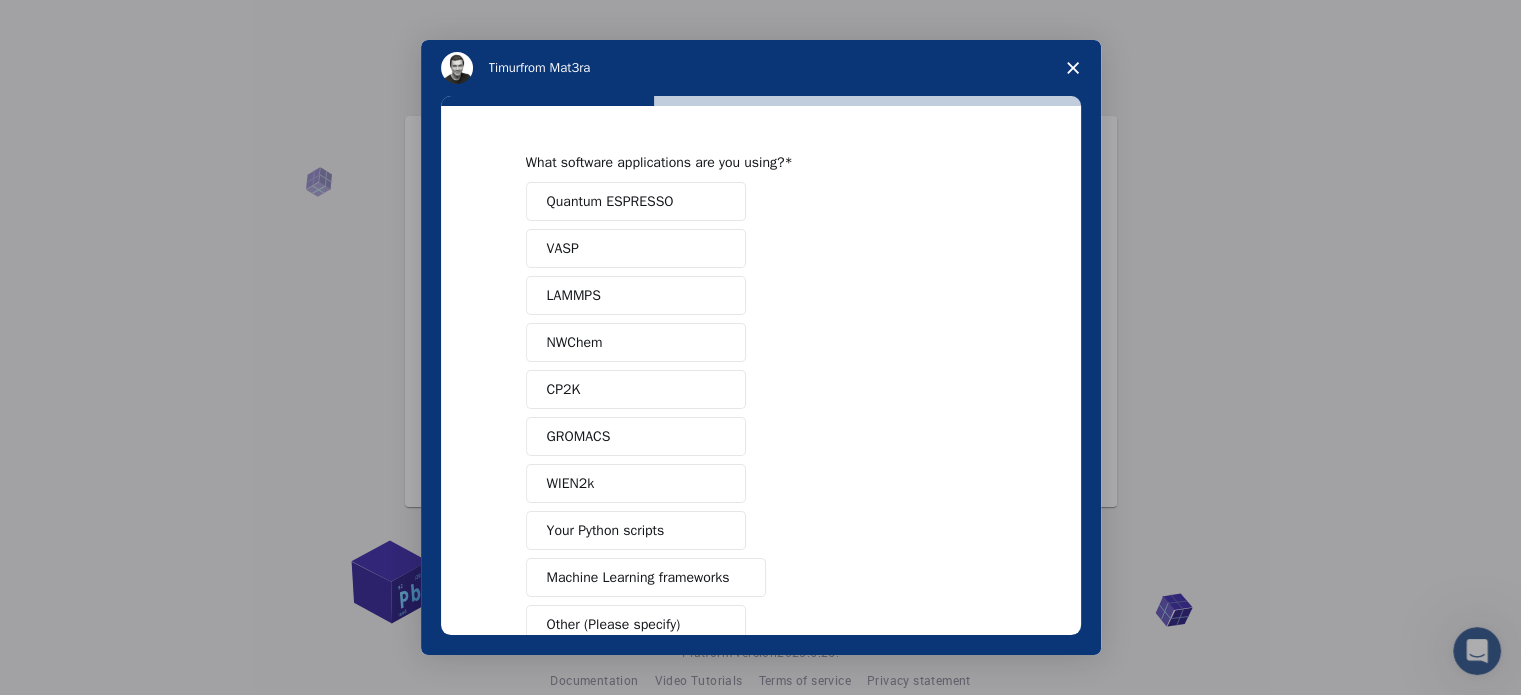 click on "Quantum ESPRESSO" at bounding box center (636, 201) 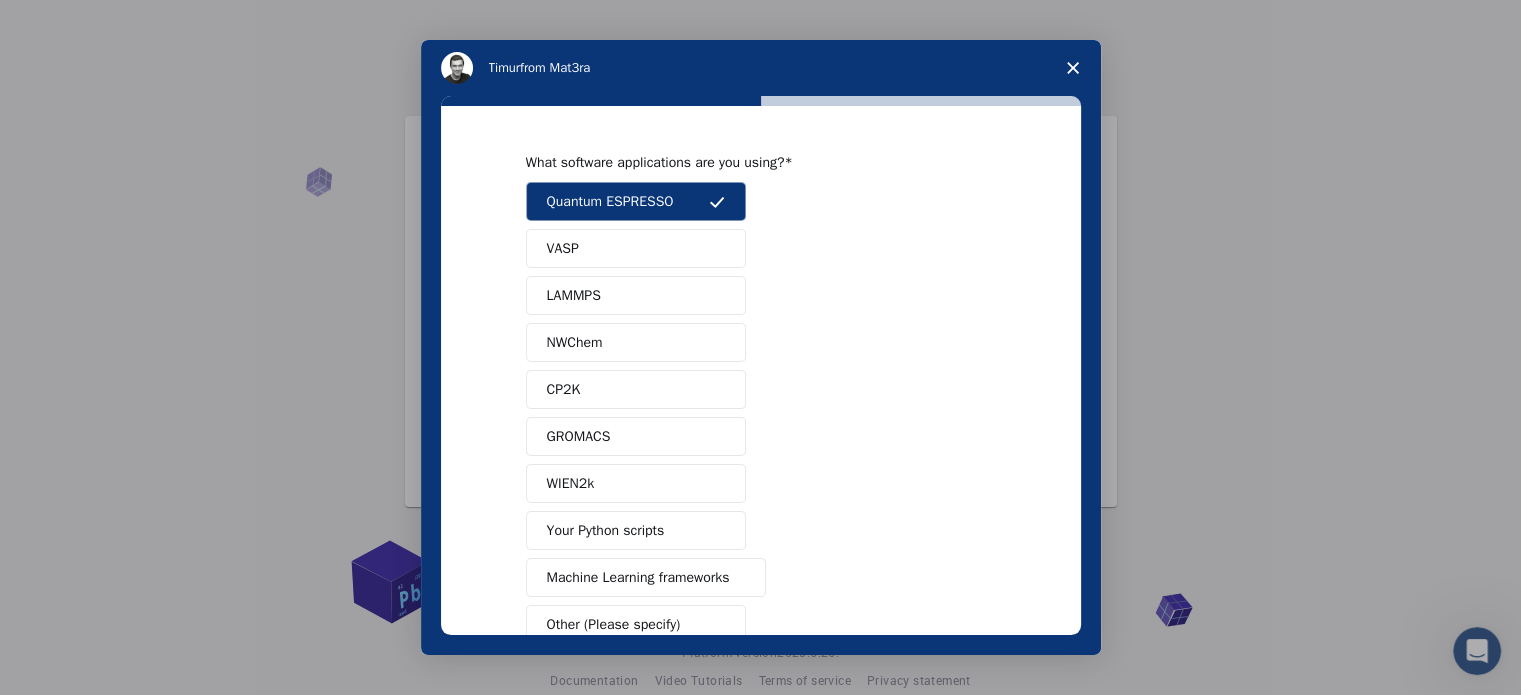 scroll, scrollTop: 121, scrollLeft: 0, axis: vertical 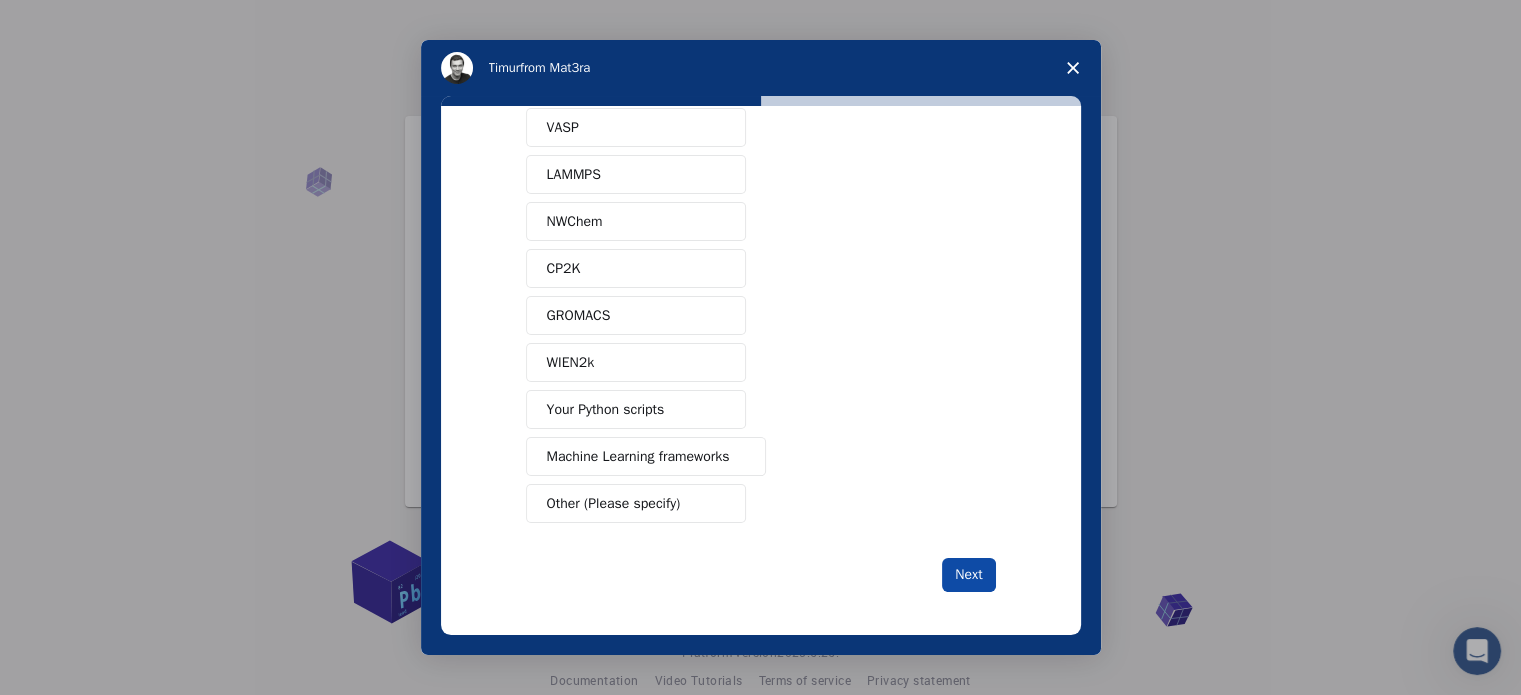 click on "Next" at bounding box center (968, 575) 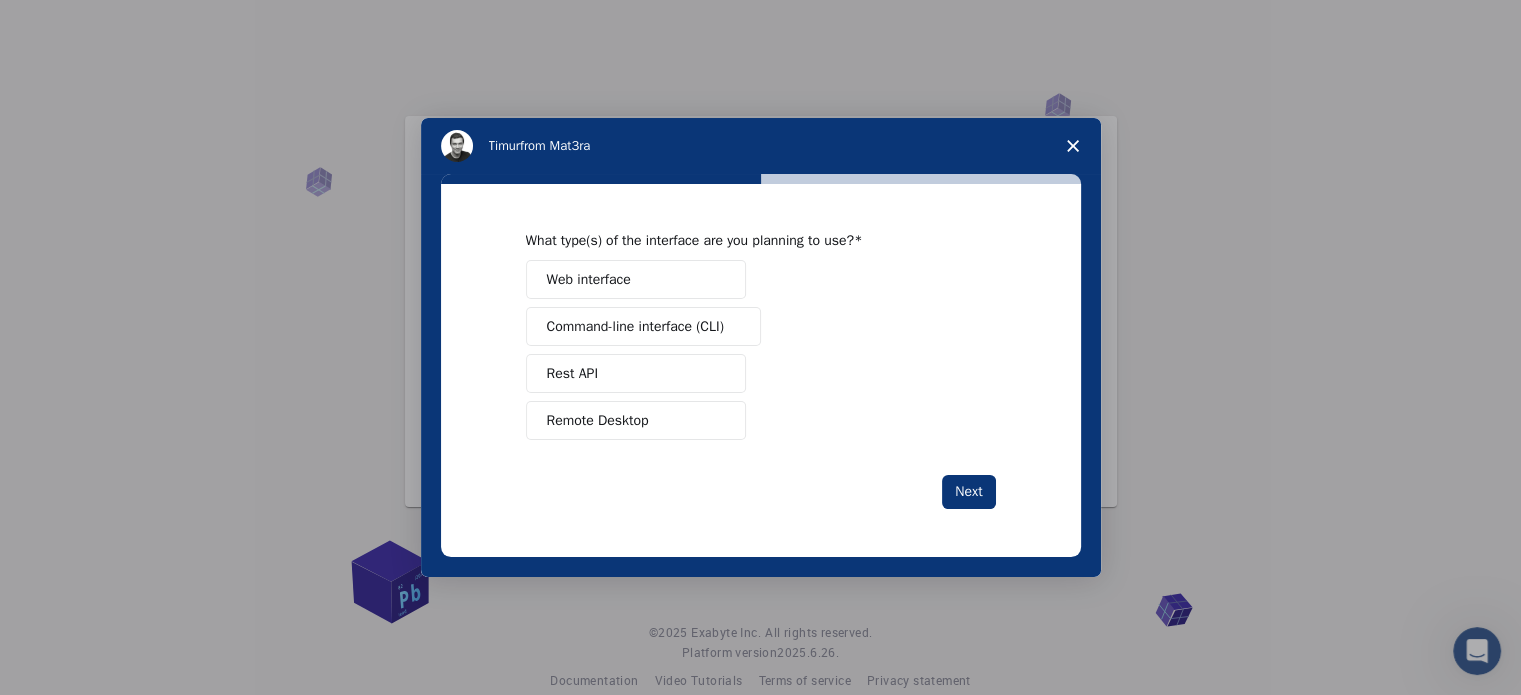 scroll, scrollTop: 0, scrollLeft: 0, axis: both 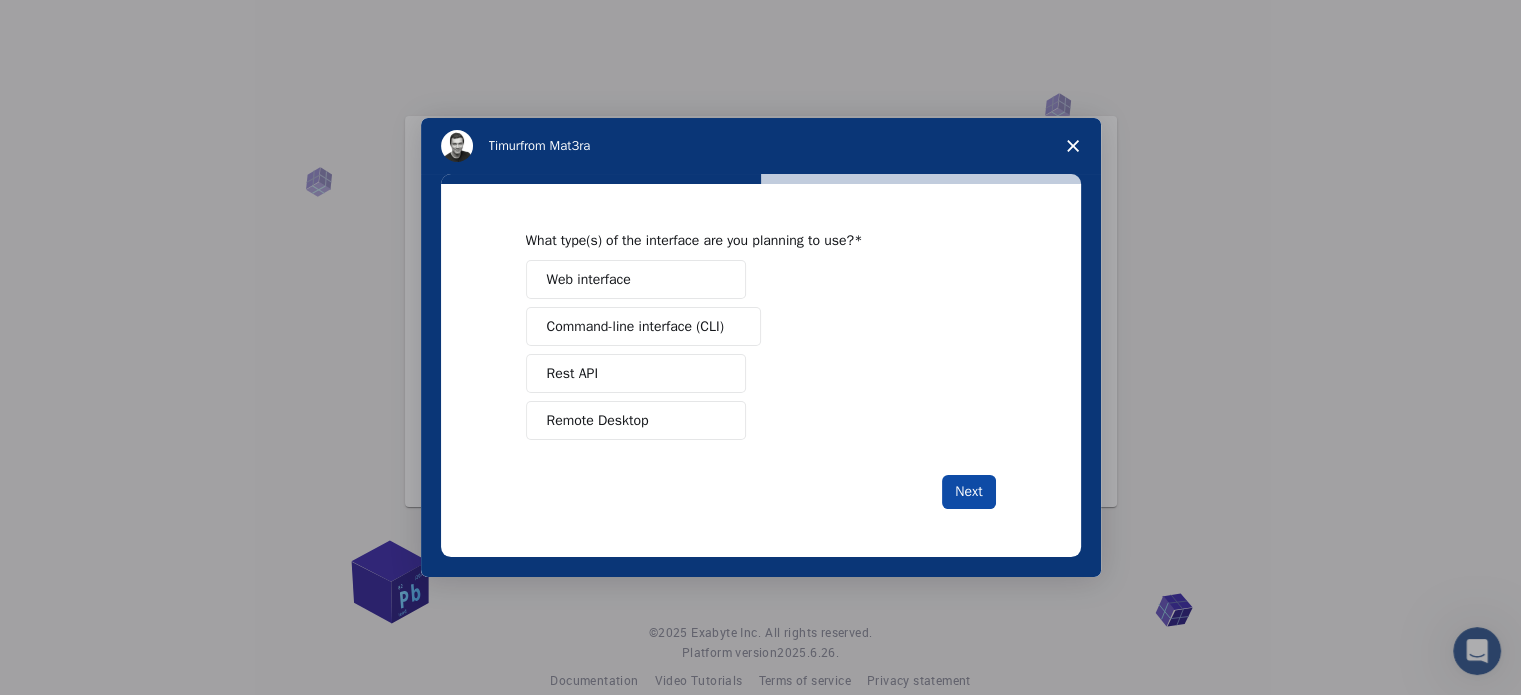 click on "Next" at bounding box center (968, 492) 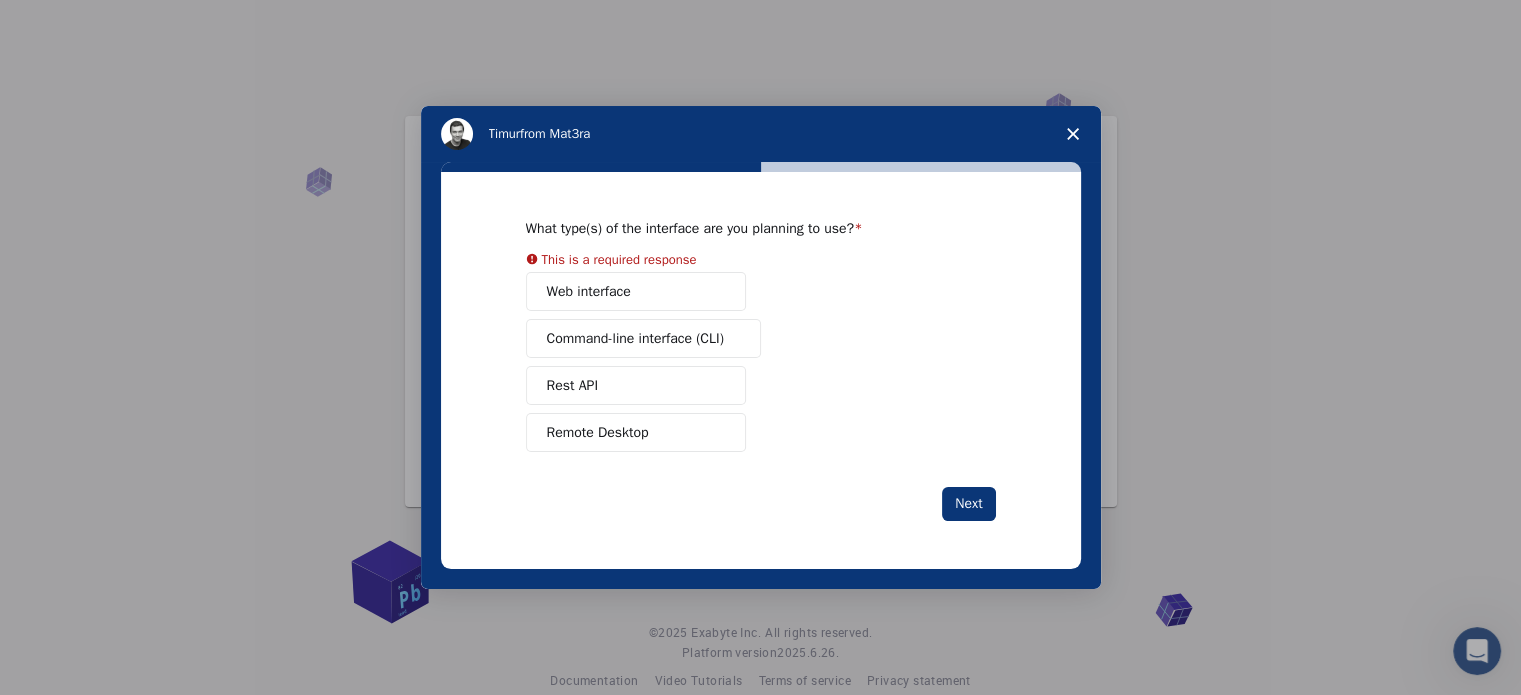 click on "Web interface" at bounding box center (636, 291) 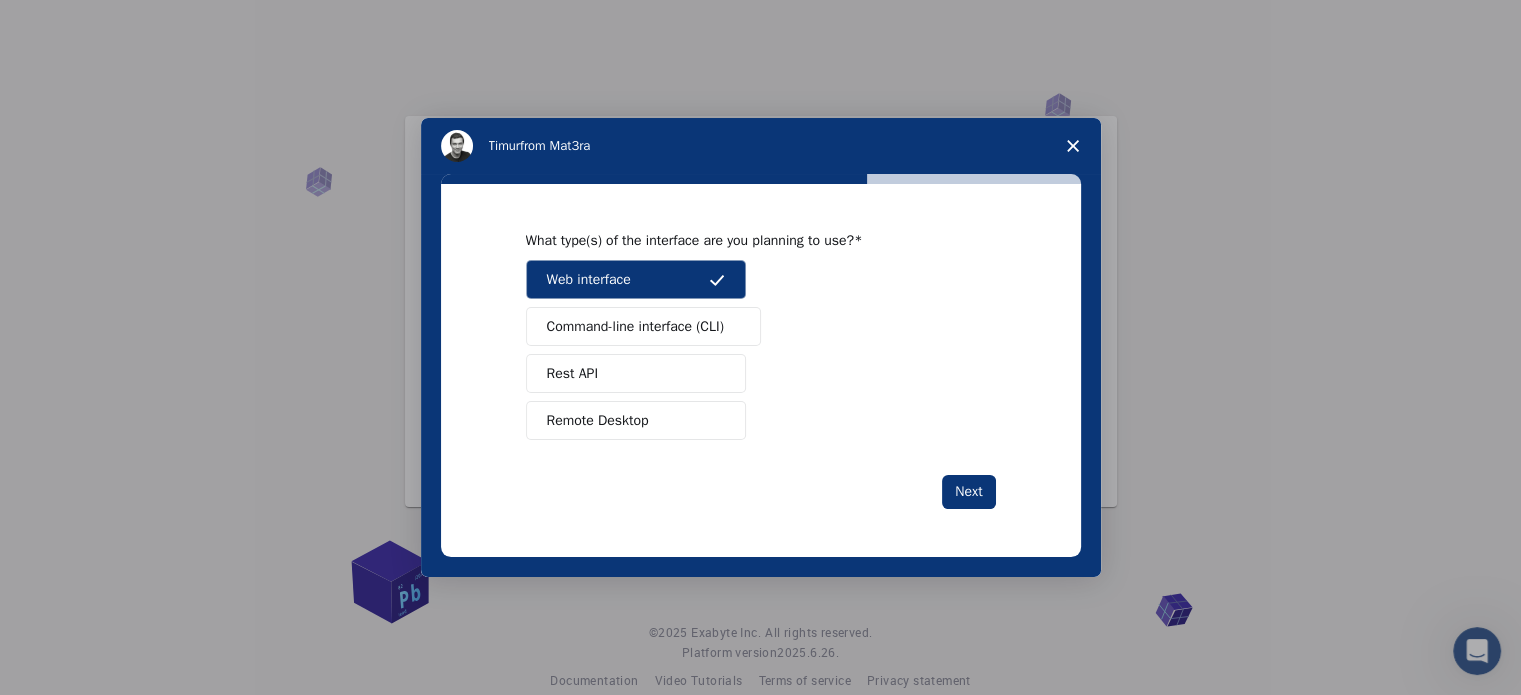 click on "Command-line interface (CLI)" at bounding box center [635, 326] 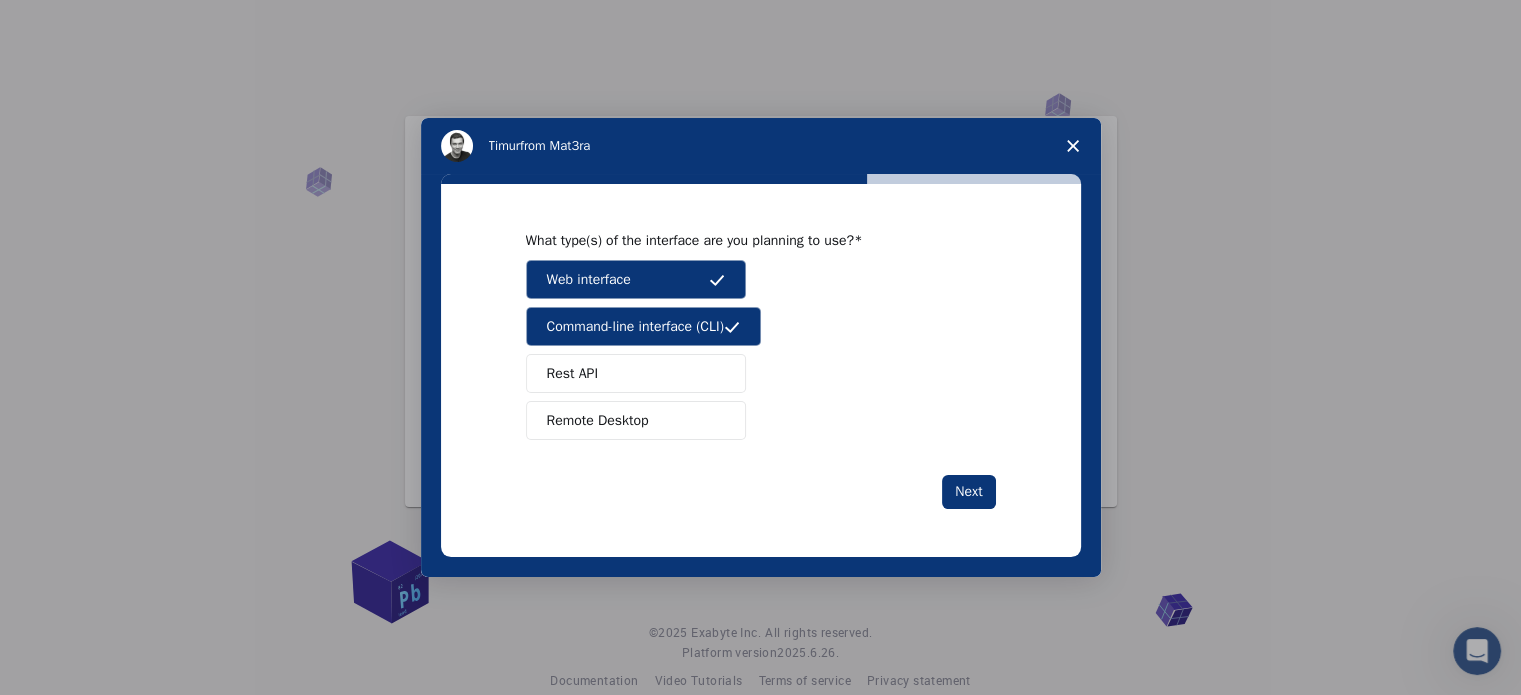 click on "Rest API" at bounding box center [636, 373] 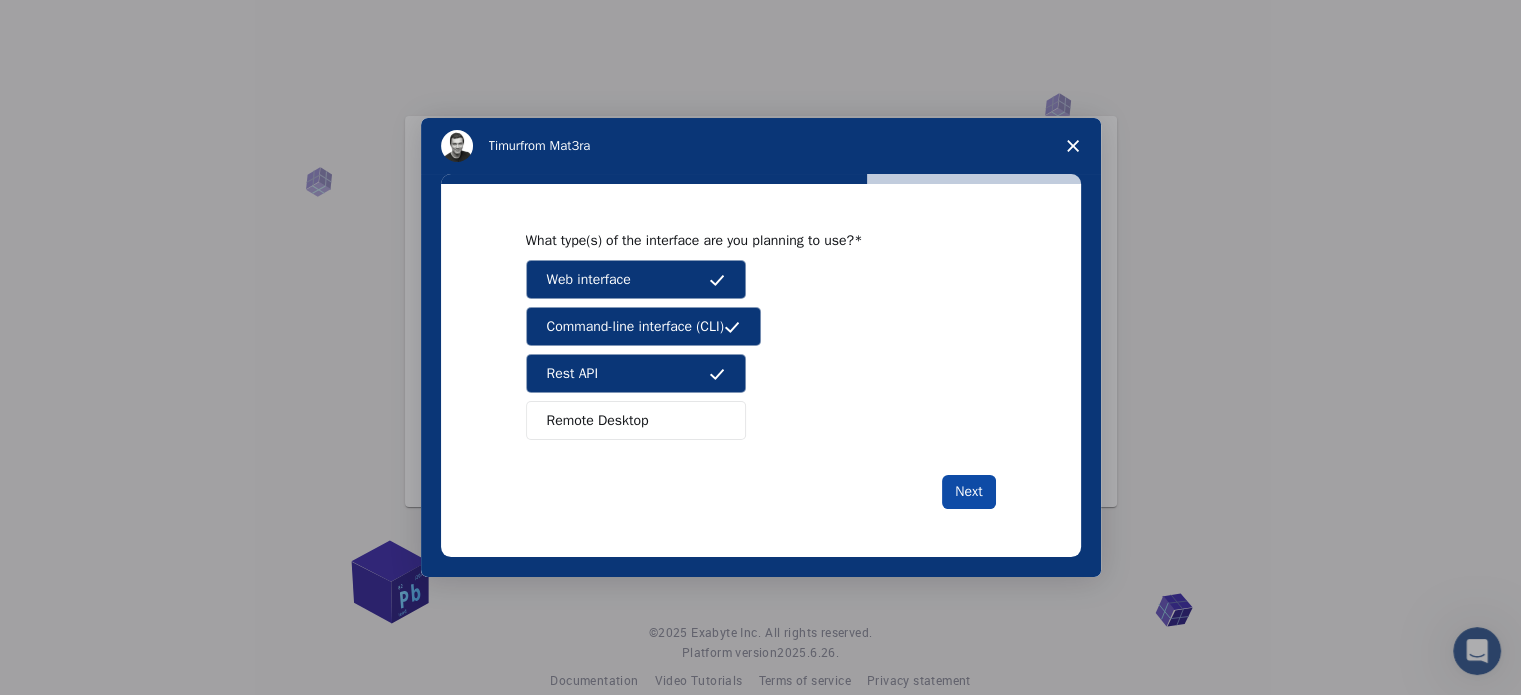 click on "Next" at bounding box center [968, 492] 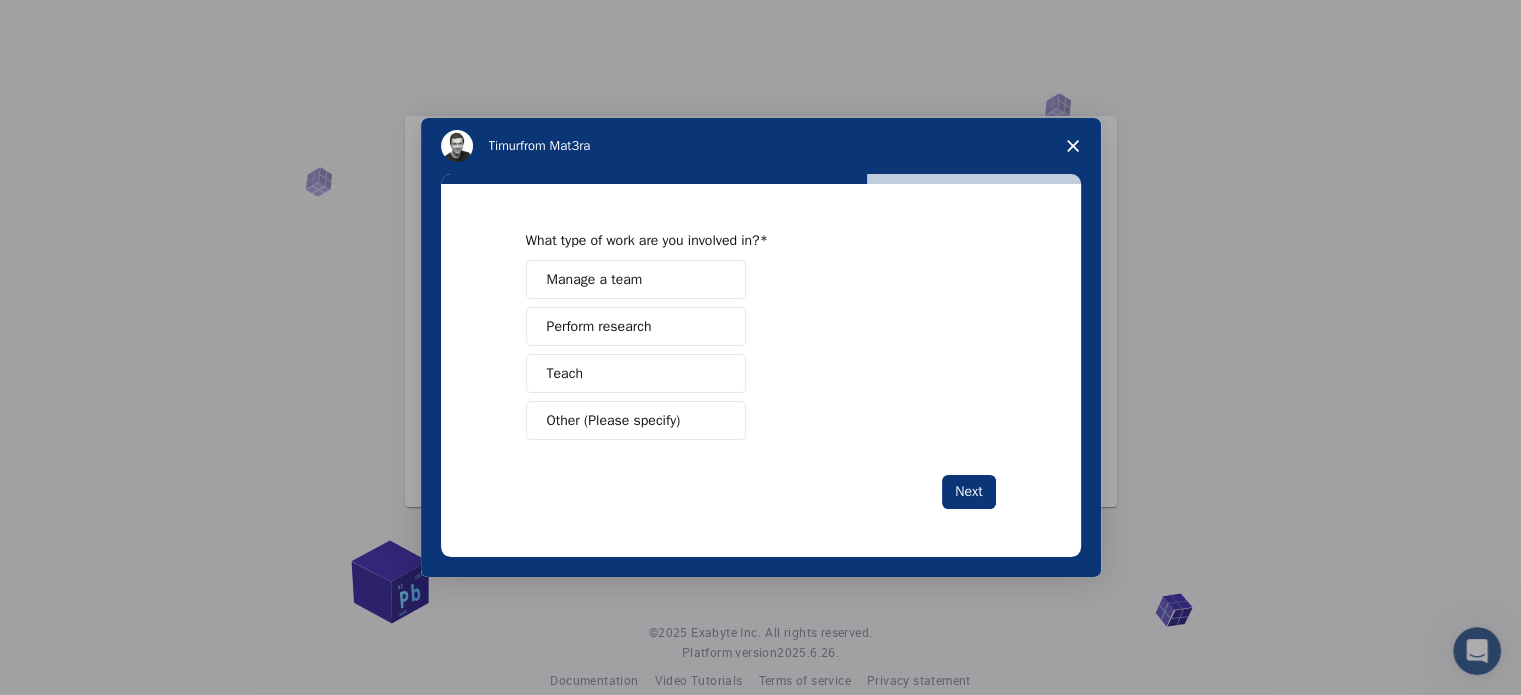 click on "Perform research" at bounding box center (599, 326) 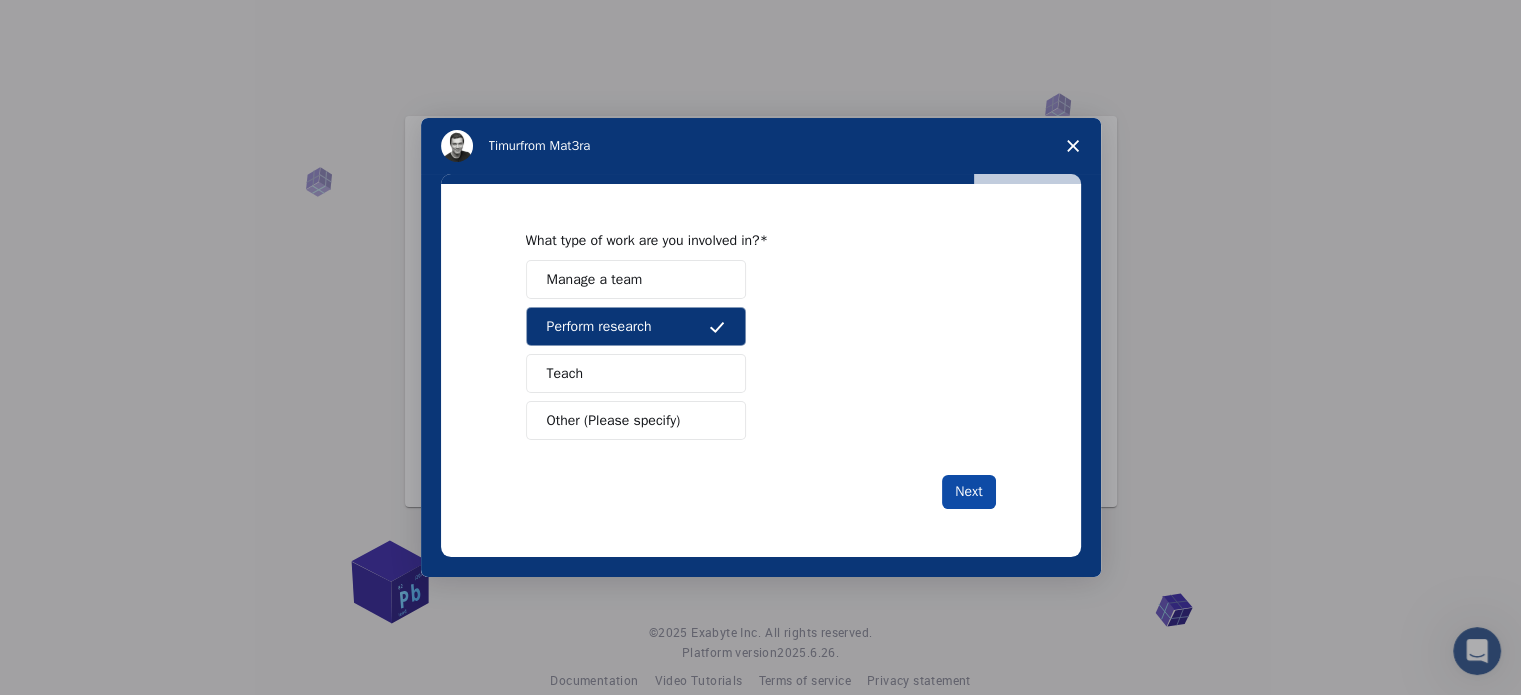 click on "Next" at bounding box center [968, 492] 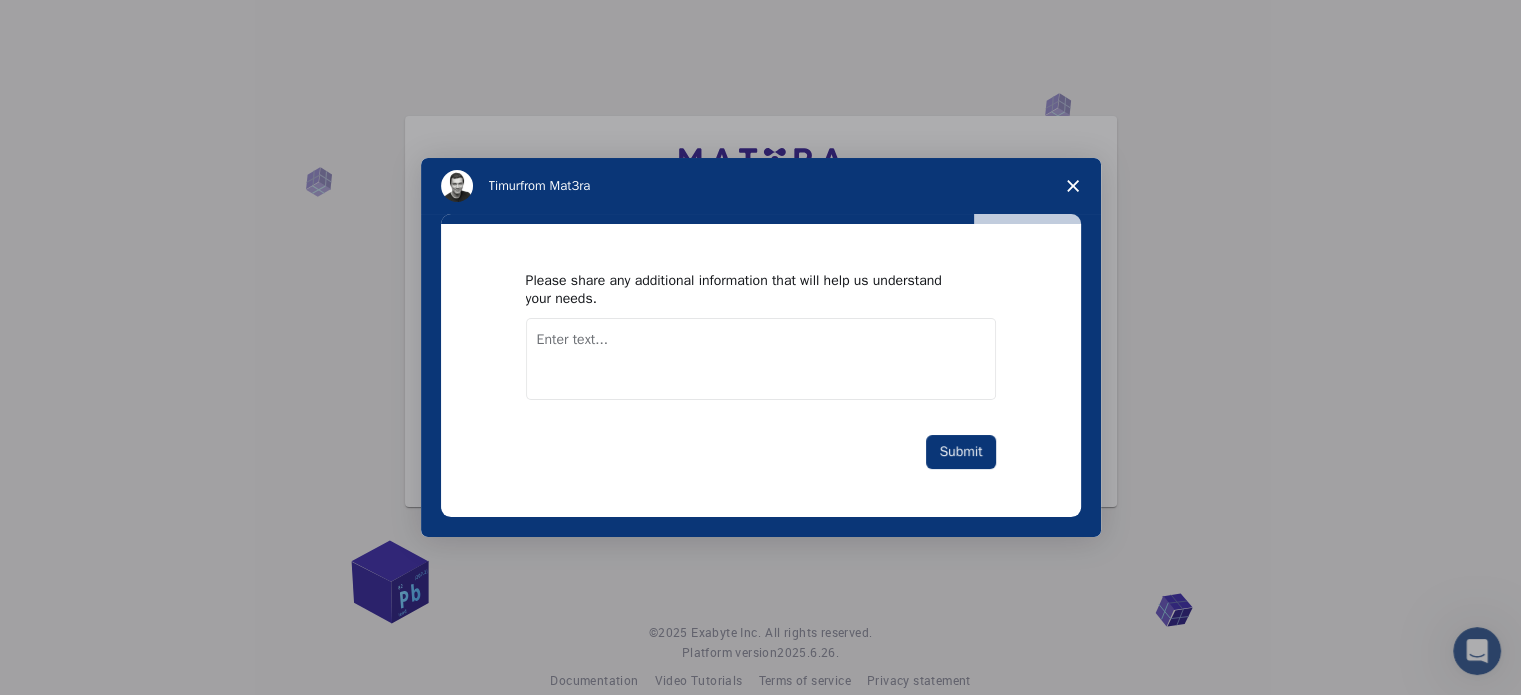 click at bounding box center (761, 359) 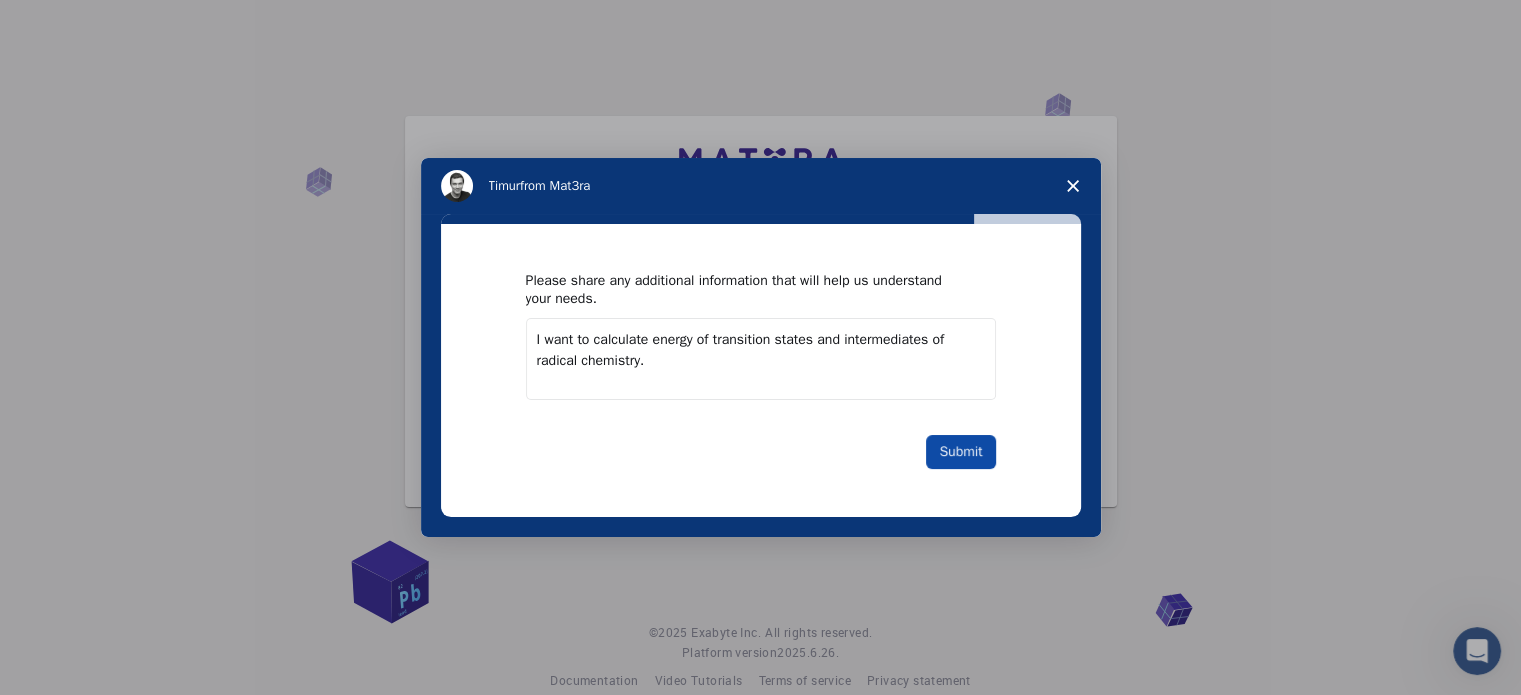 type on "I want to calculate energy of transition states and intermediates of radical chemistry." 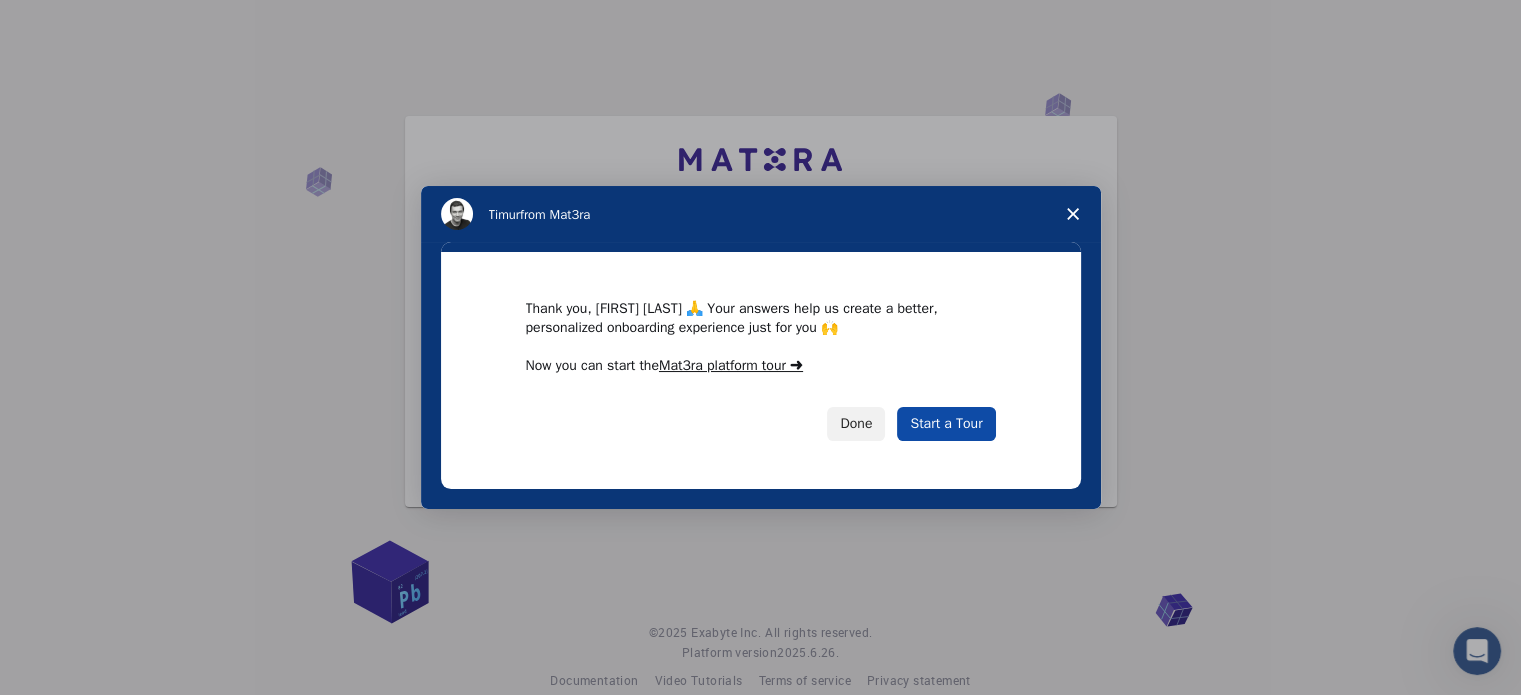 click on "Start a Tour" at bounding box center [946, 424] 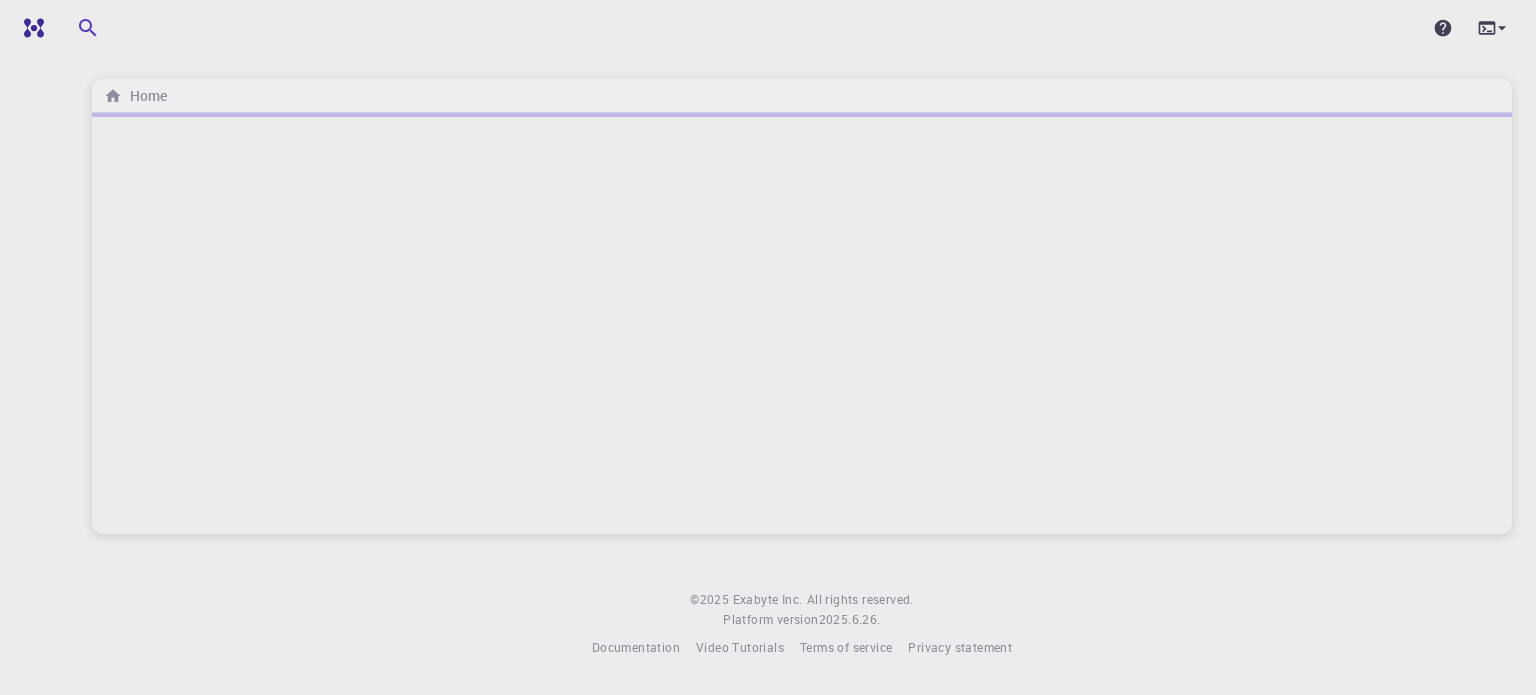 scroll, scrollTop: 0, scrollLeft: 0, axis: both 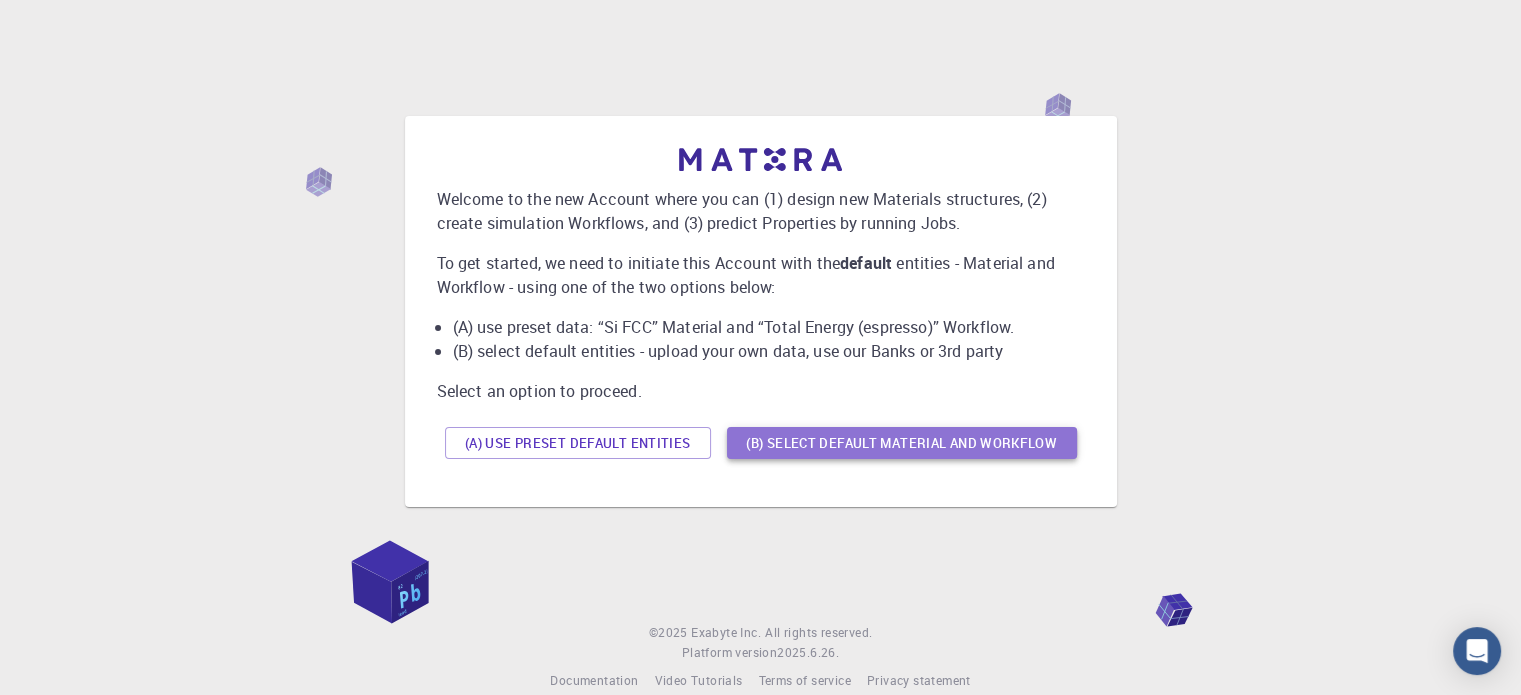 click on "(B) Select default material and workflow" at bounding box center (902, 443) 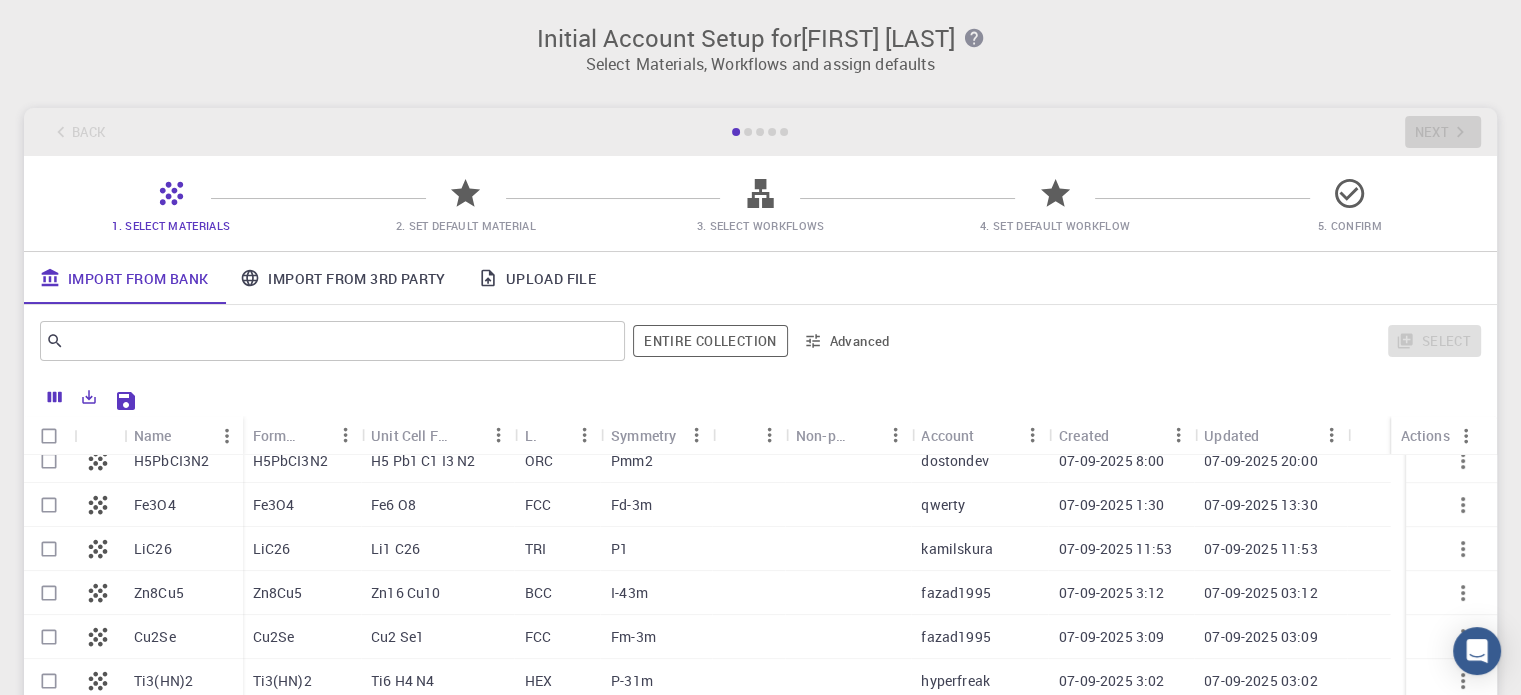 scroll, scrollTop: 635, scrollLeft: 0, axis: vertical 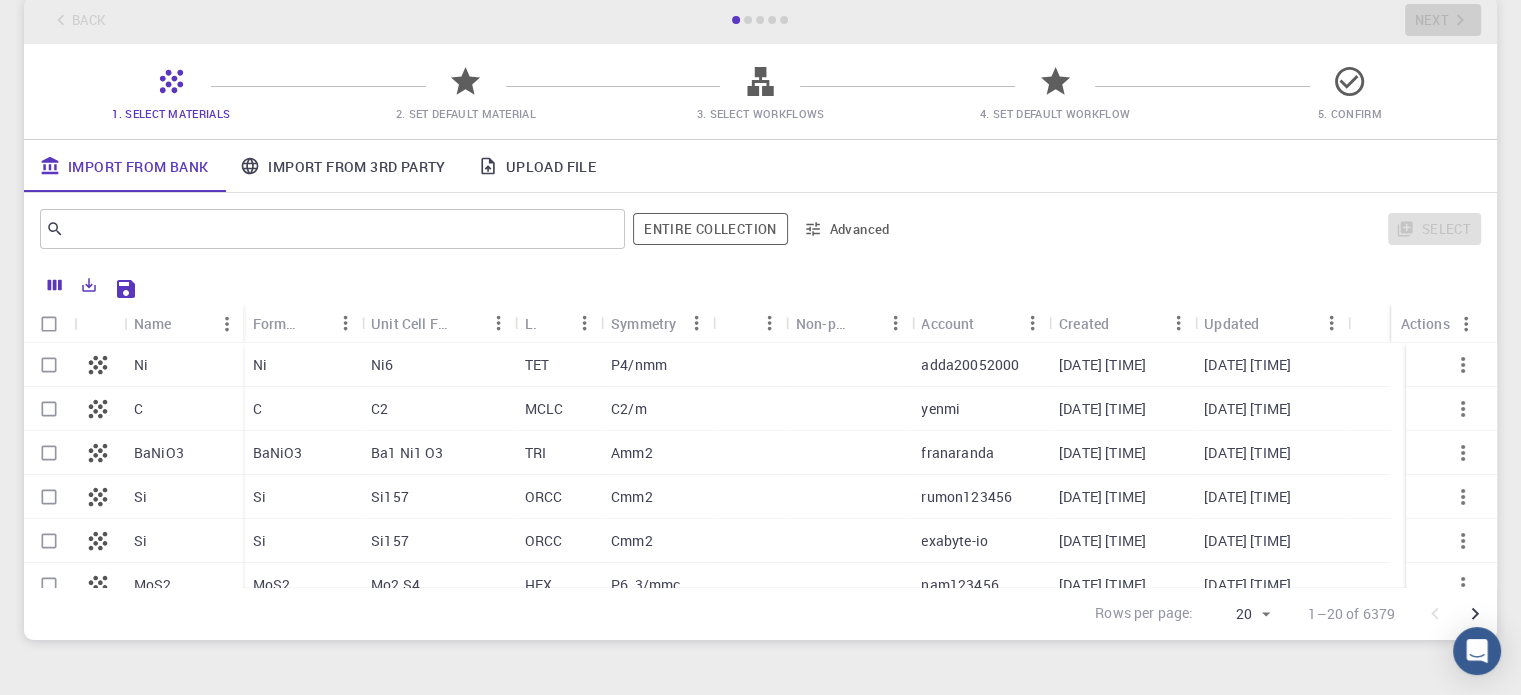 click on "P4/nmm" at bounding box center [656, 365] 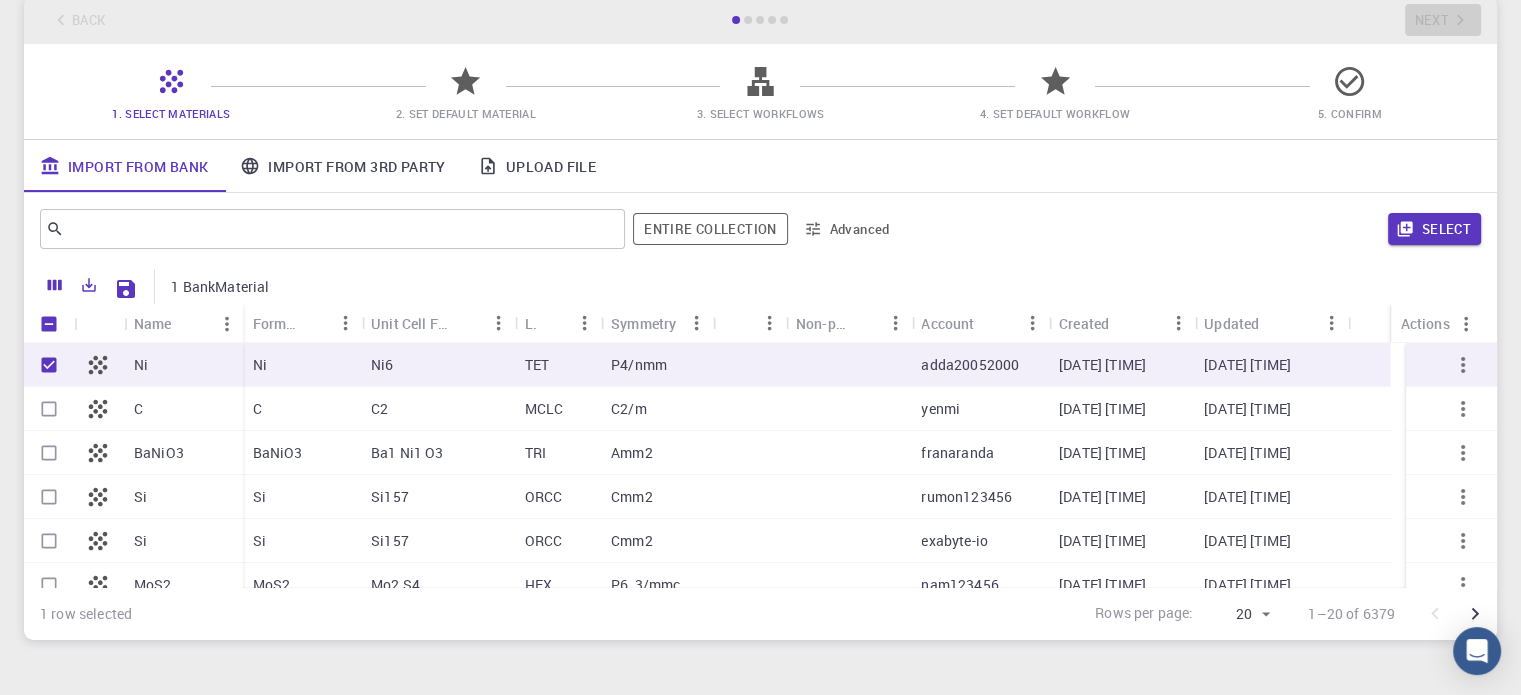 click on "C2/m" at bounding box center [656, 409] 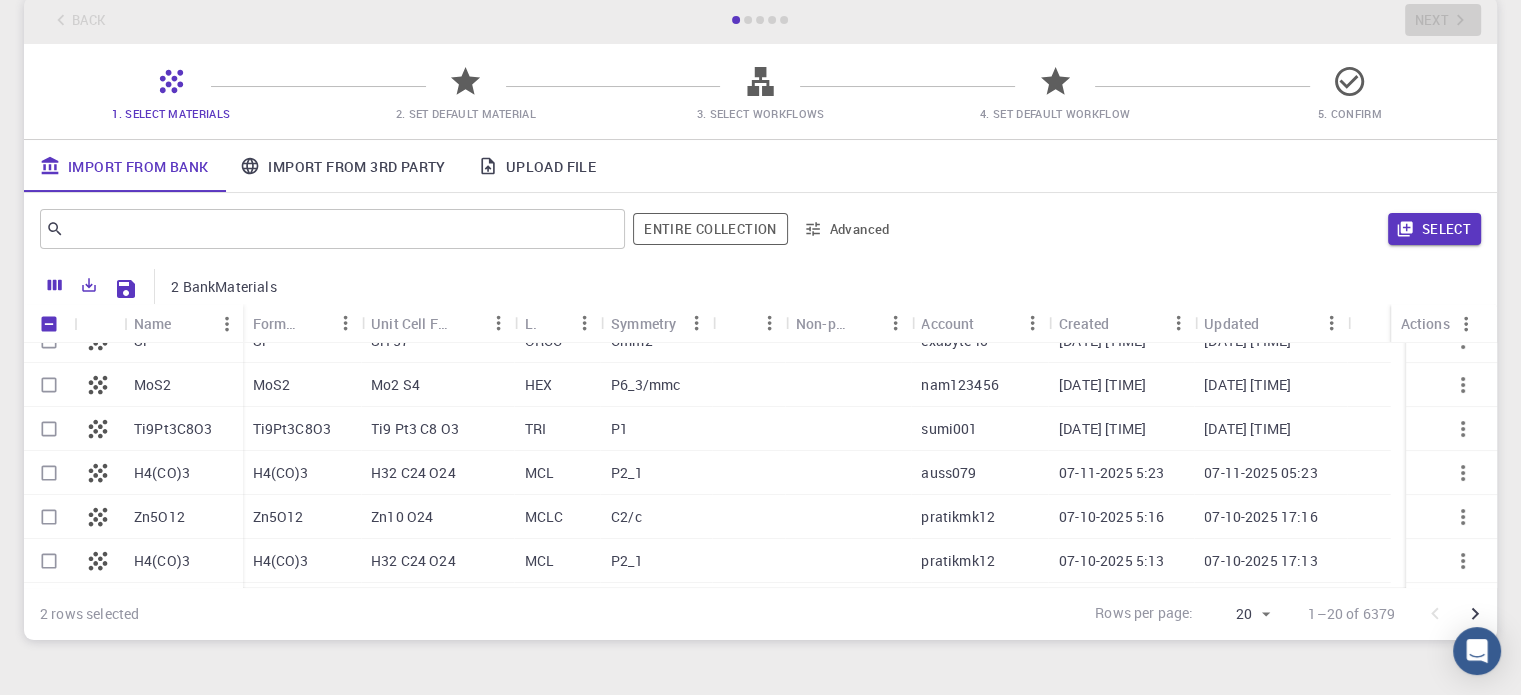 scroll, scrollTop: 300, scrollLeft: 0, axis: vertical 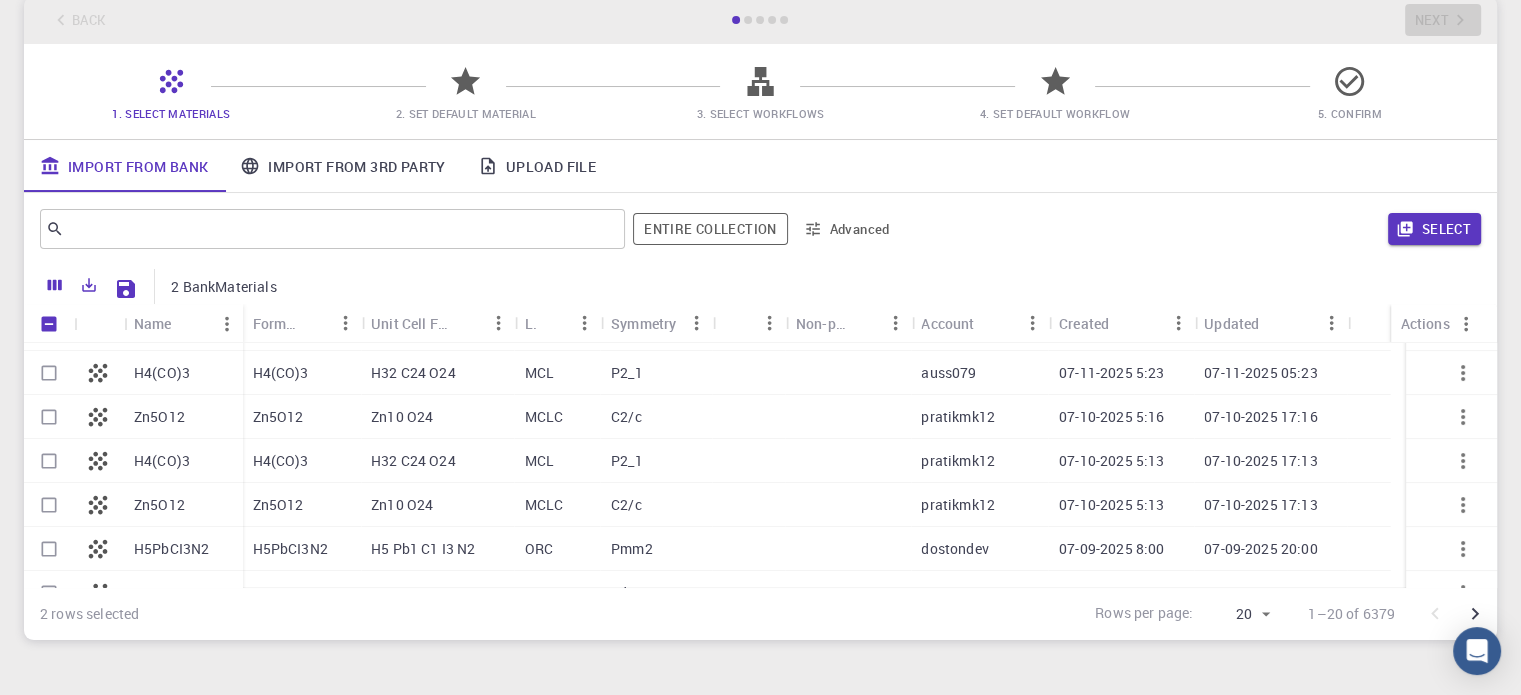 click on "MCL" at bounding box center [558, 461] 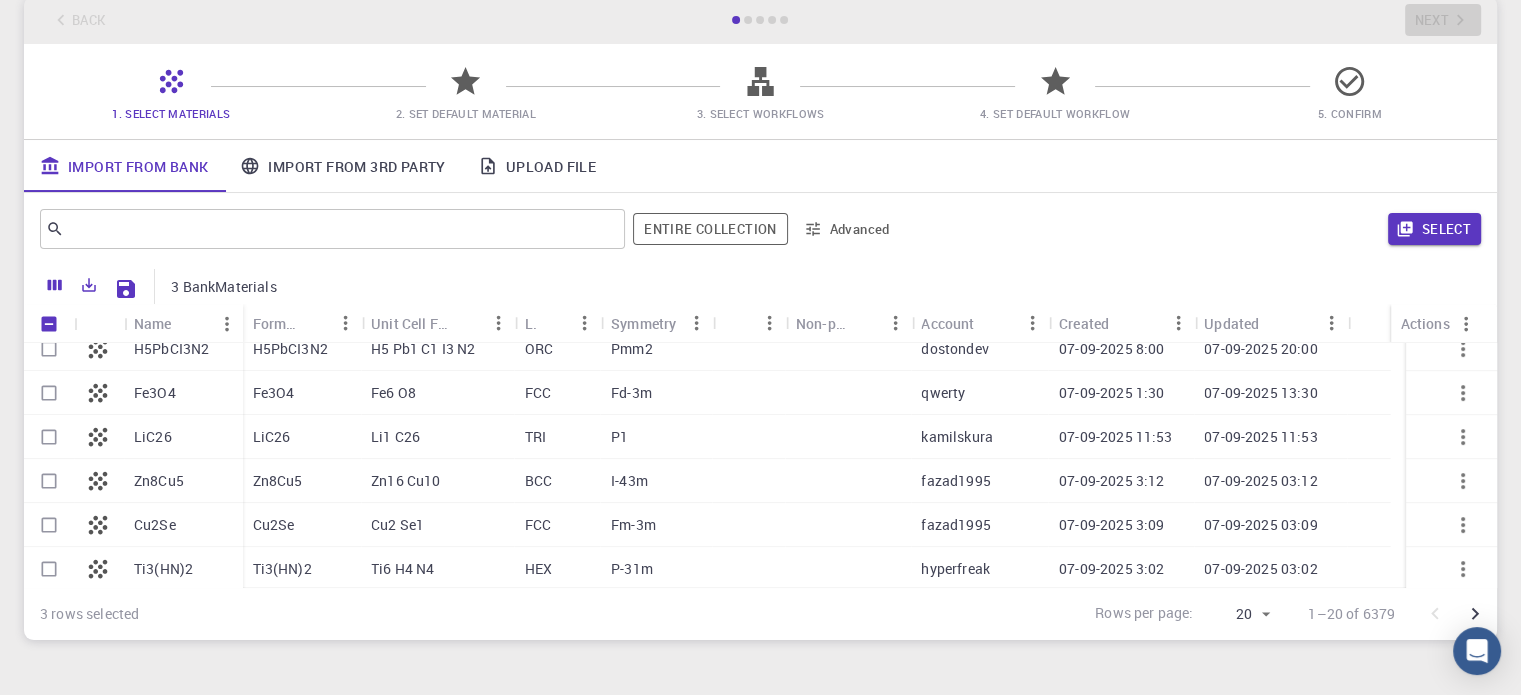 scroll, scrollTop: 600, scrollLeft: 0, axis: vertical 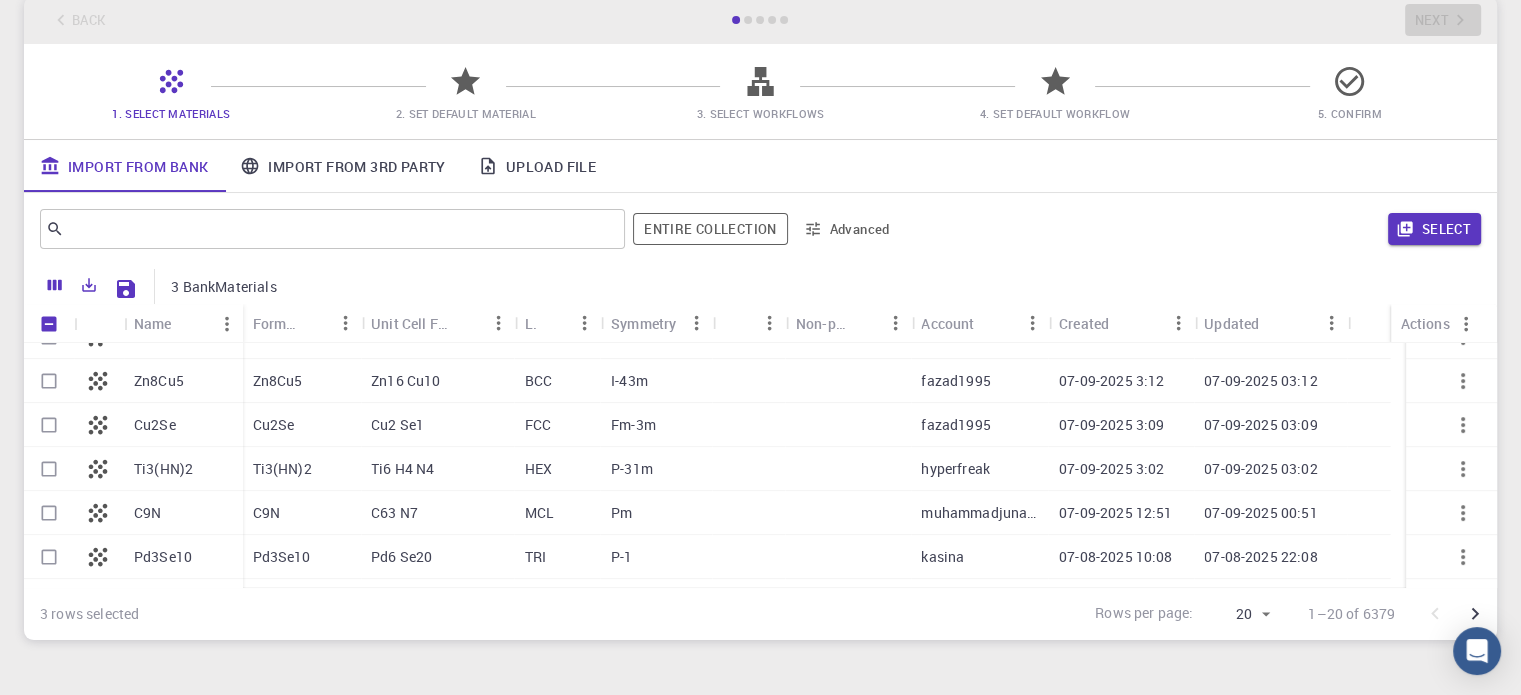 click on "MCL" at bounding box center (558, 513) 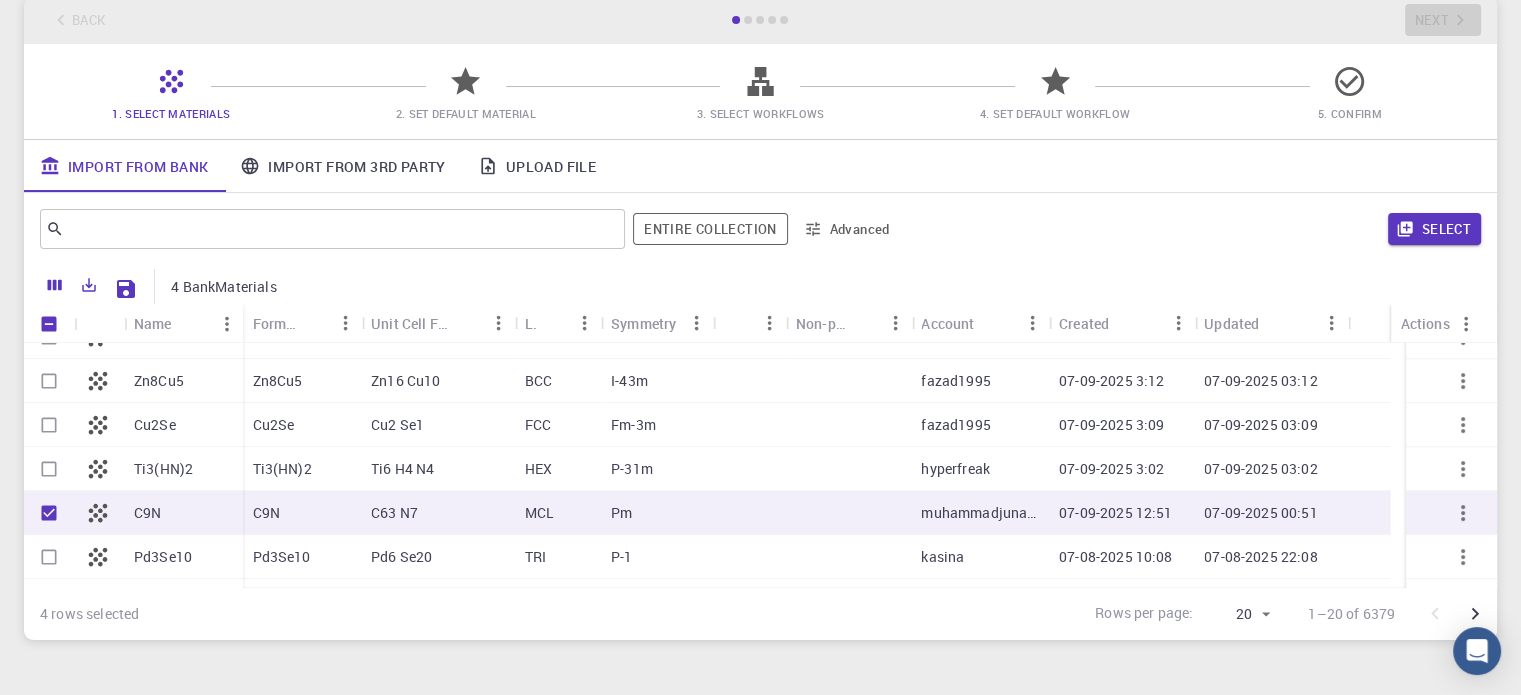 scroll, scrollTop: 635, scrollLeft: 0, axis: vertical 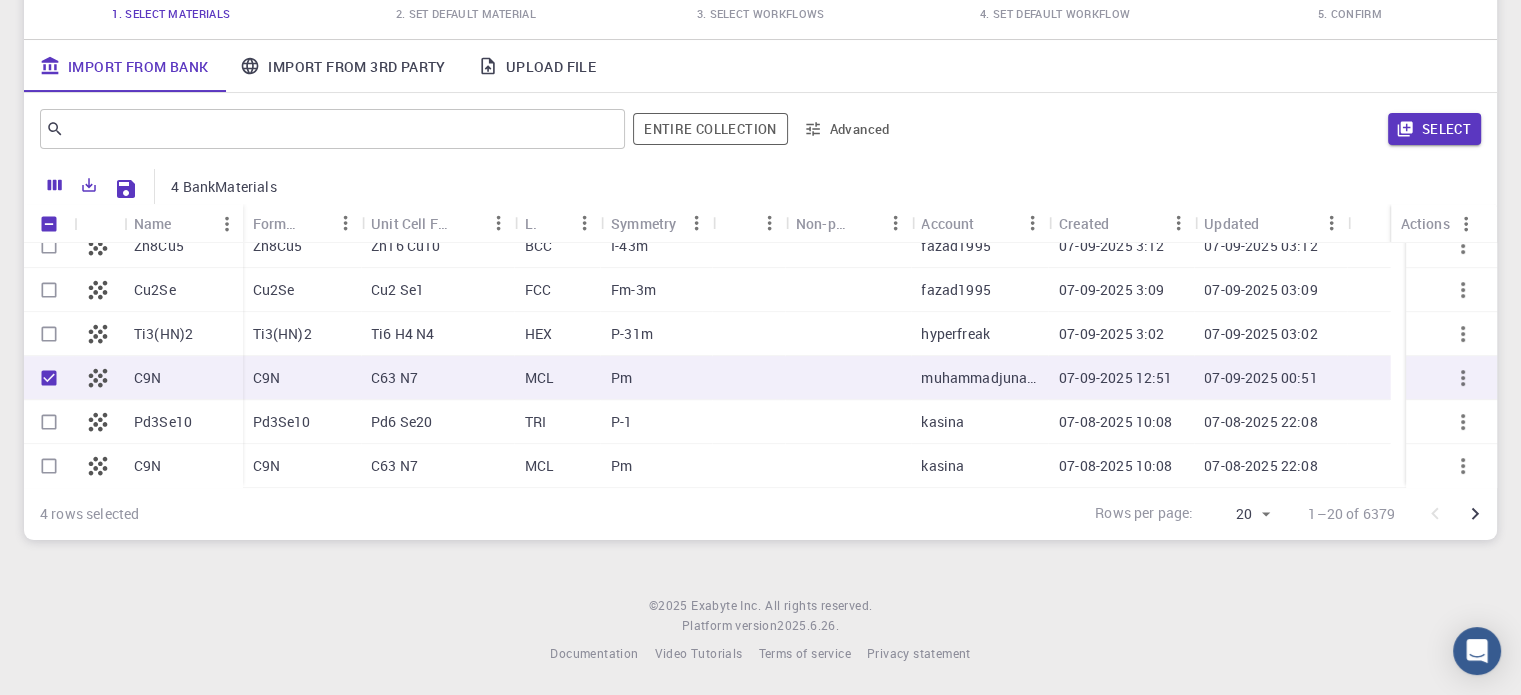 click on "C63 N7" at bounding box center [437, 466] 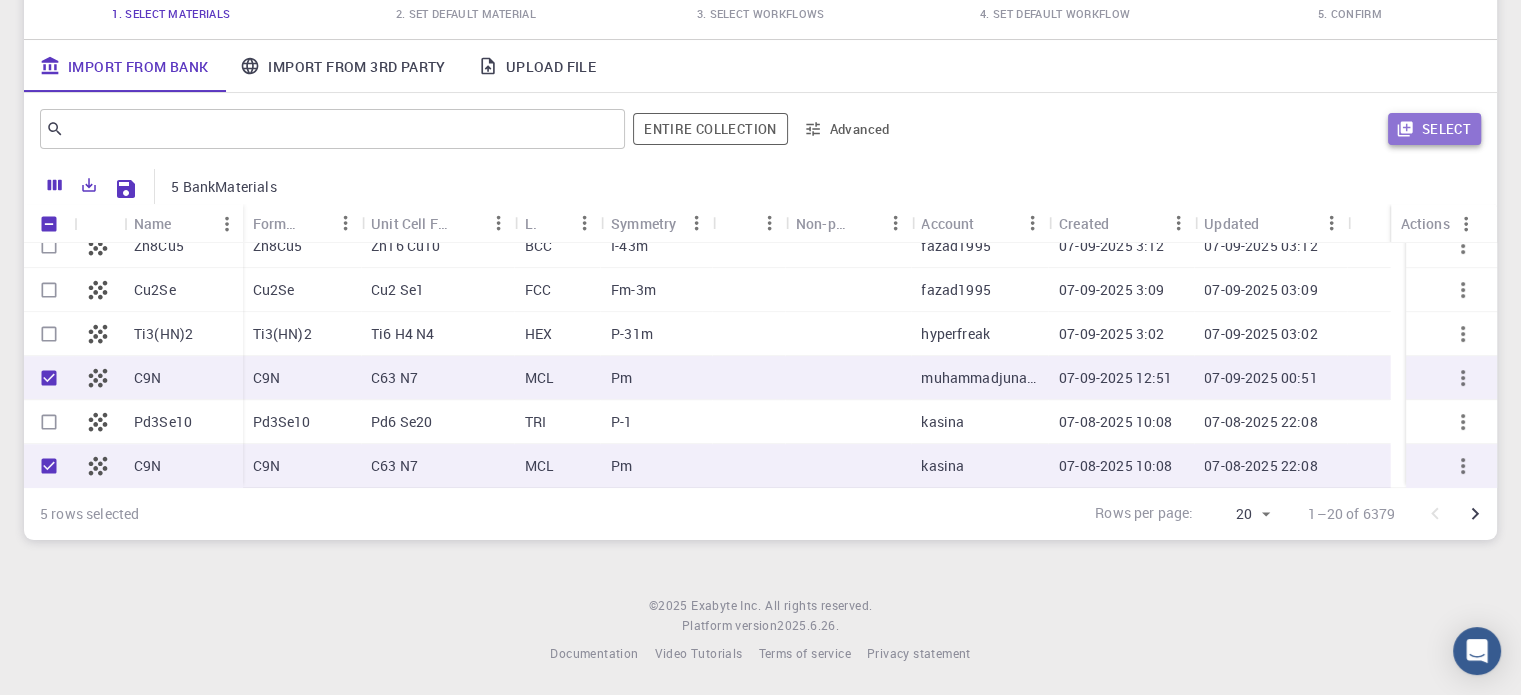 click 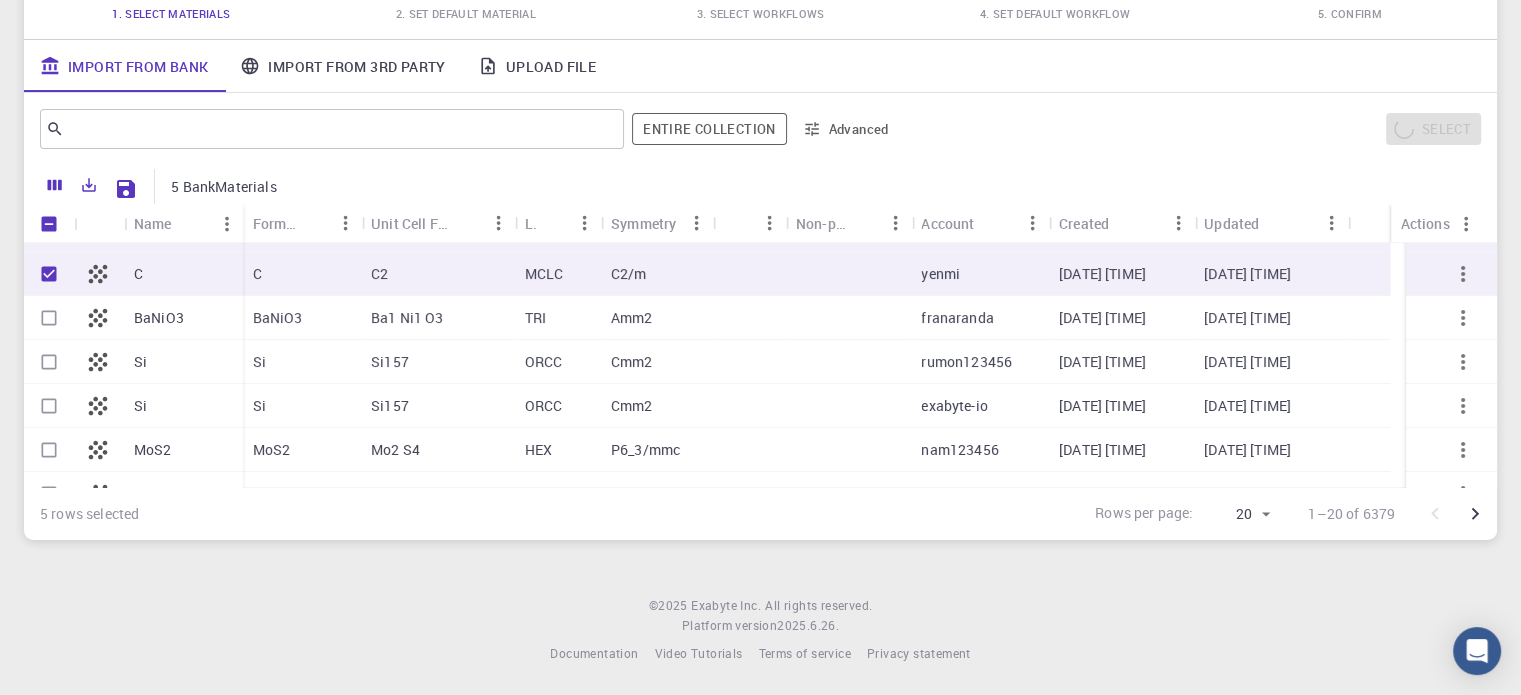 scroll, scrollTop: 0, scrollLeft: 0, axis: both 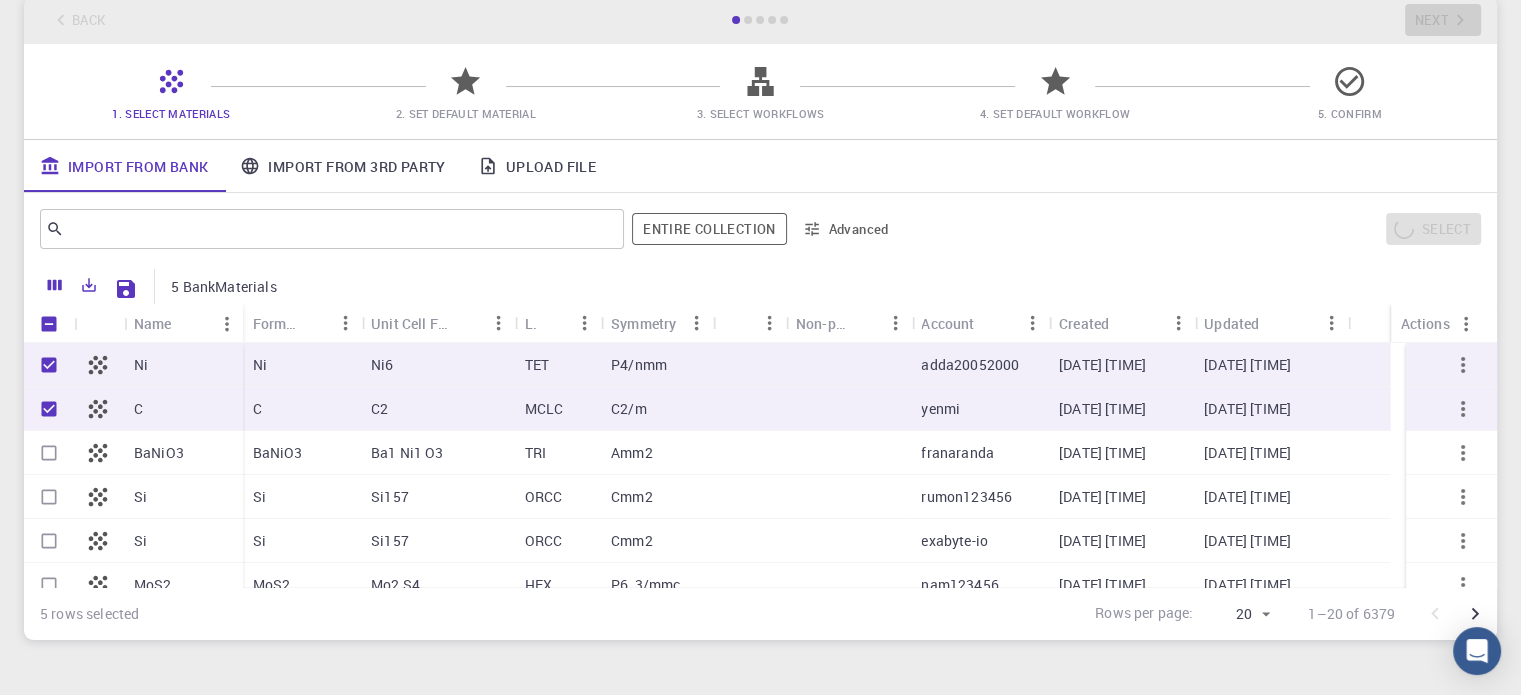 click on "Import From 3rd Party" at bounding box center (342, 166) 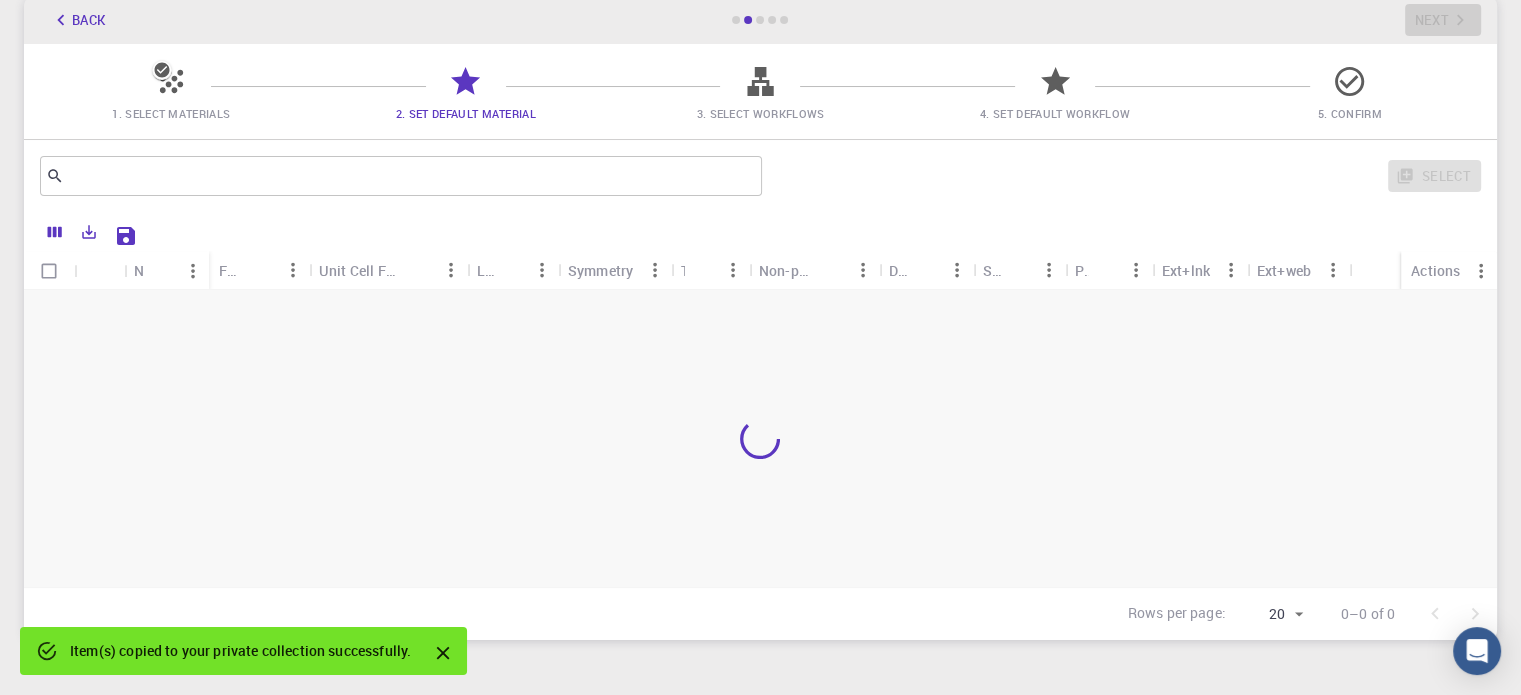 scroll, scrollTop: 12, scrollLeft: 0, axis: vertical 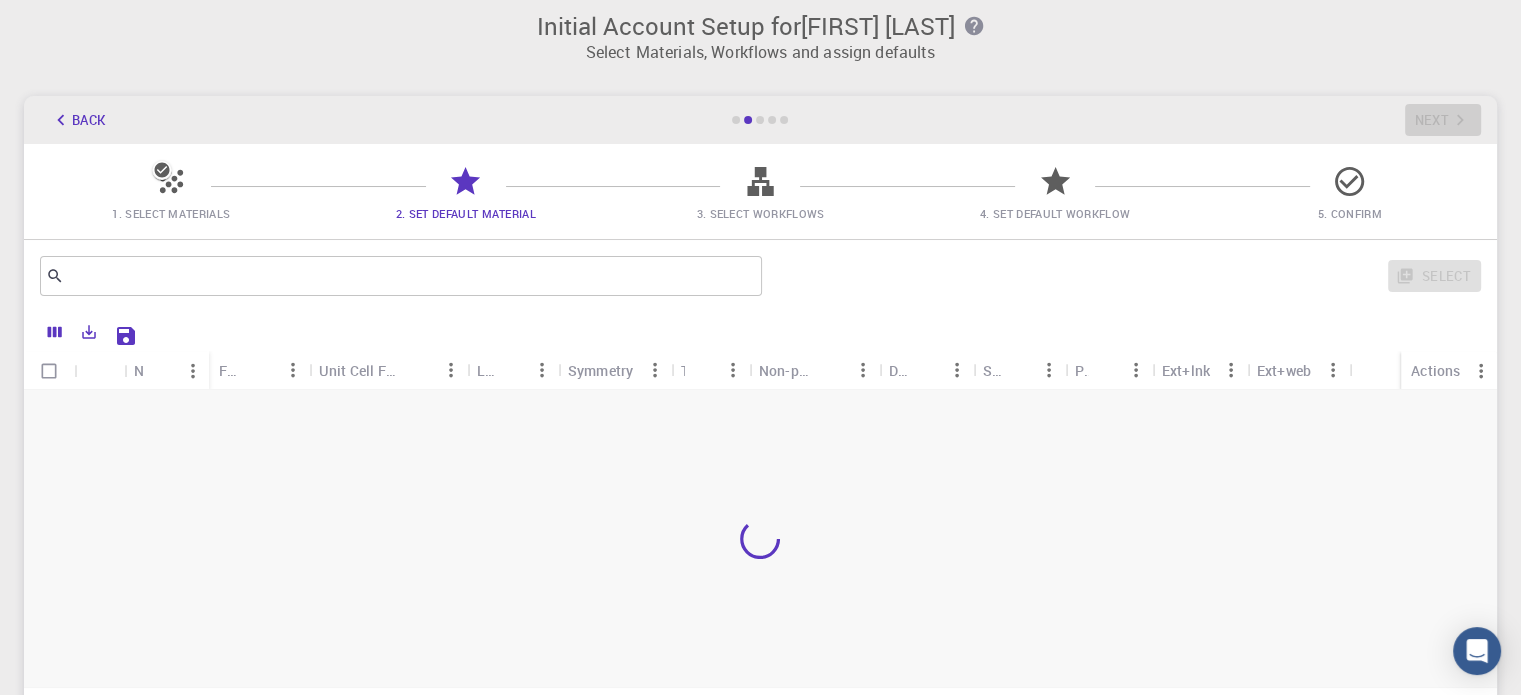 click 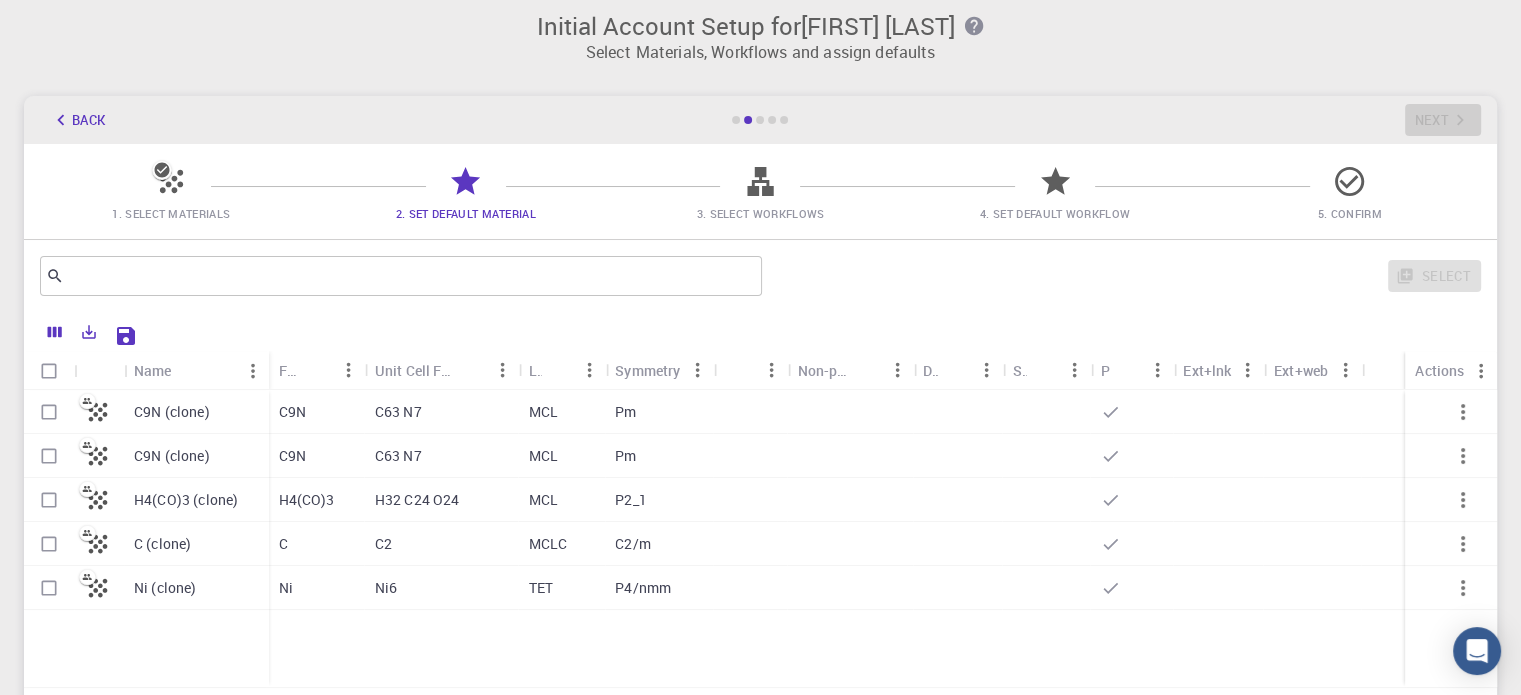 scroll, scrollTop: 212, scrollLeft: 0, axis: vertical 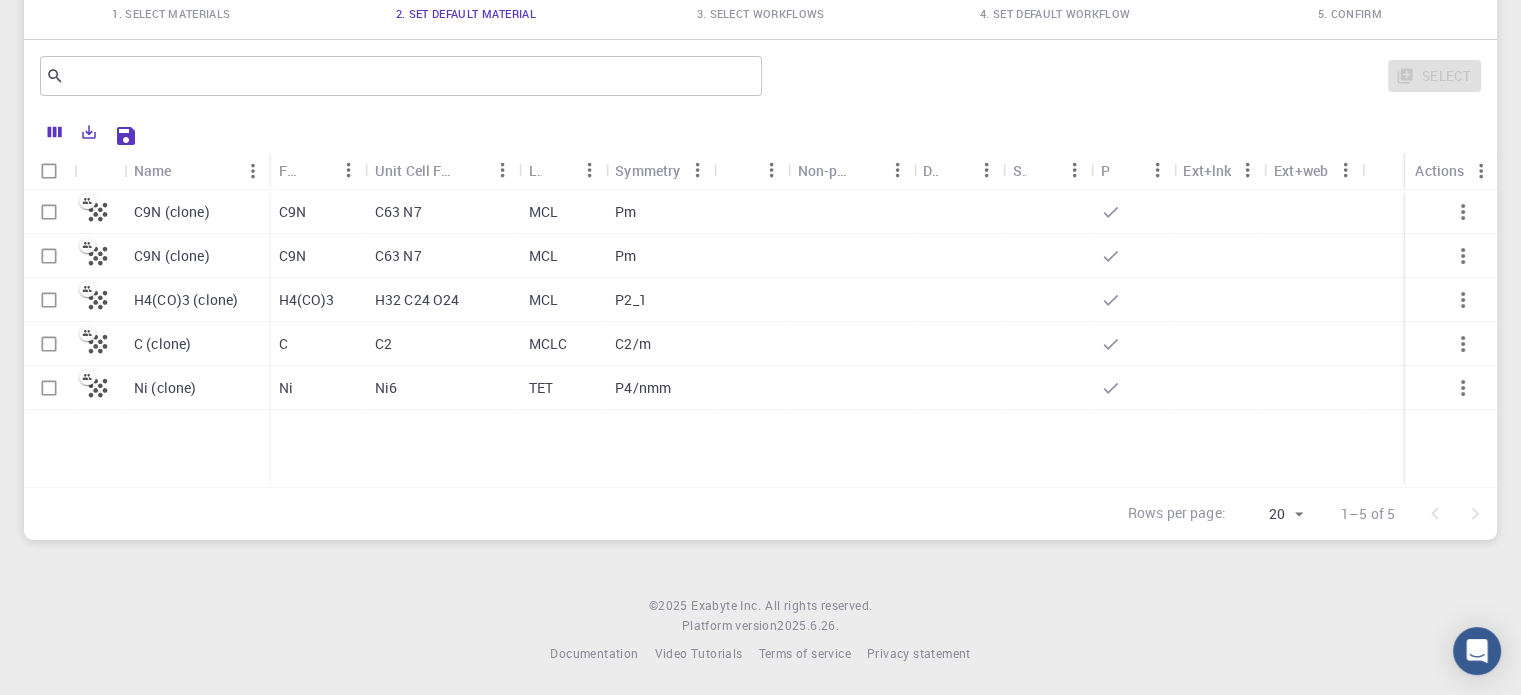 click at bounding box center [49, 212] 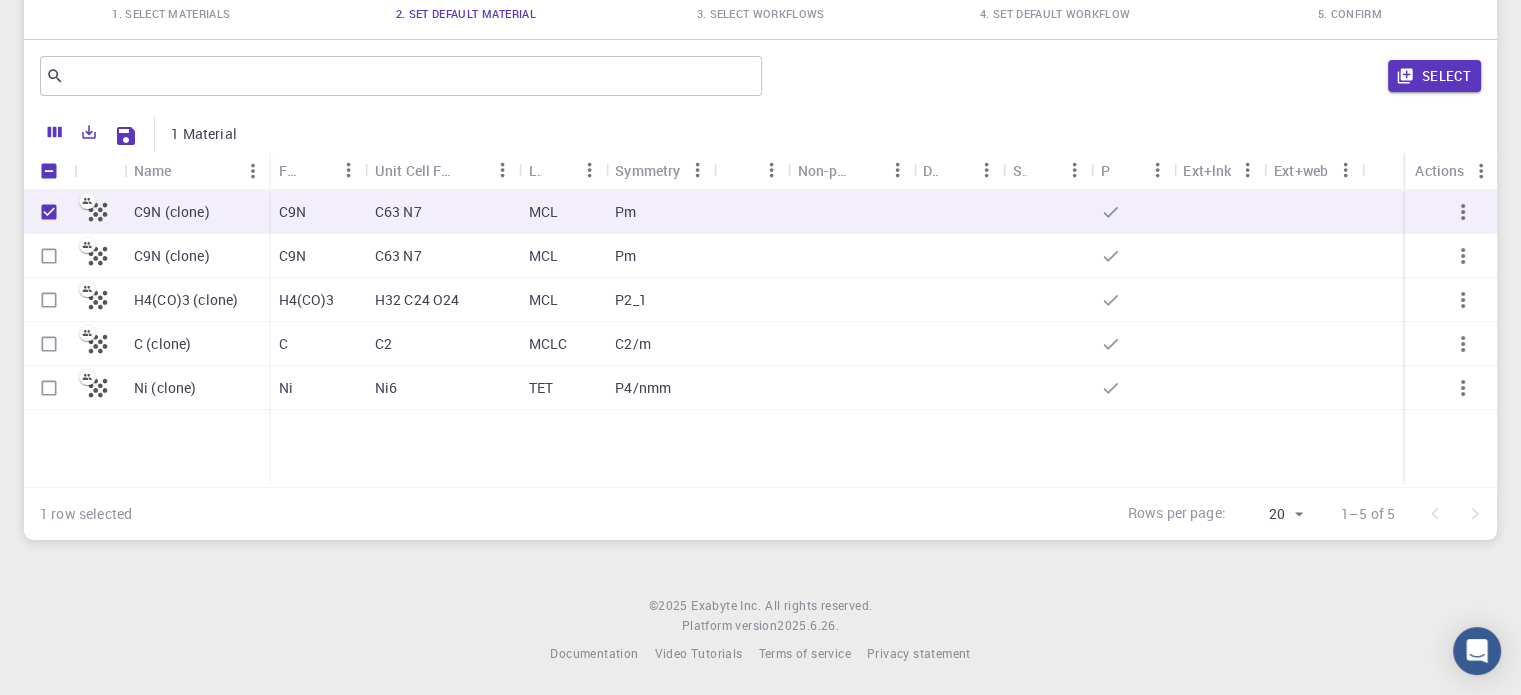 click at bounding box center [49, 256] 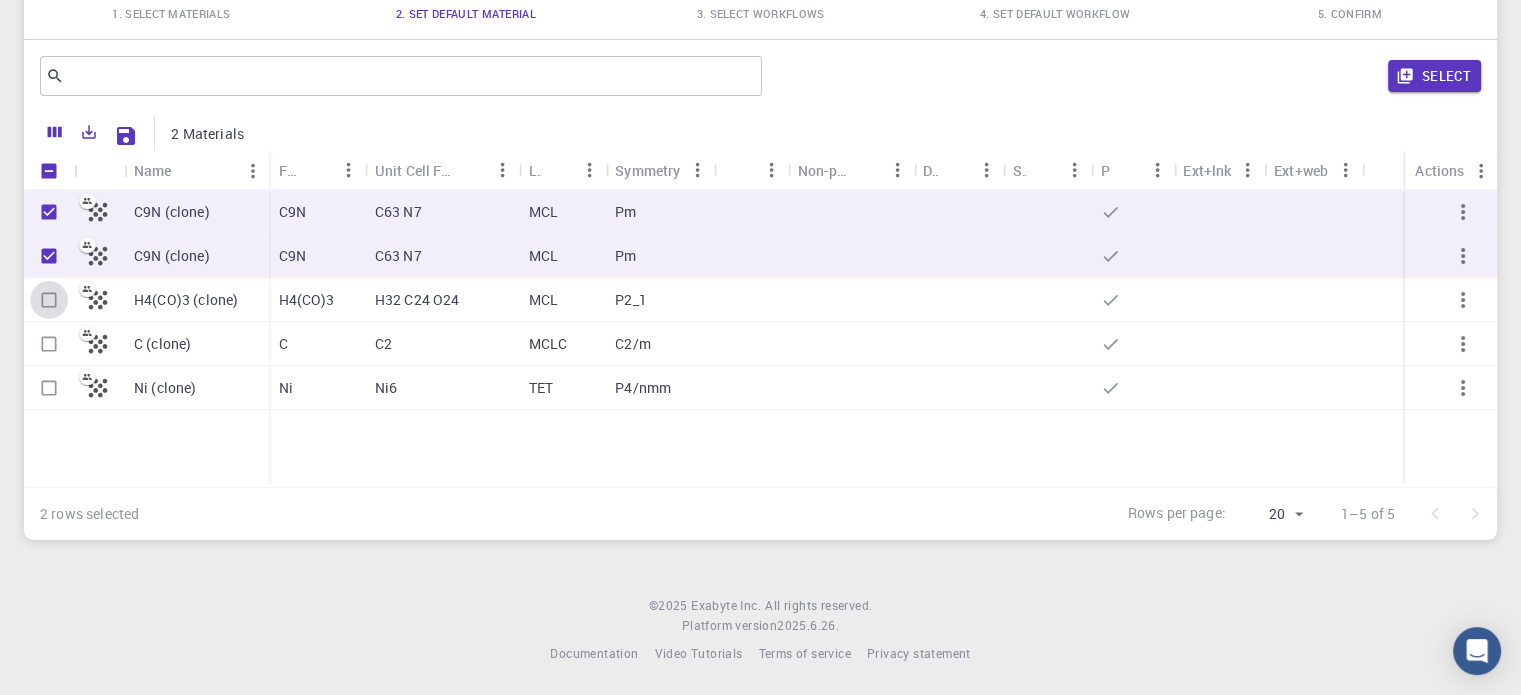 click at bounding box center [49, 300] 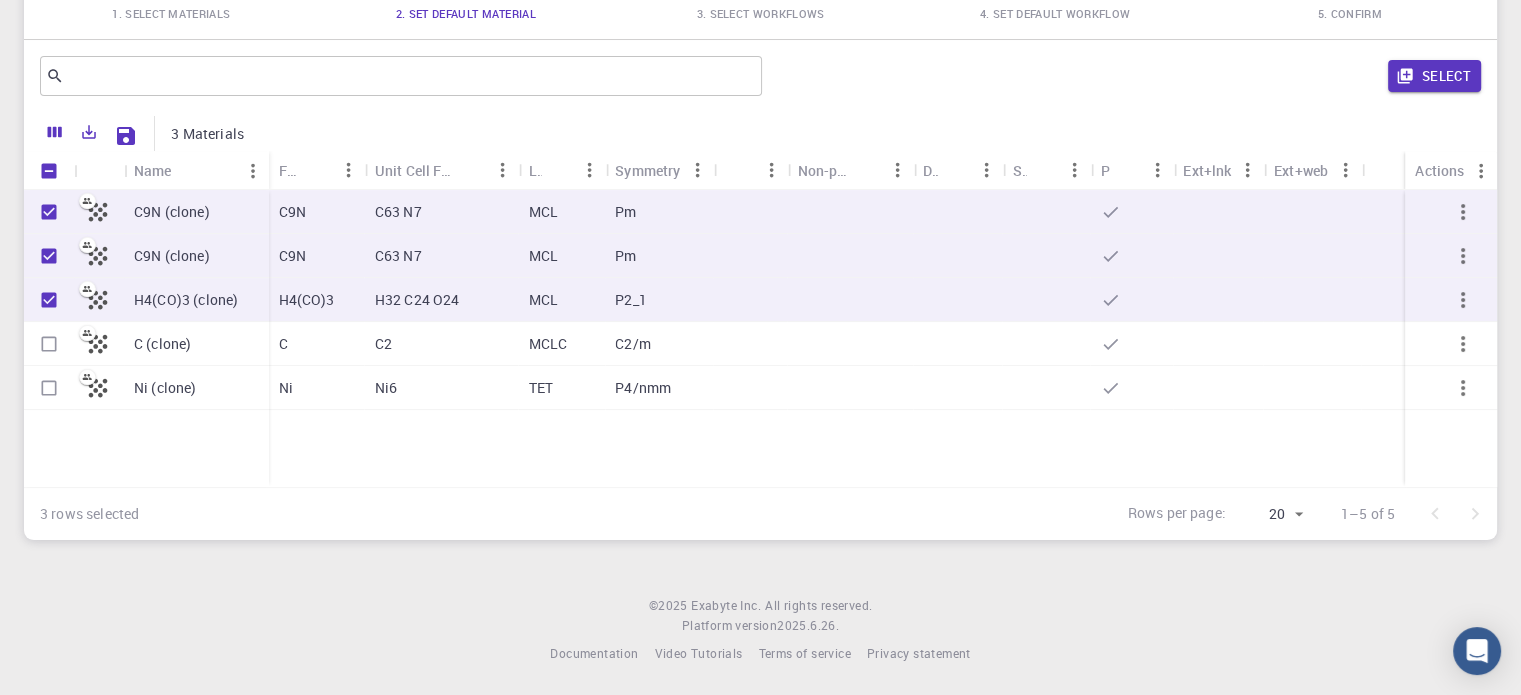 click at bounding box center (49, 344) 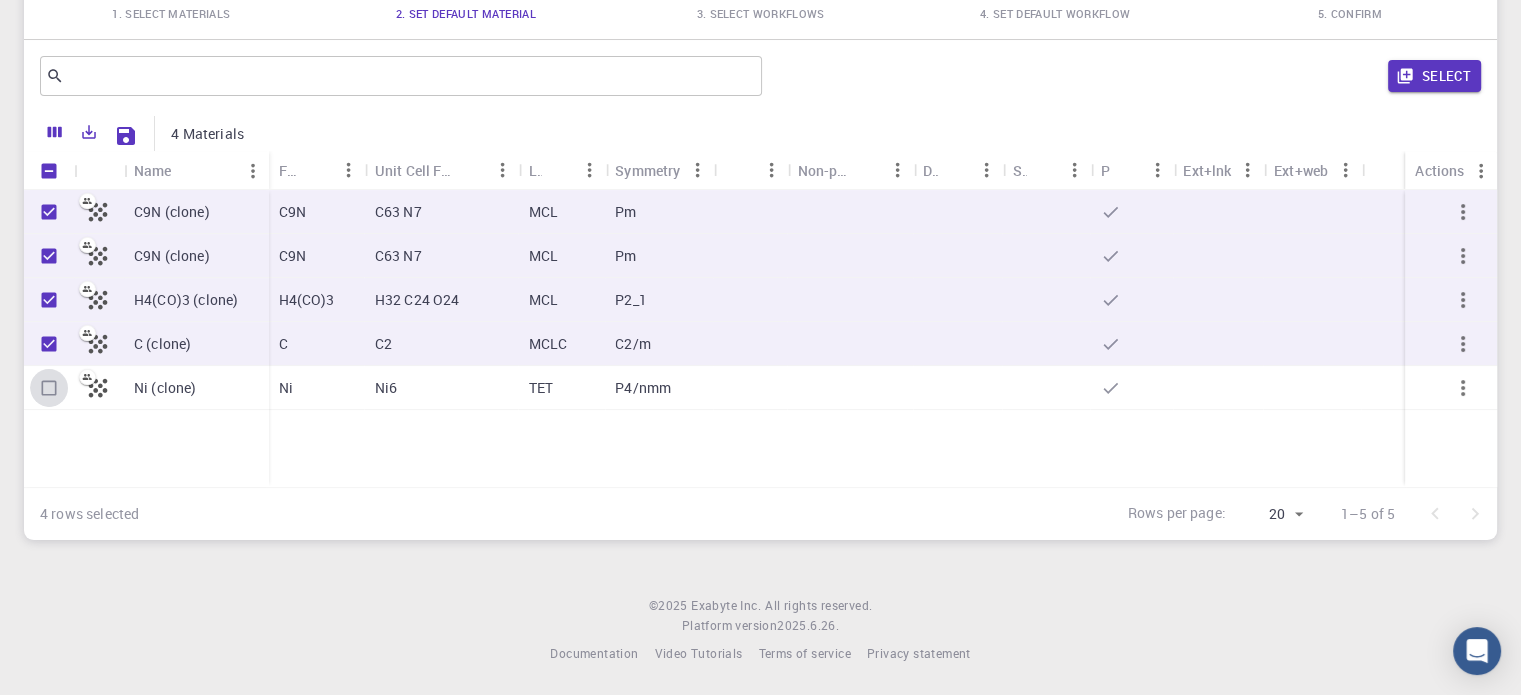 click at bounding box center [49, 388] 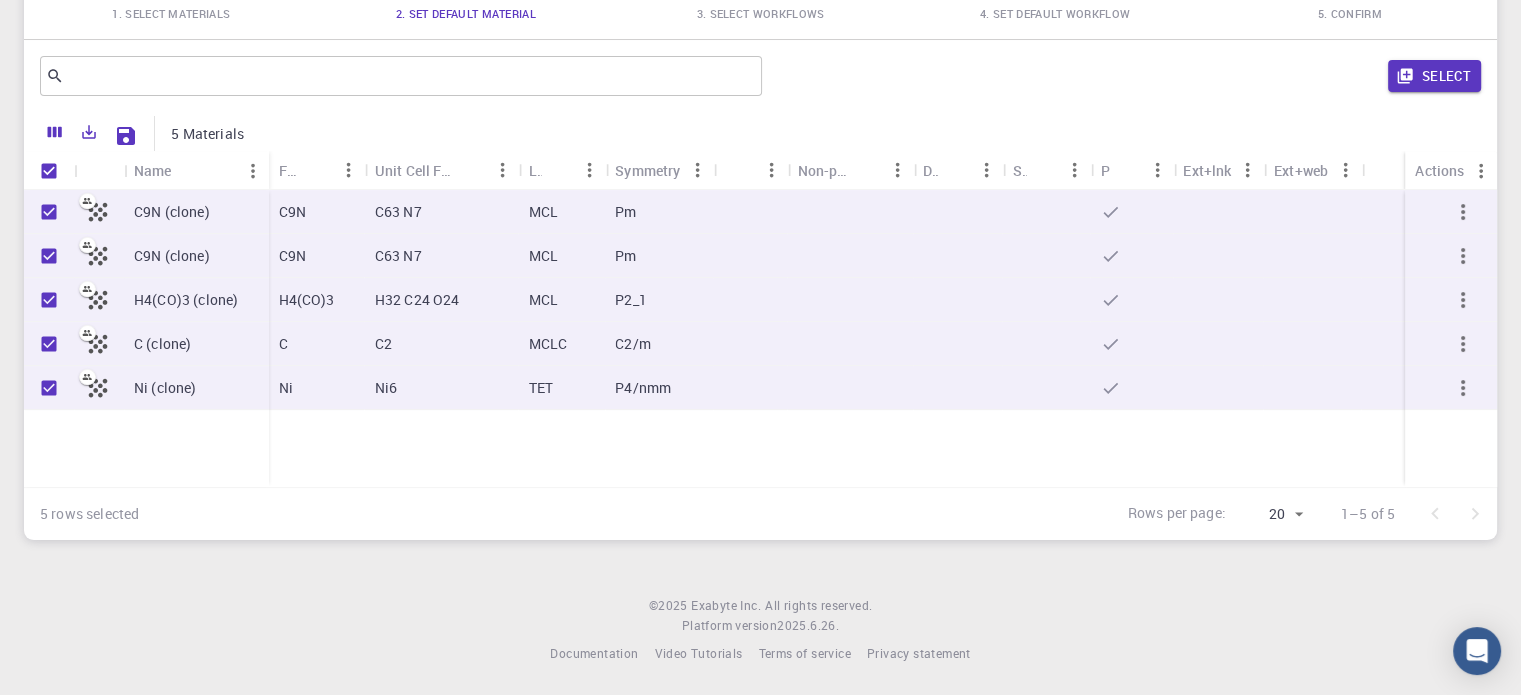 scroll, scrollTop: 0, scrollLeft: 0, axis: both 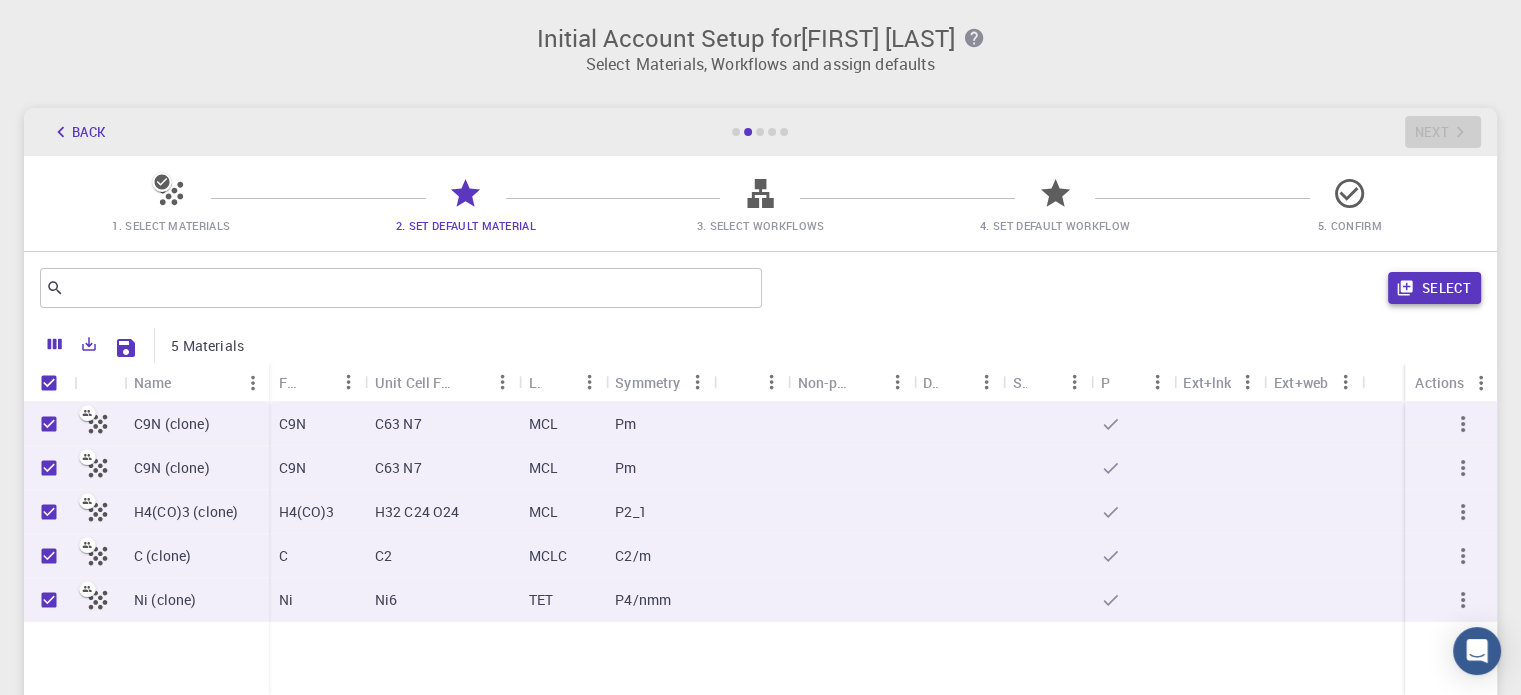 click on "Select" at bounding box center [1434, 288] 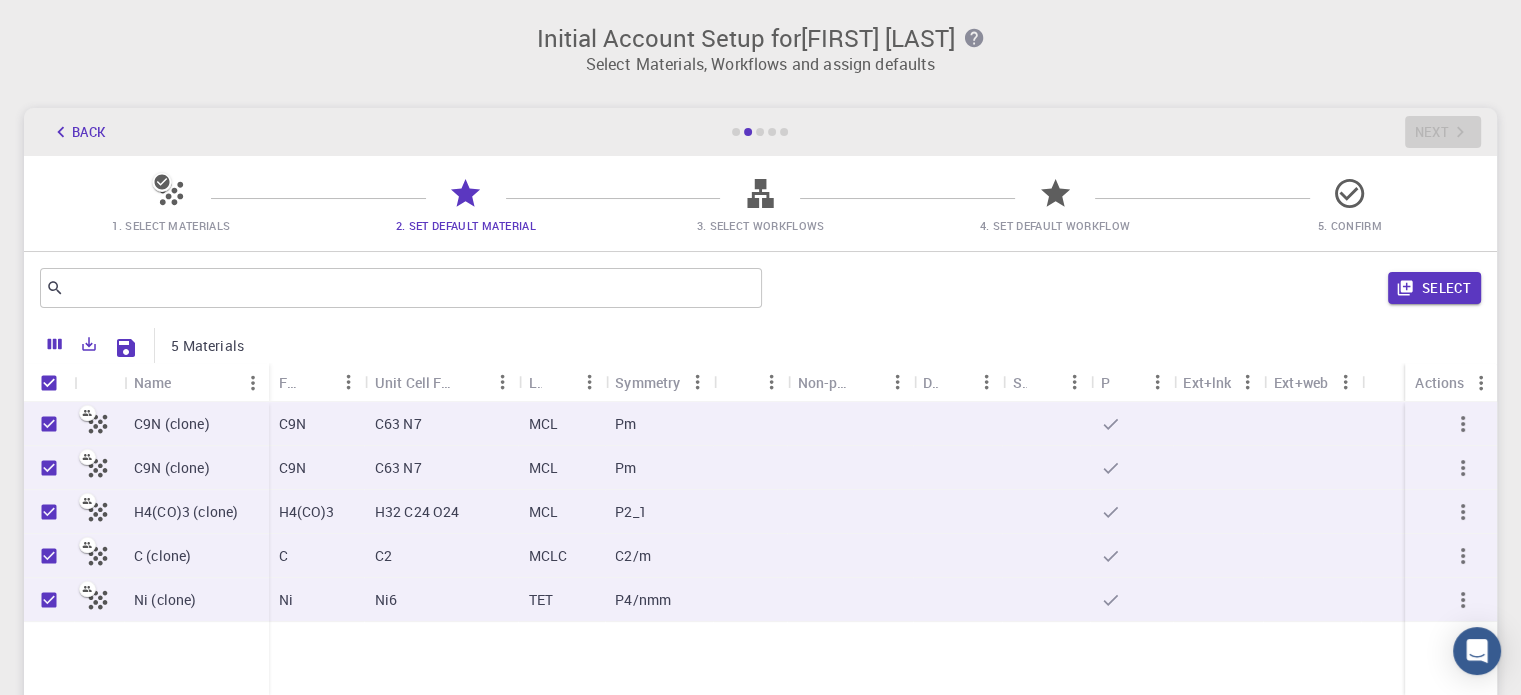 checkbox on "false" 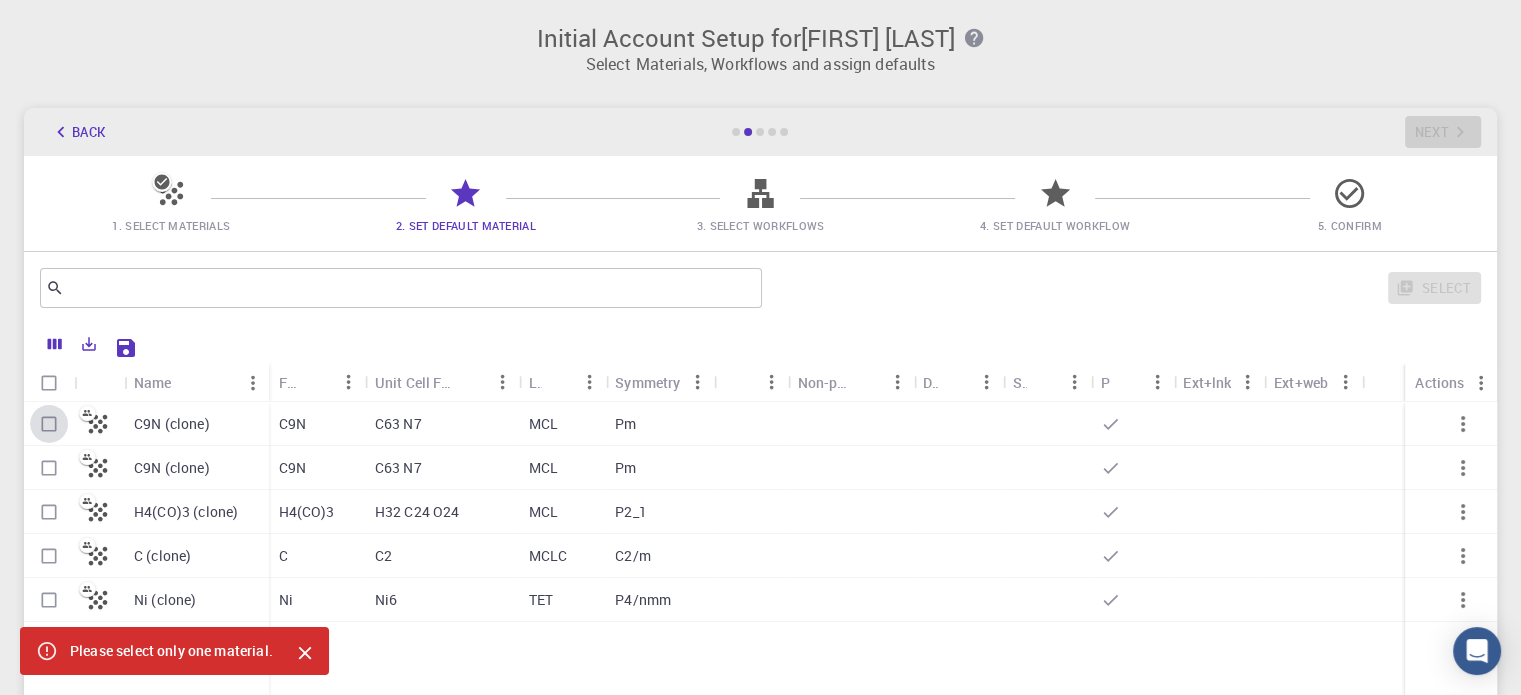 click at bounding box center (49, 424) 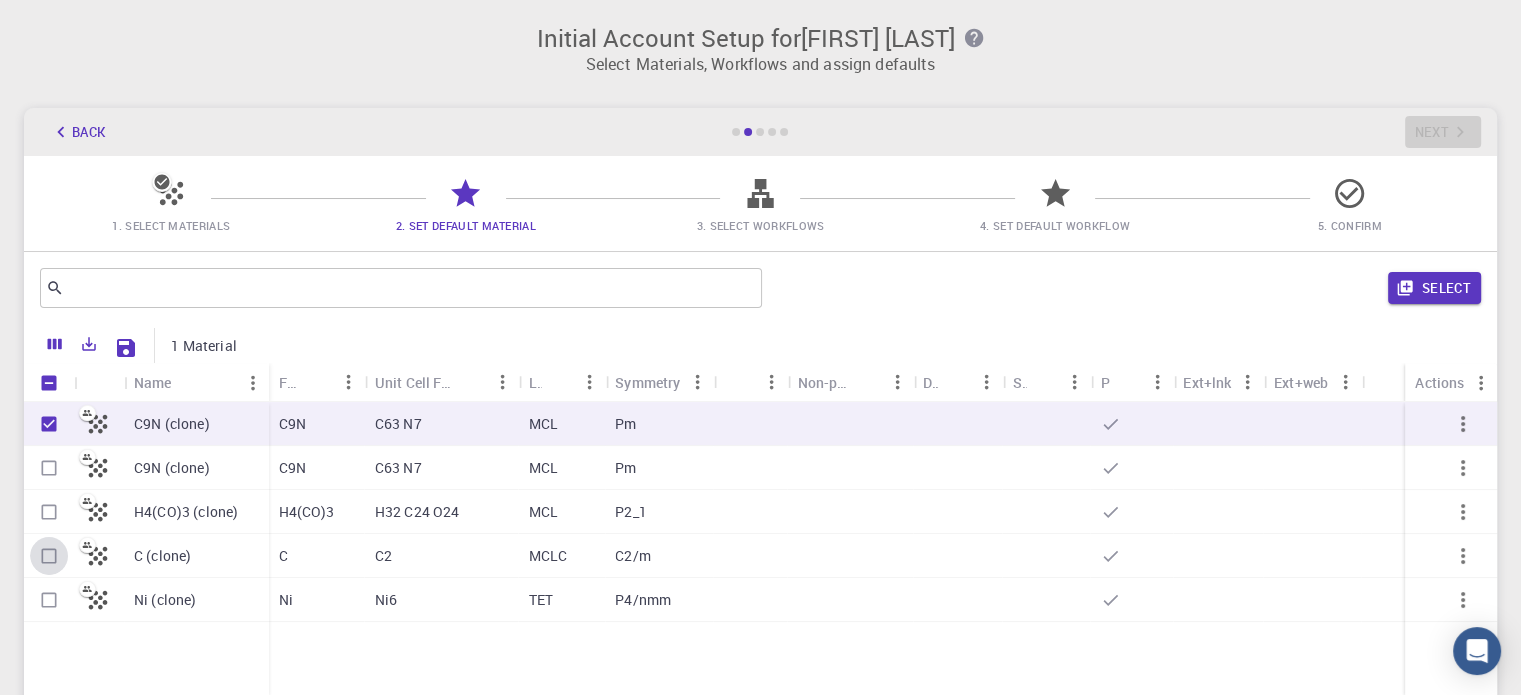 click at bounding box center (49, 556) 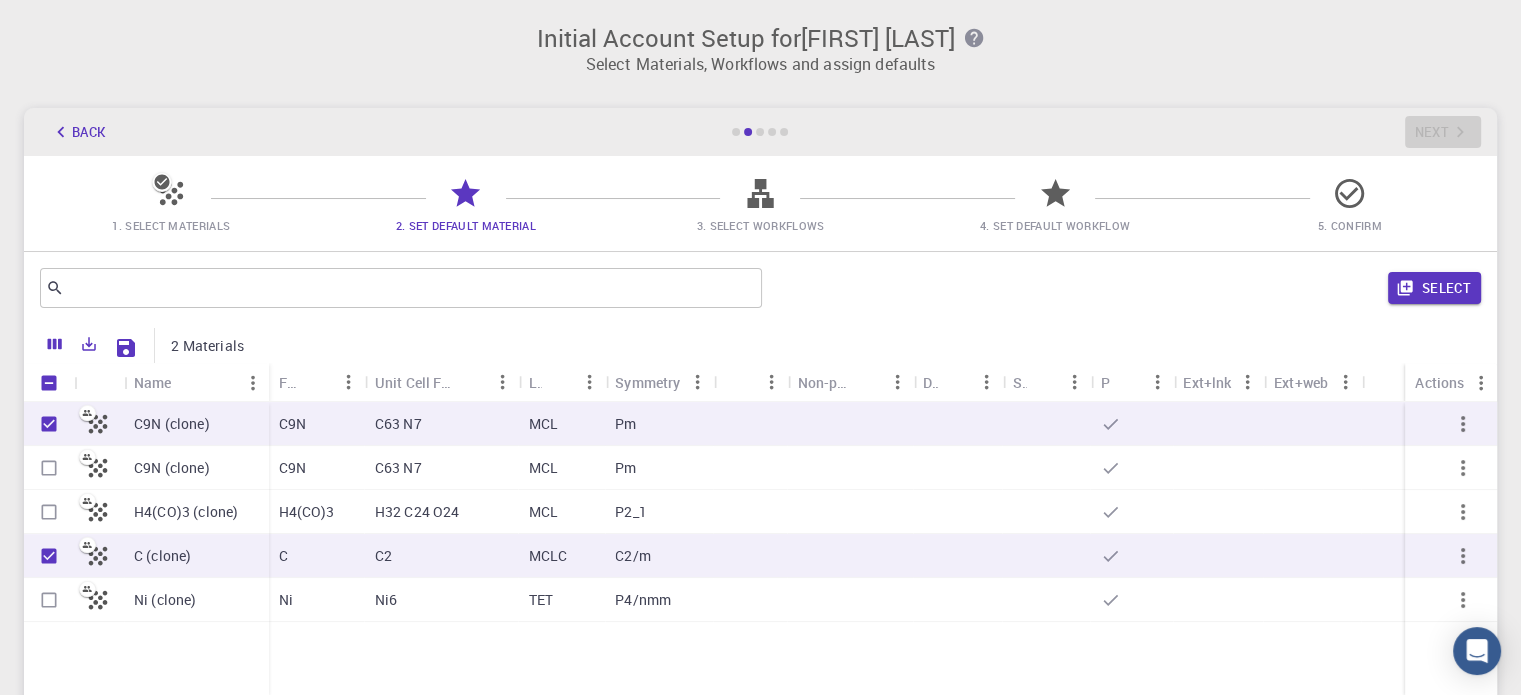 click at bounding box center [49, 424] 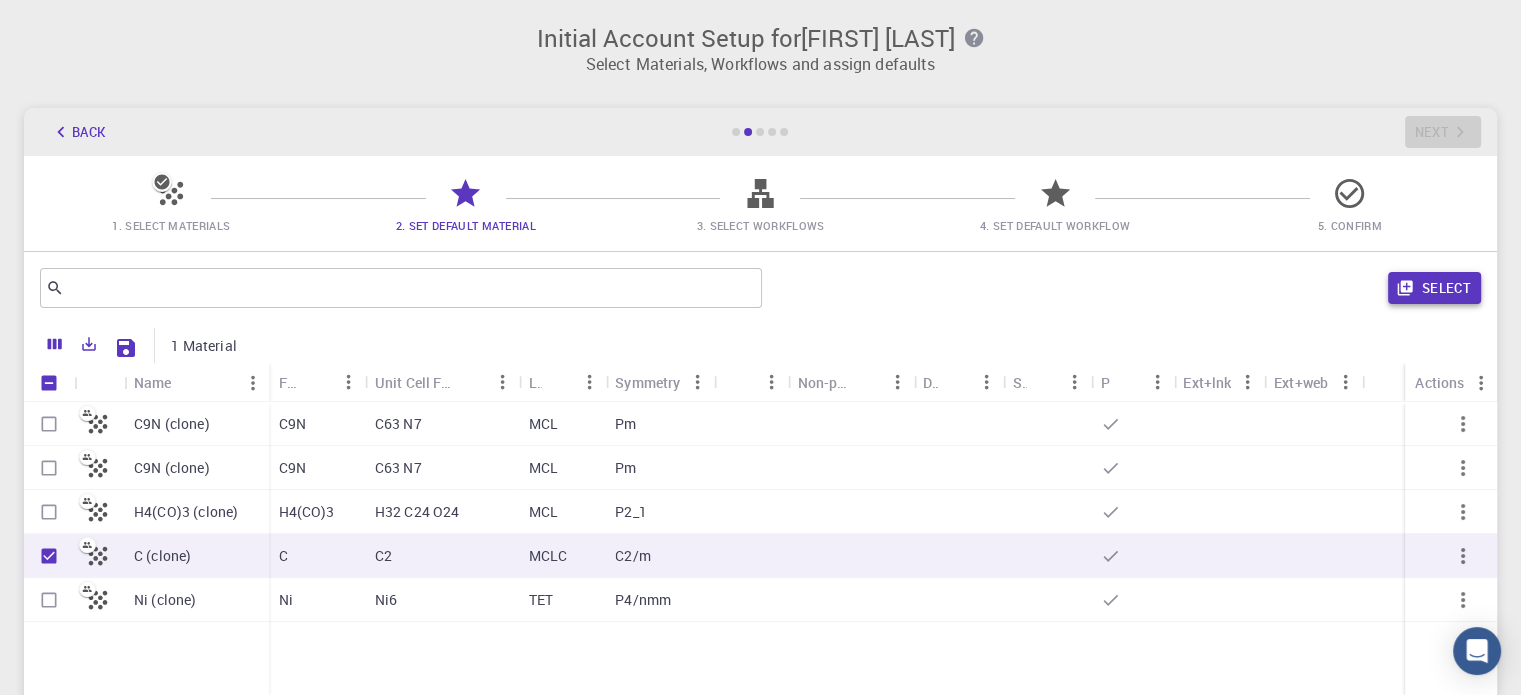 click on "Select" at bounding box center [1434, 288] 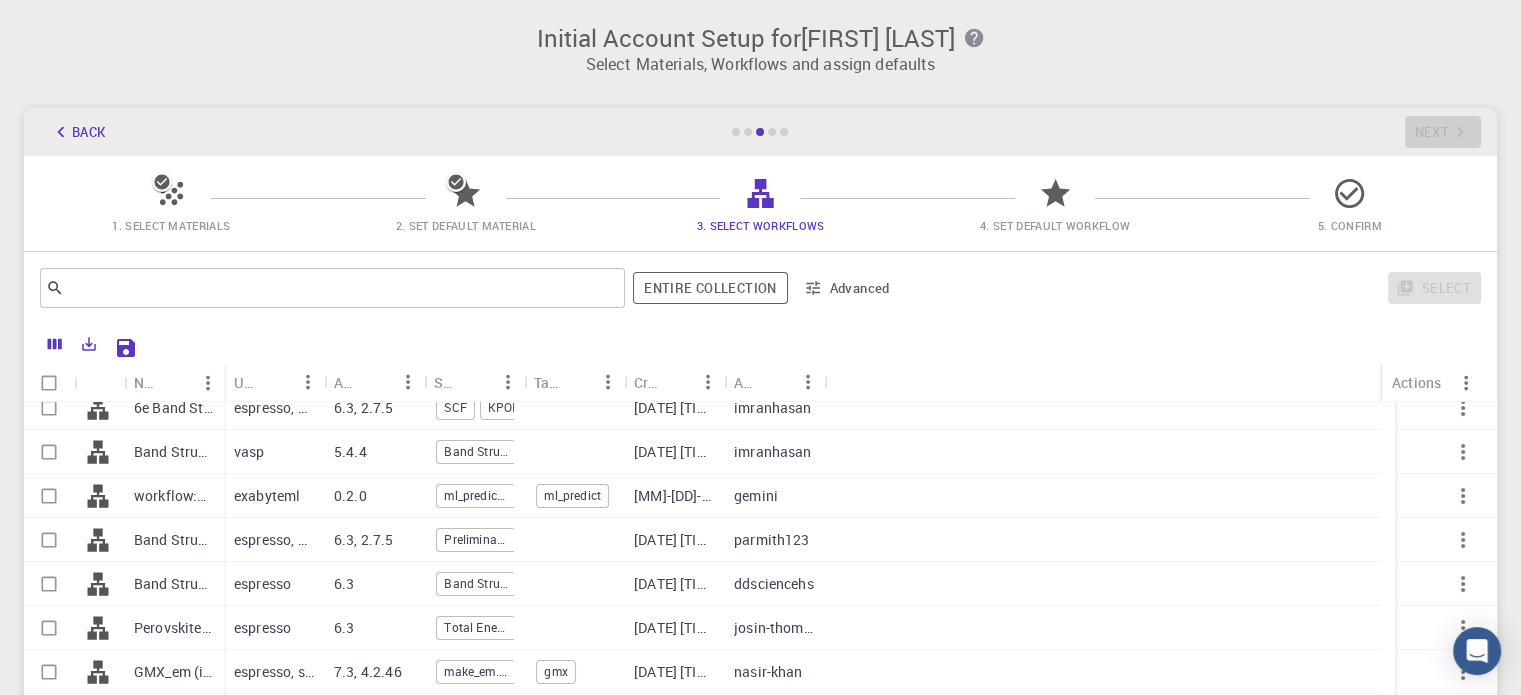 scroll, scrollTop: 582, scrollLeft: 0, axis: vertical 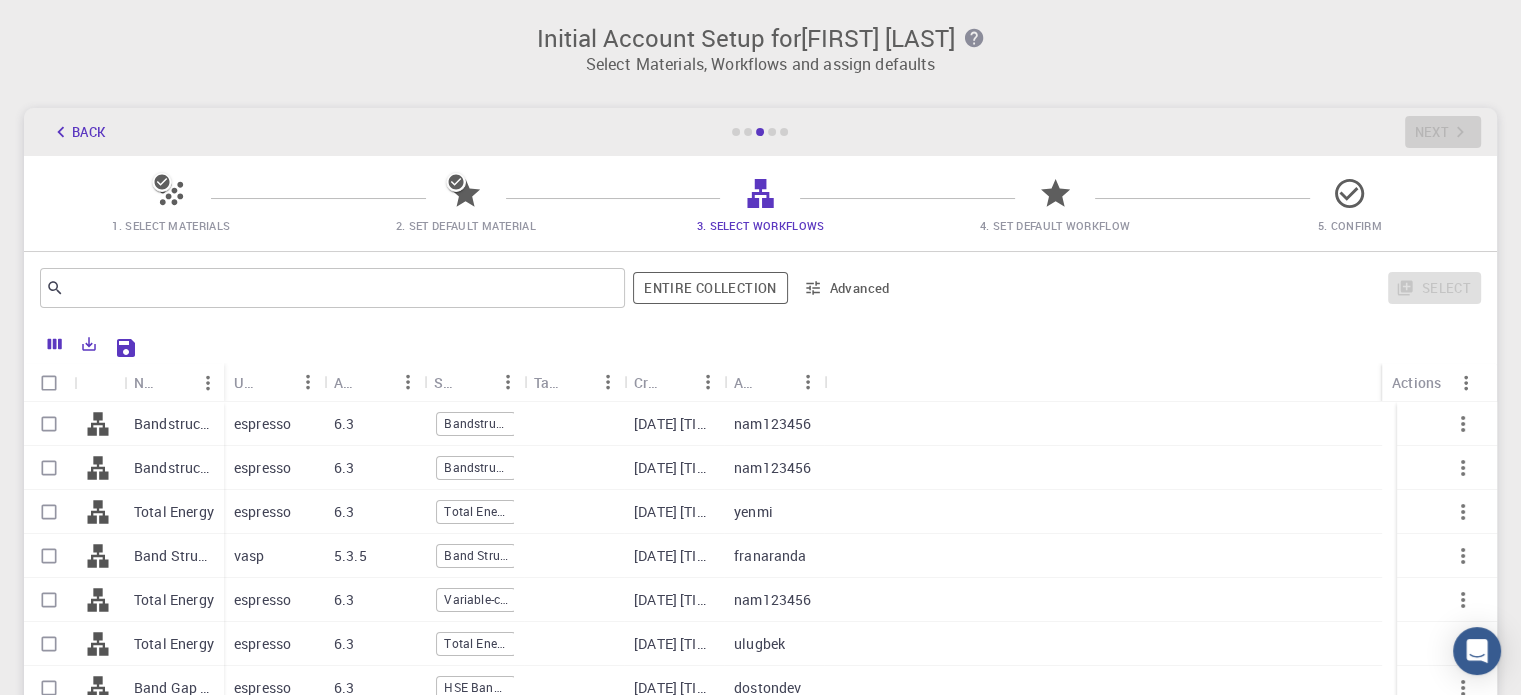 click at bounding box center (49, 424) 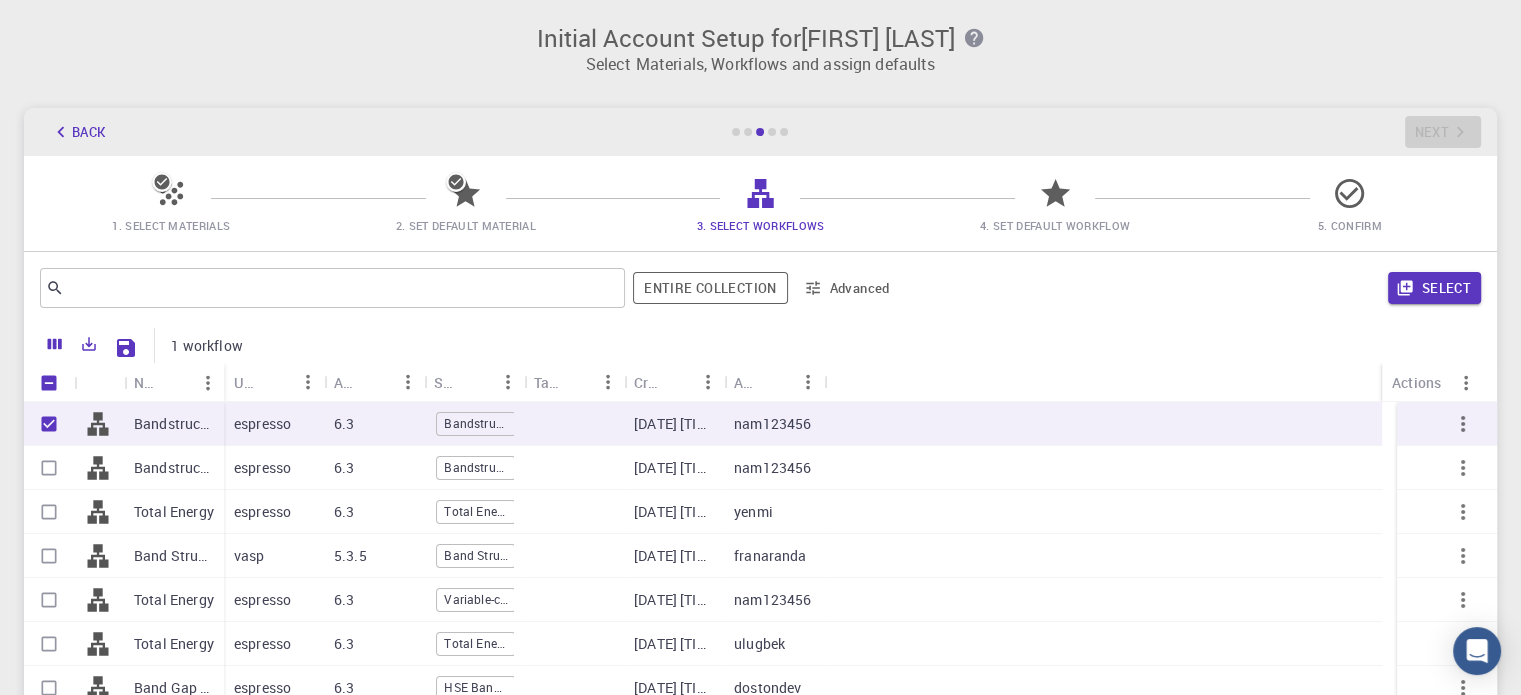 click at bounding box center (49, 468) 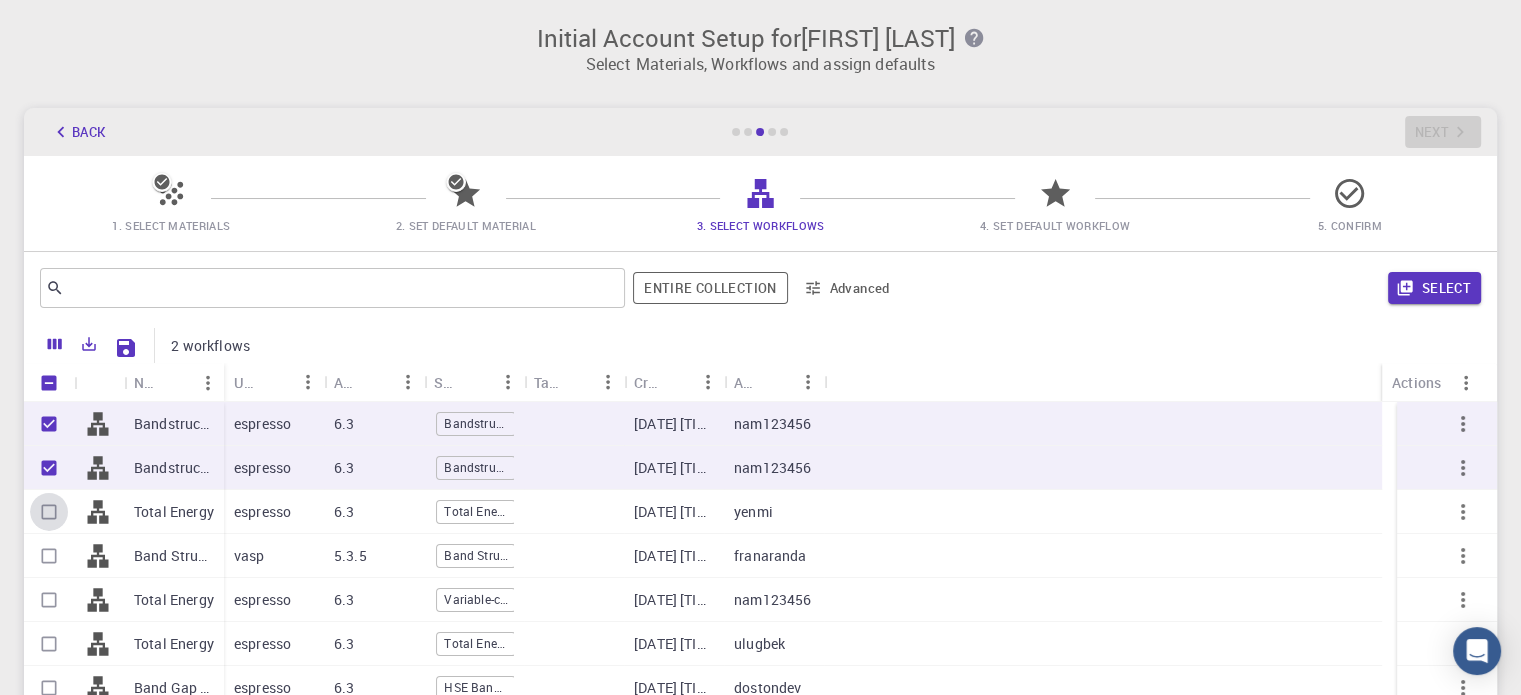 click at bounding box center (49, 512) 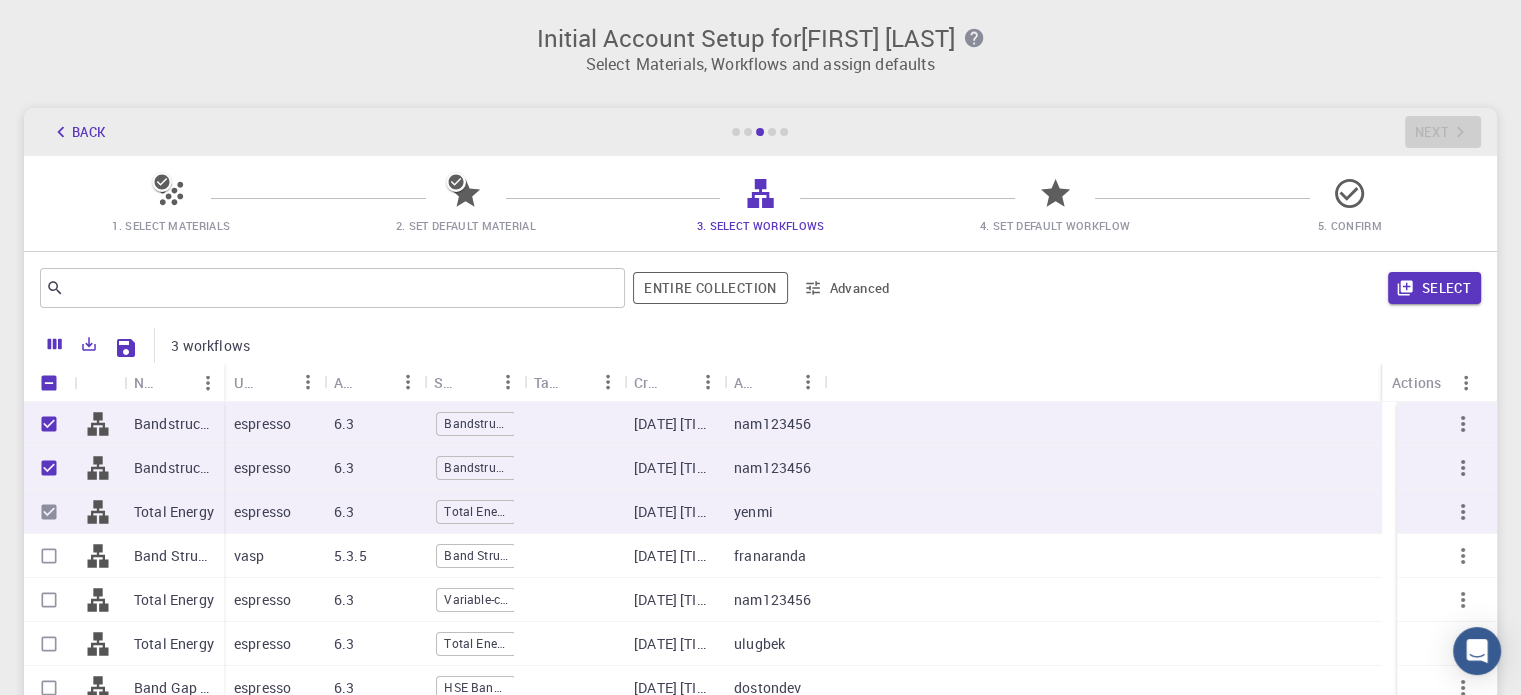 scroll, scrollTop: 100, scrollLeft: 0, axis: vertical 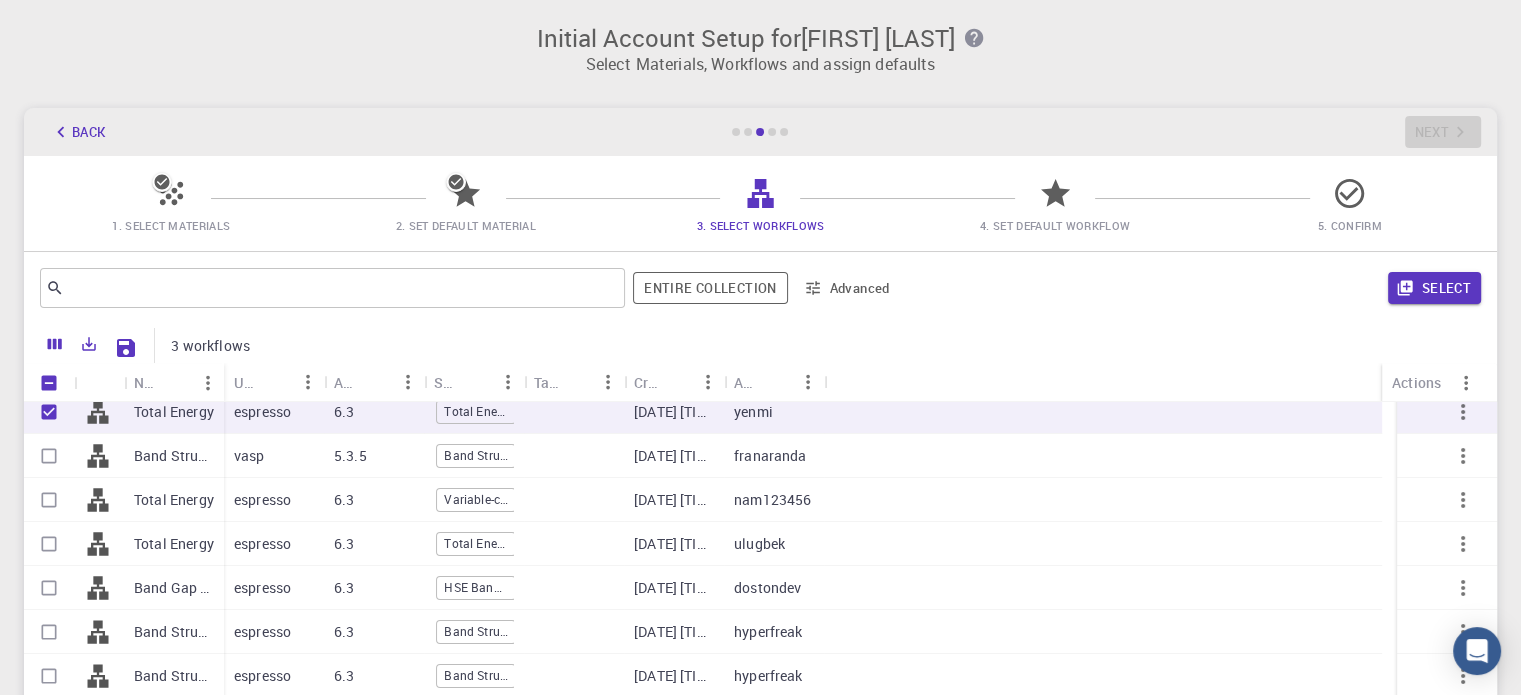 click at bounding box center (49, 456) 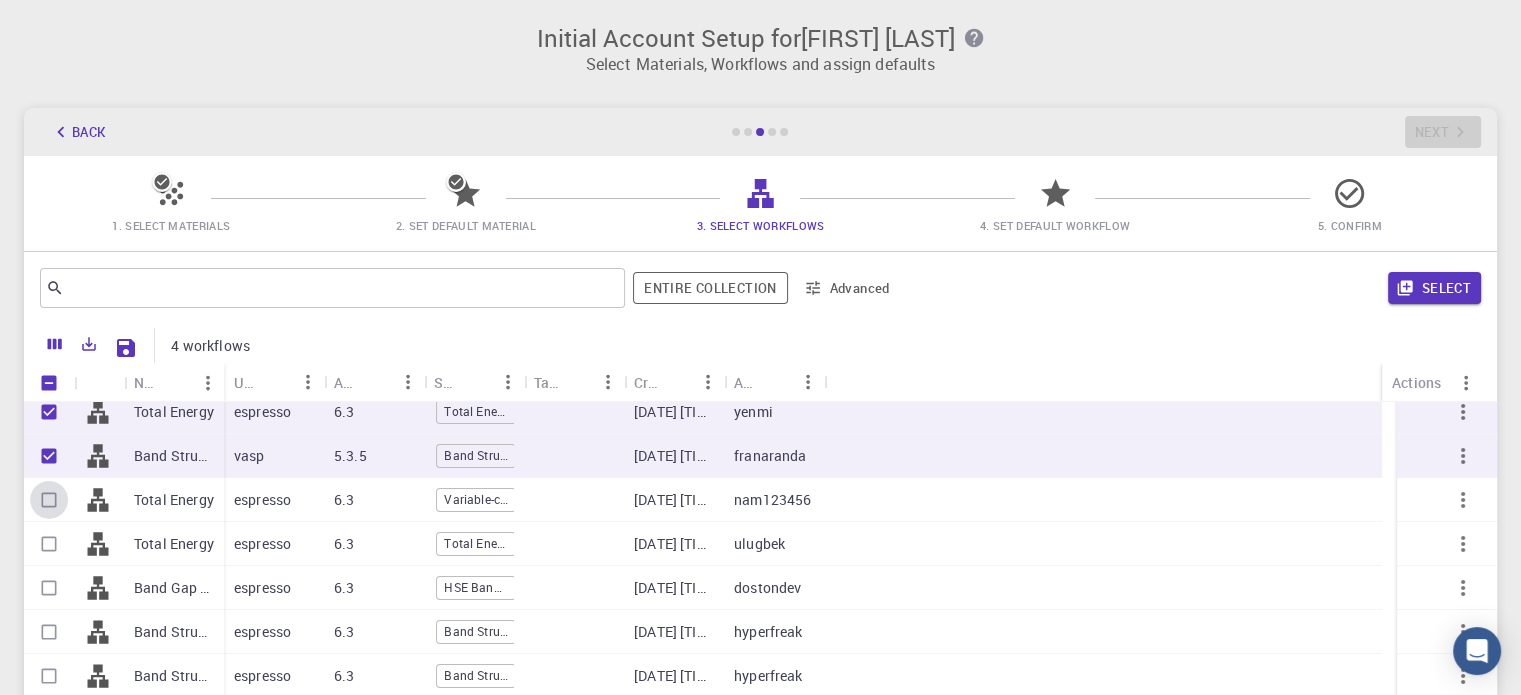 click at bounding box center [49, 500] 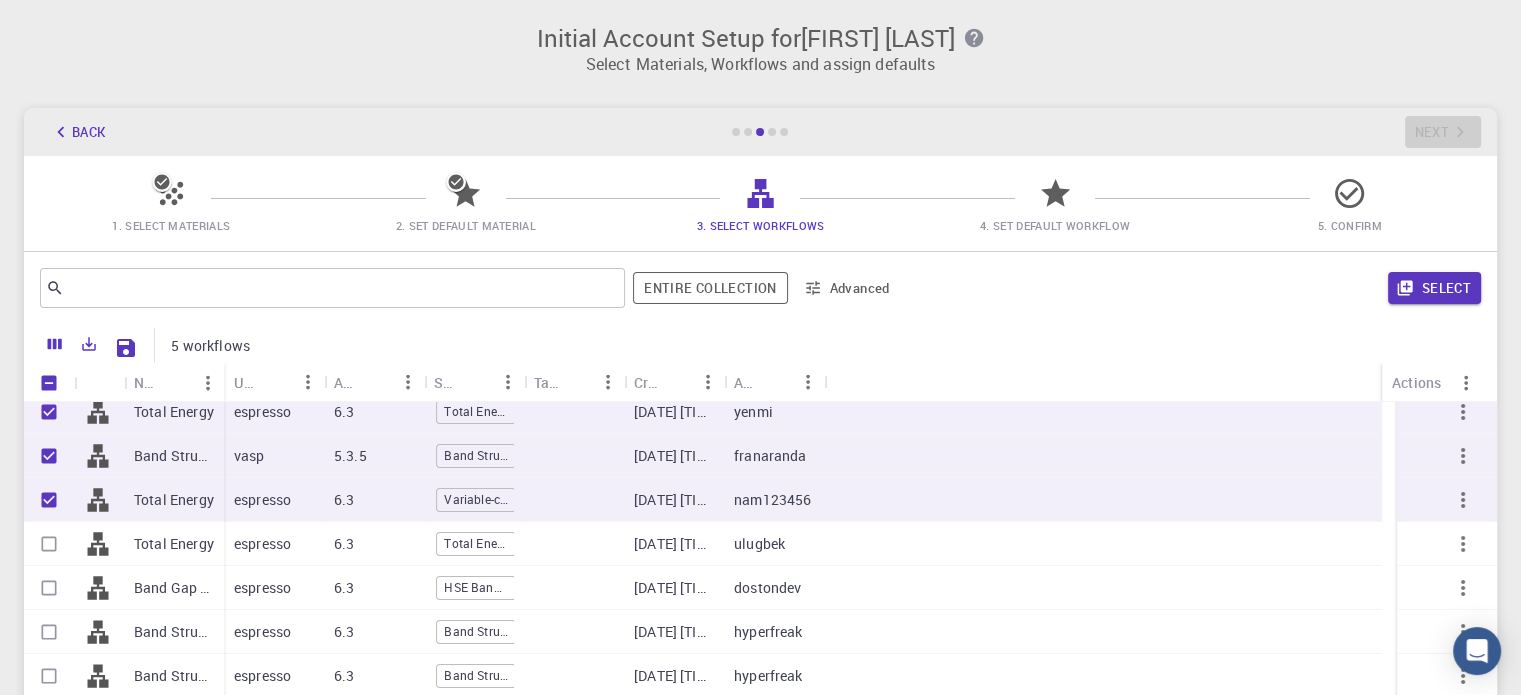 click at bounding box center (49, 544) 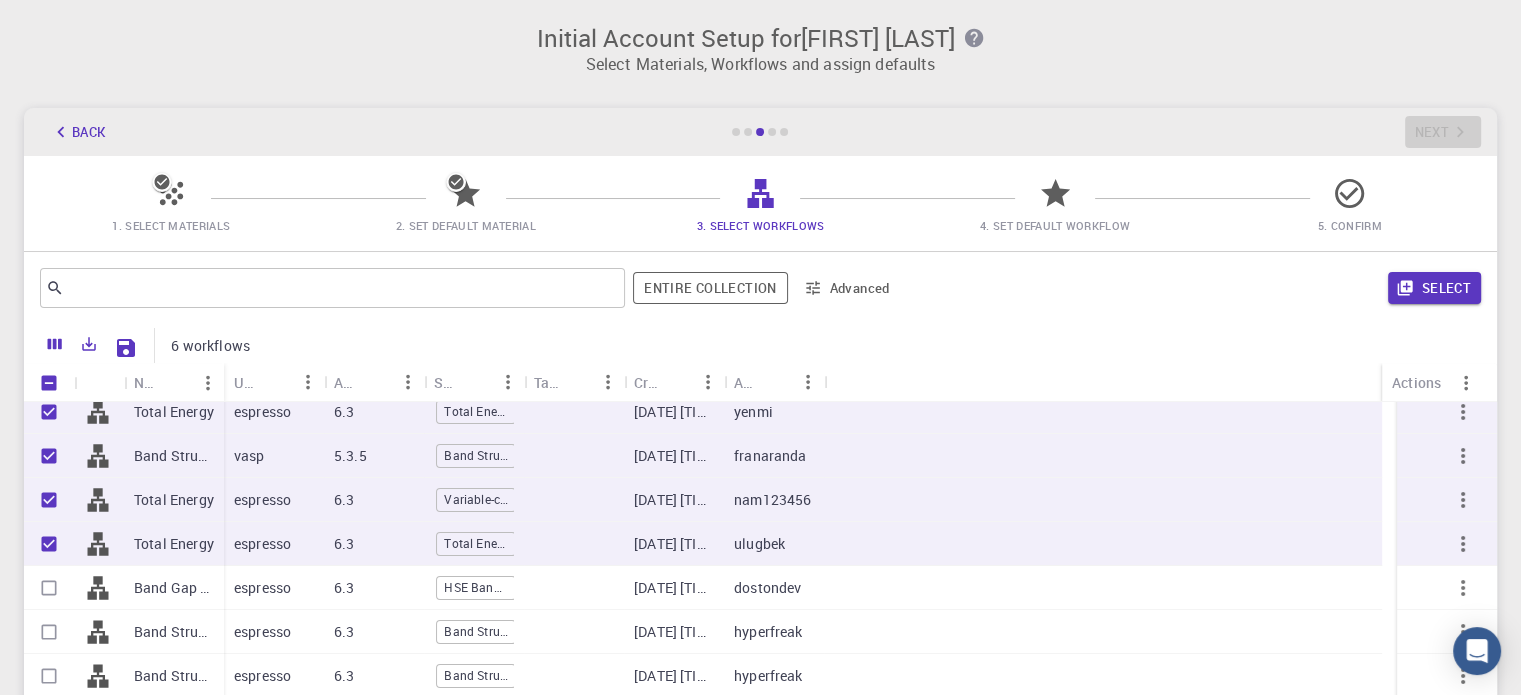 scroll, scrollTop: 200, scrollLeft: 0, axis: vertical 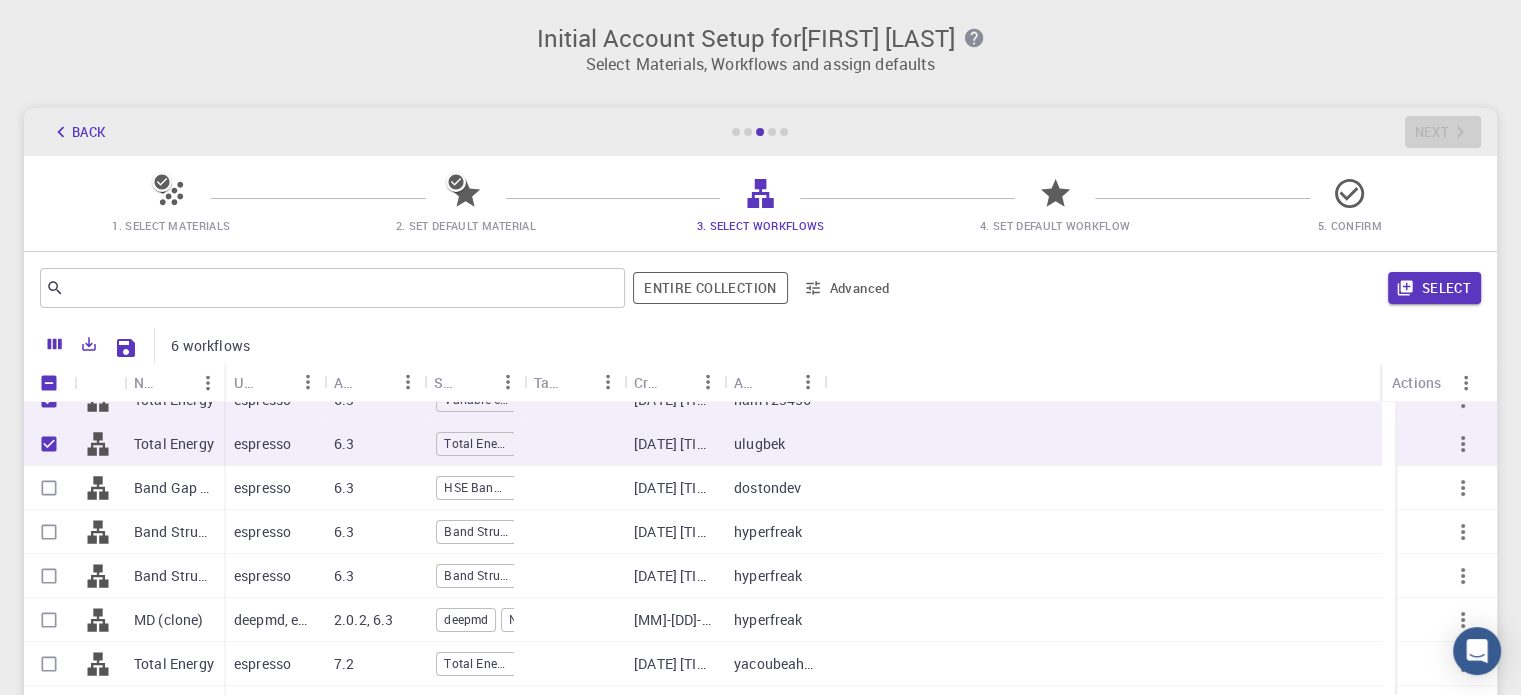 click at bounding box center (49, 532) 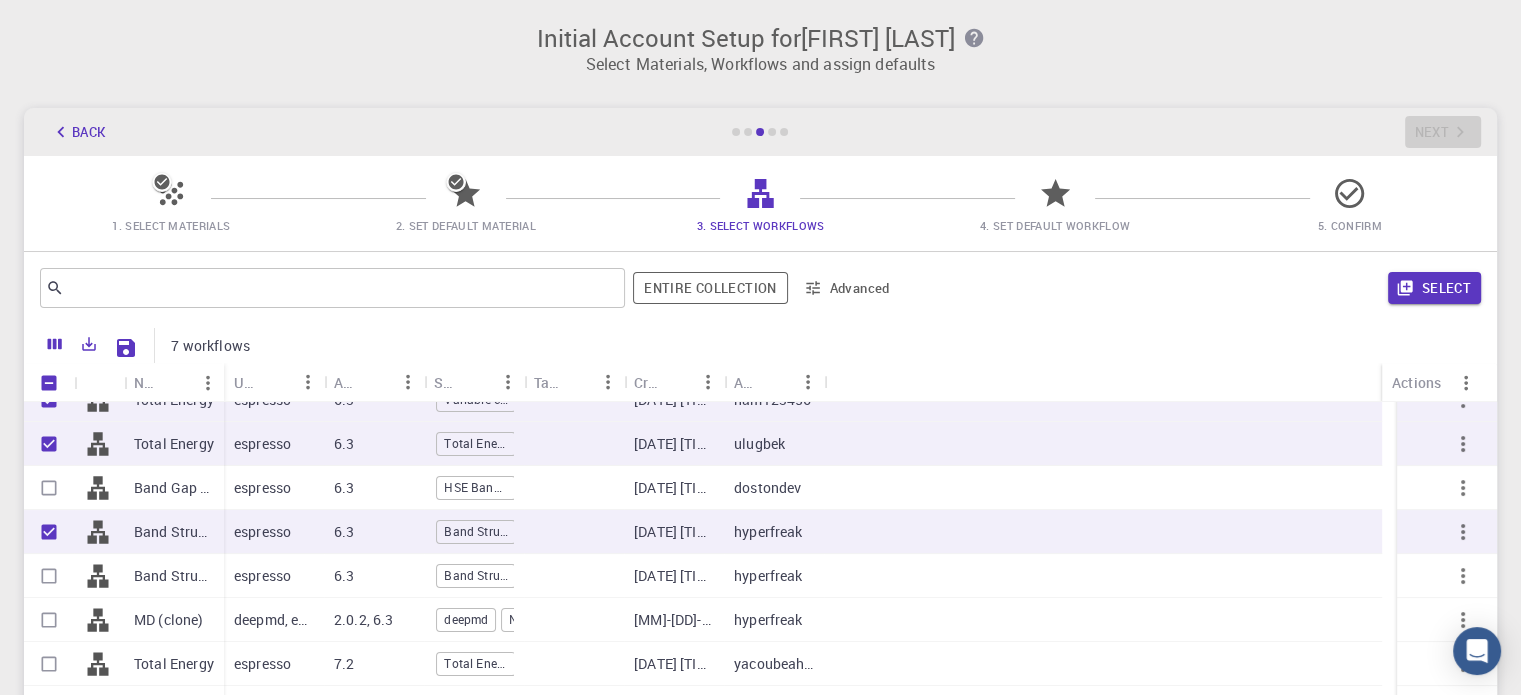 click at bounding box center (99, 488) 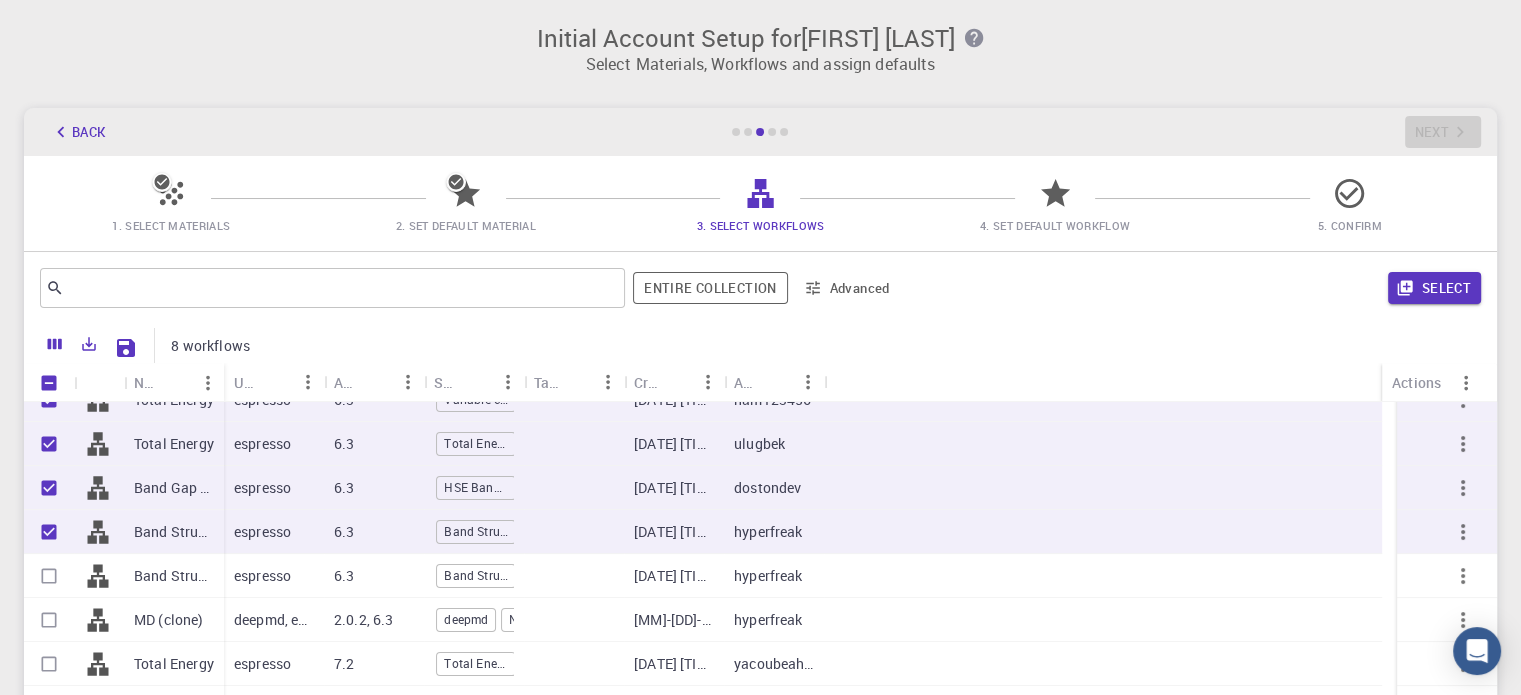 click at bounding box center (99, 576) 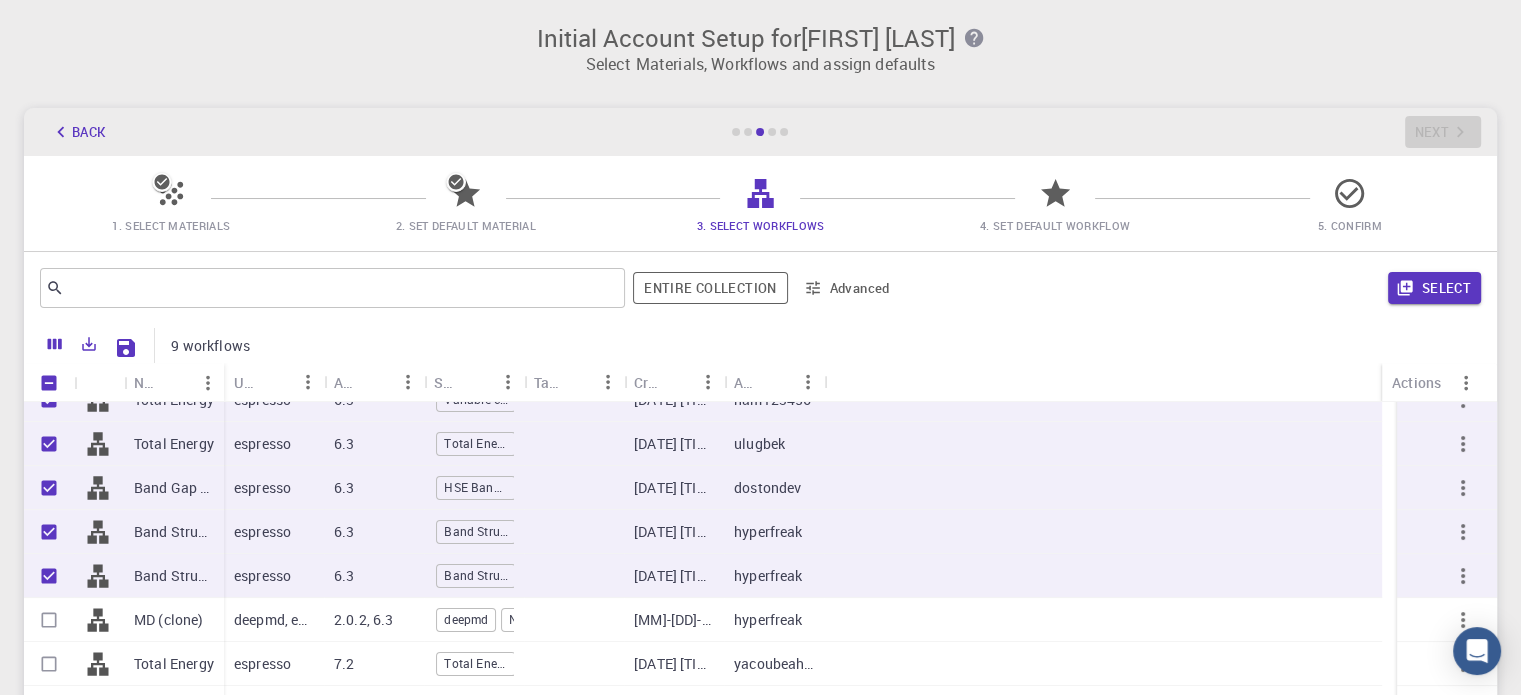 scroll, scrollTop: 300, scrollLeft: 0, axis: vertical 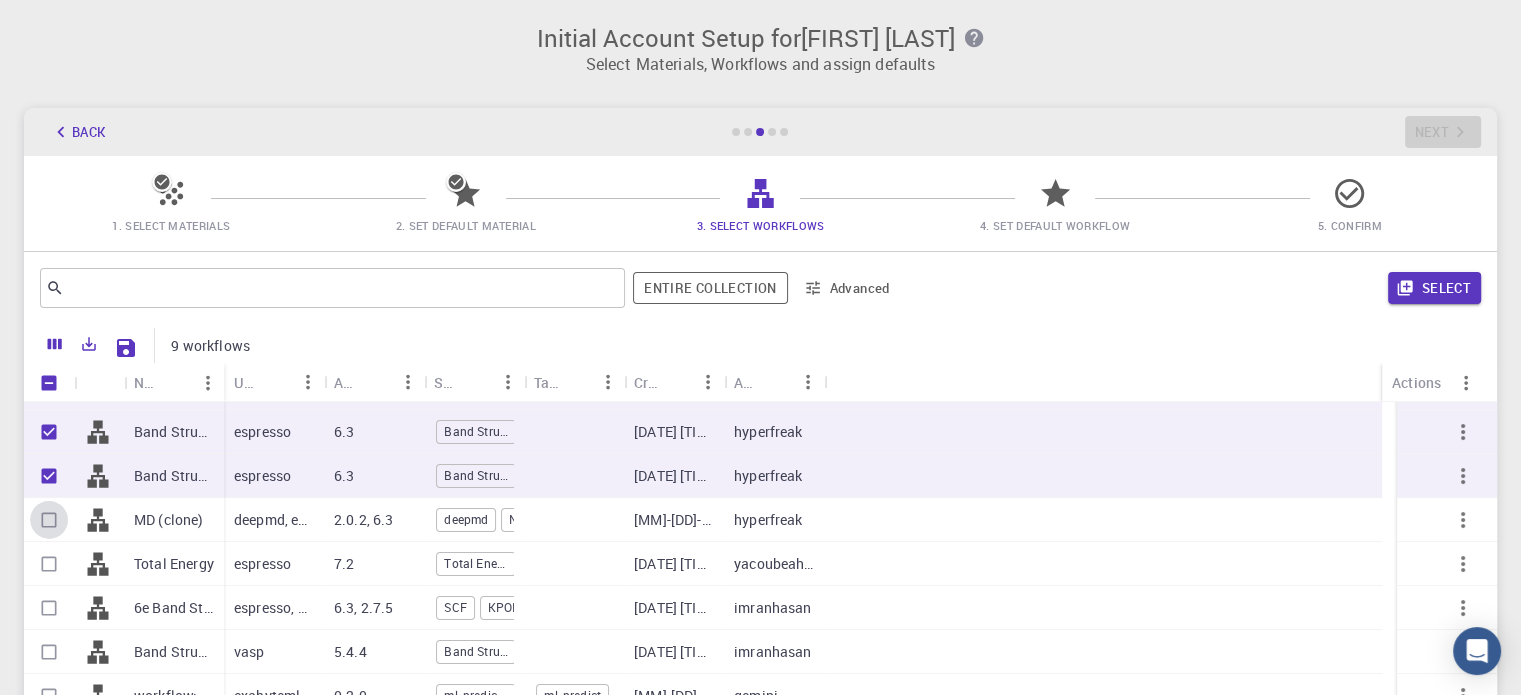 click at bounding box center [49, 520] 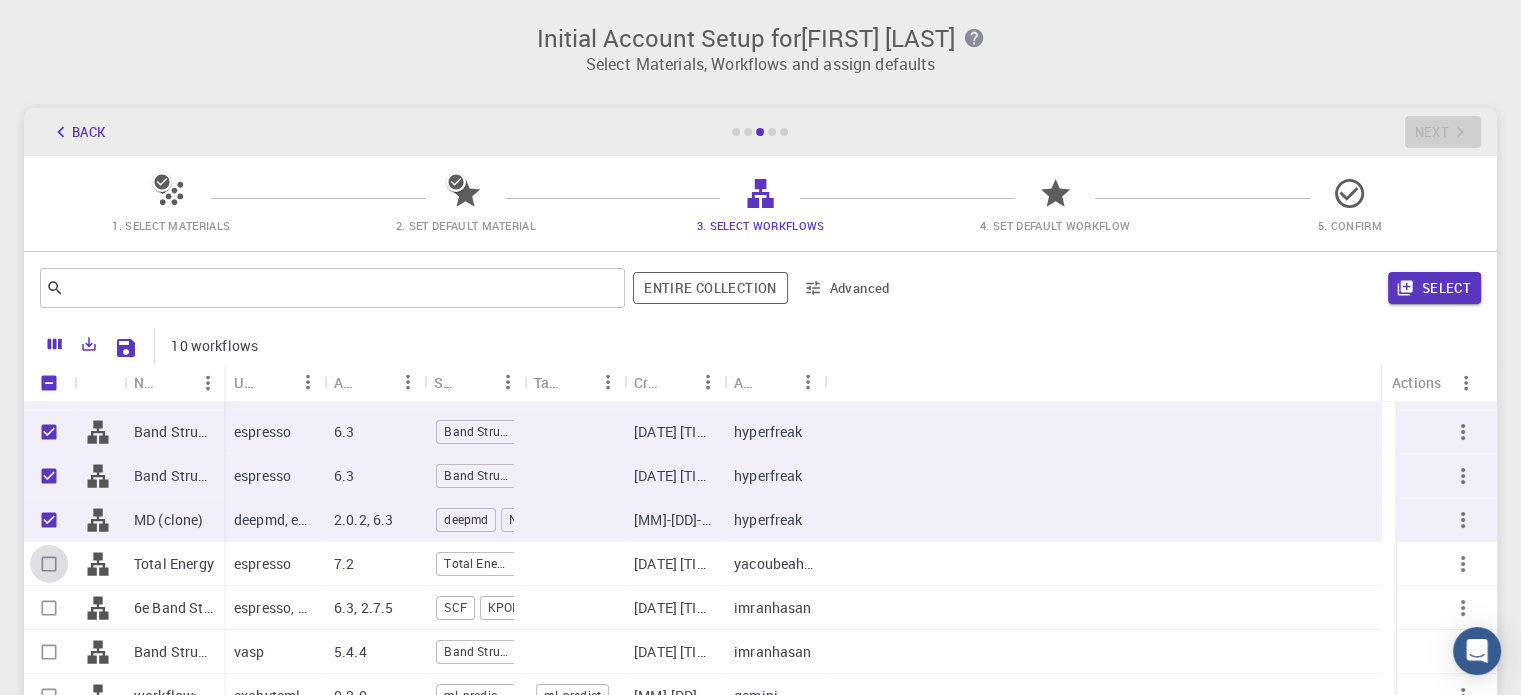 click at bounding box center (49, 564) 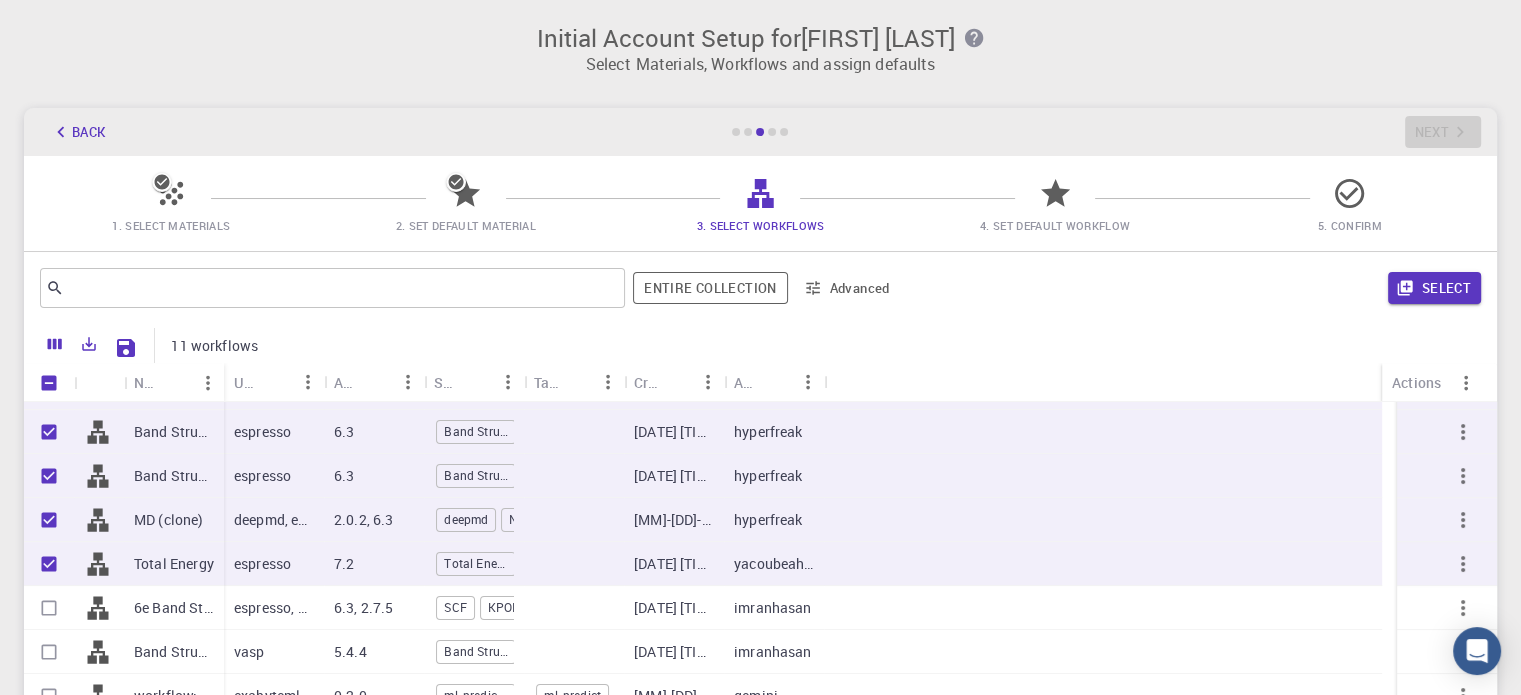 scroll, scrollTop: 400, scrollLeft: 0, axis: vertical 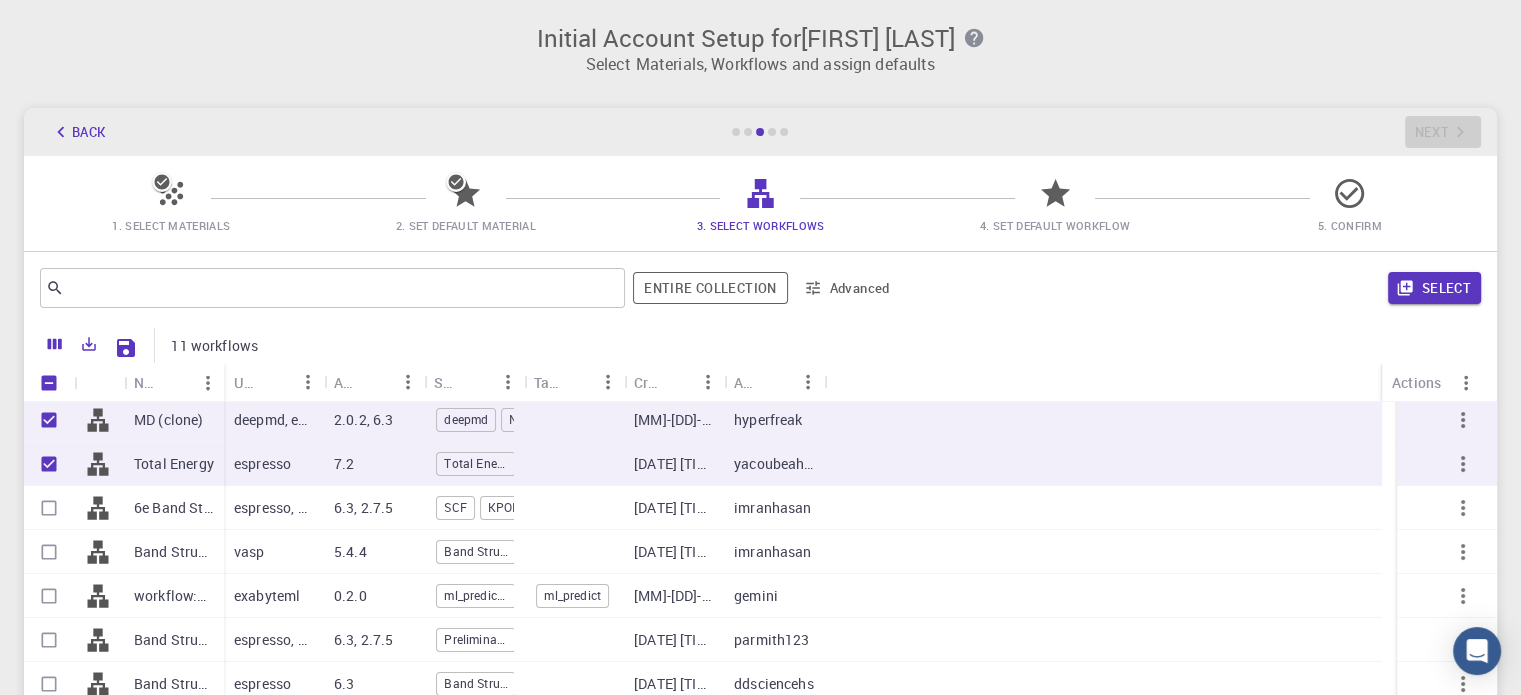 click at bounding box center (49, 552) 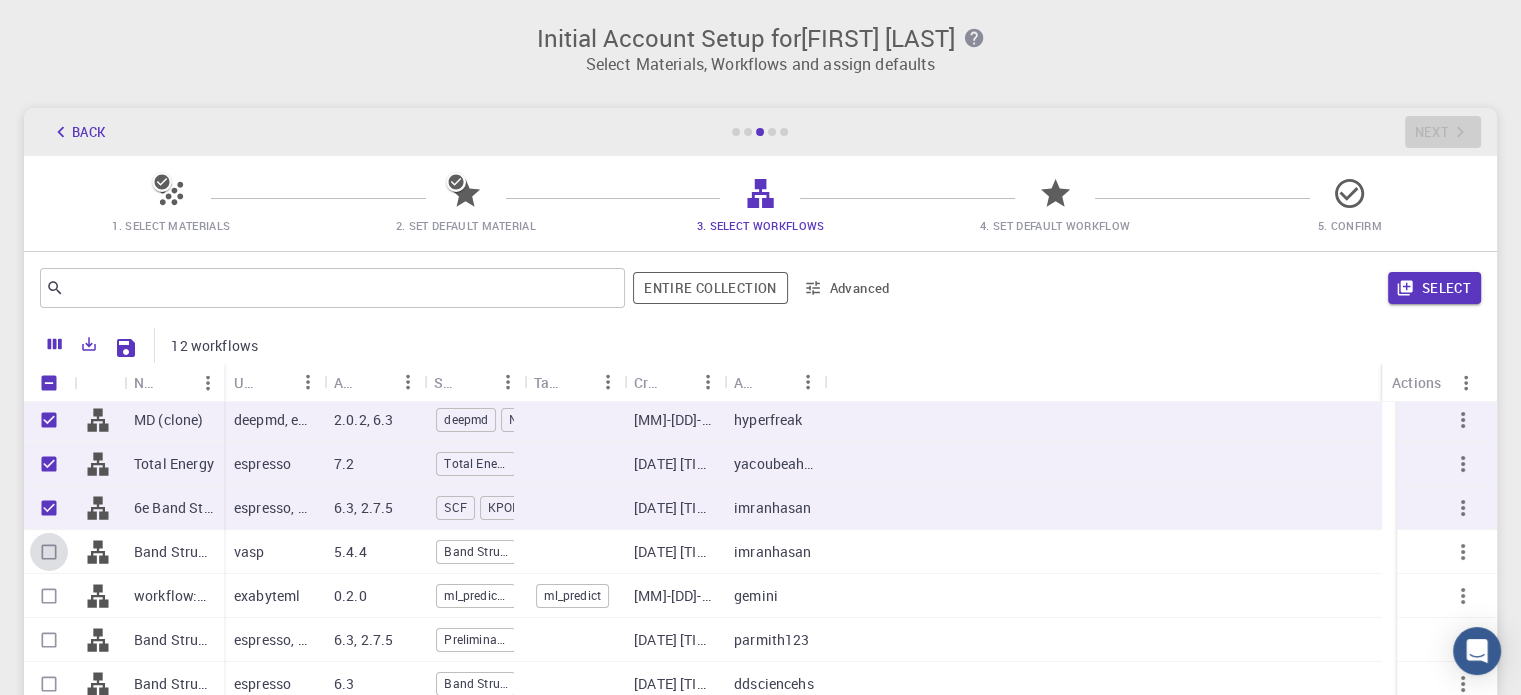 click at bounding box center (49, 552) 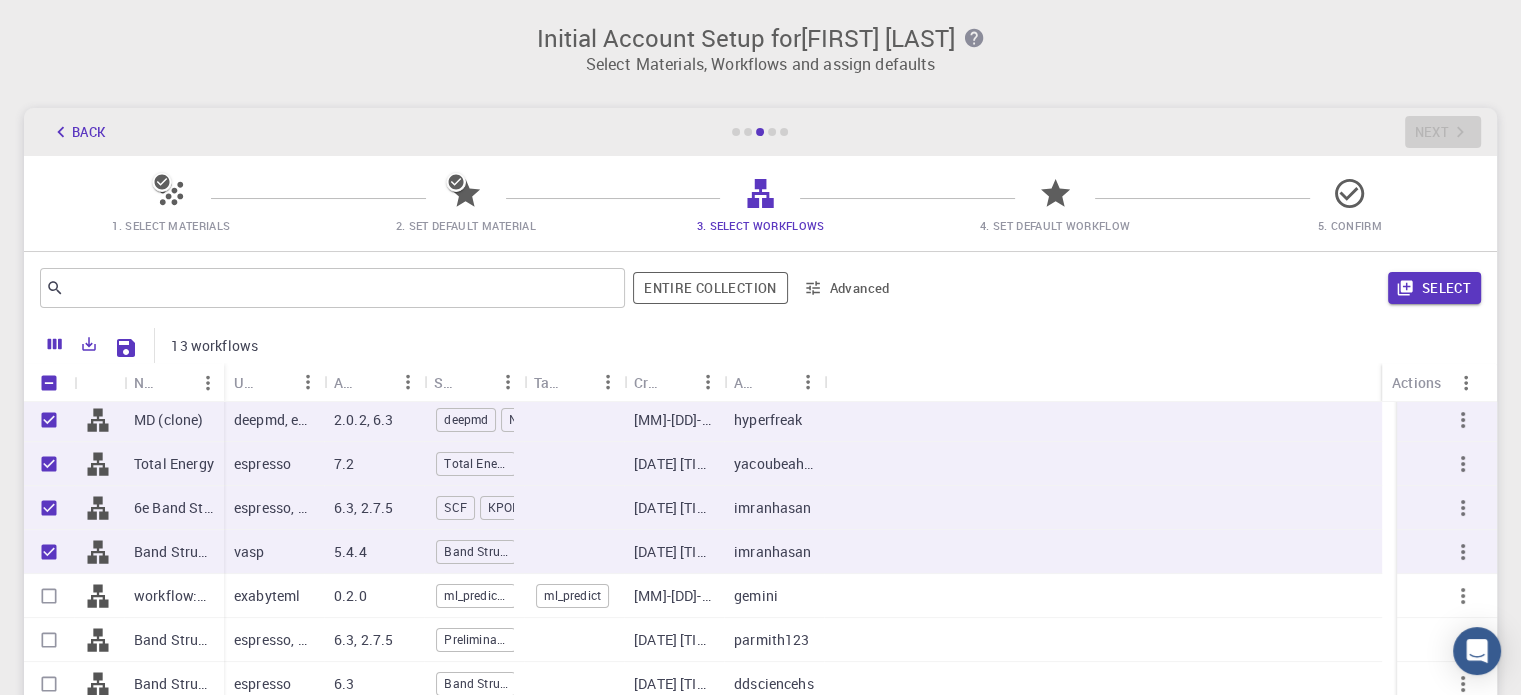 scroll, scrollTop: 500, scrollLeft: 0, axis: vertical 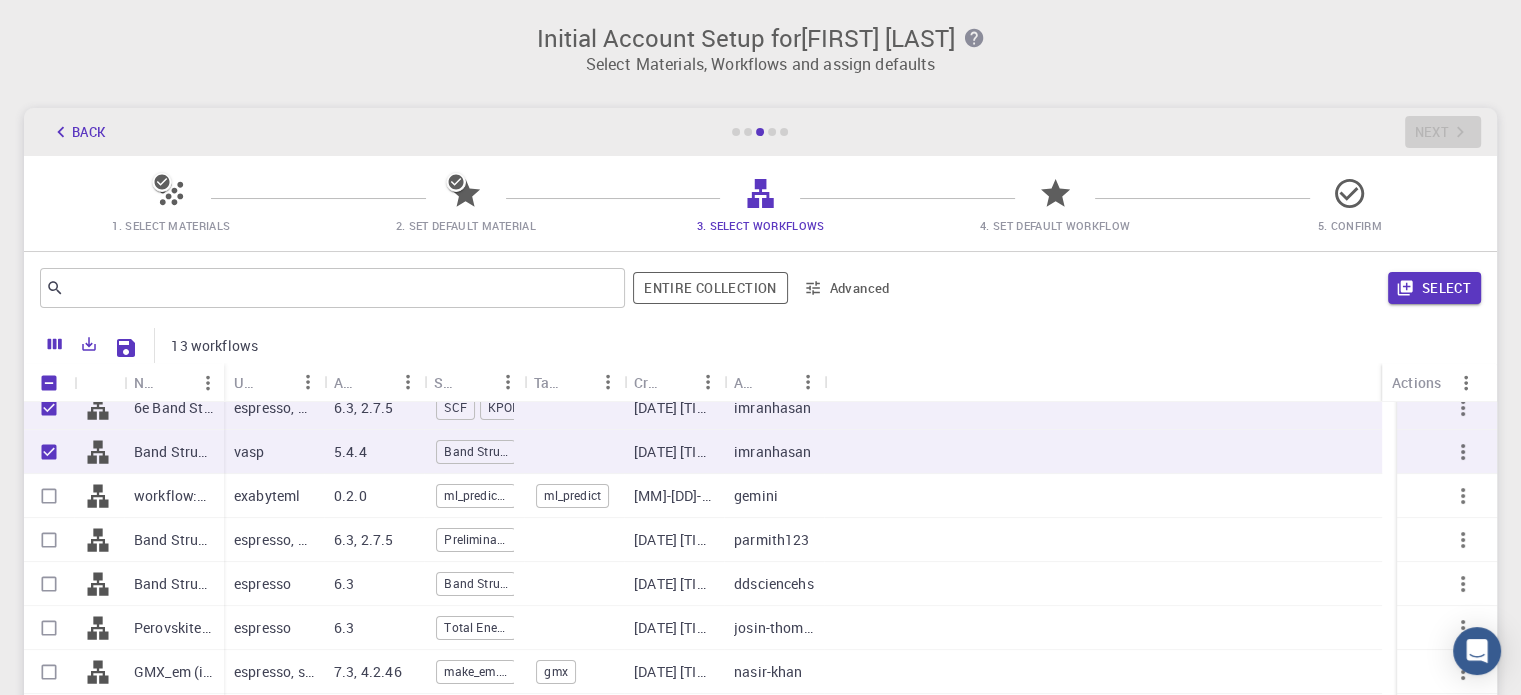 click at bounding box center (49, 496) 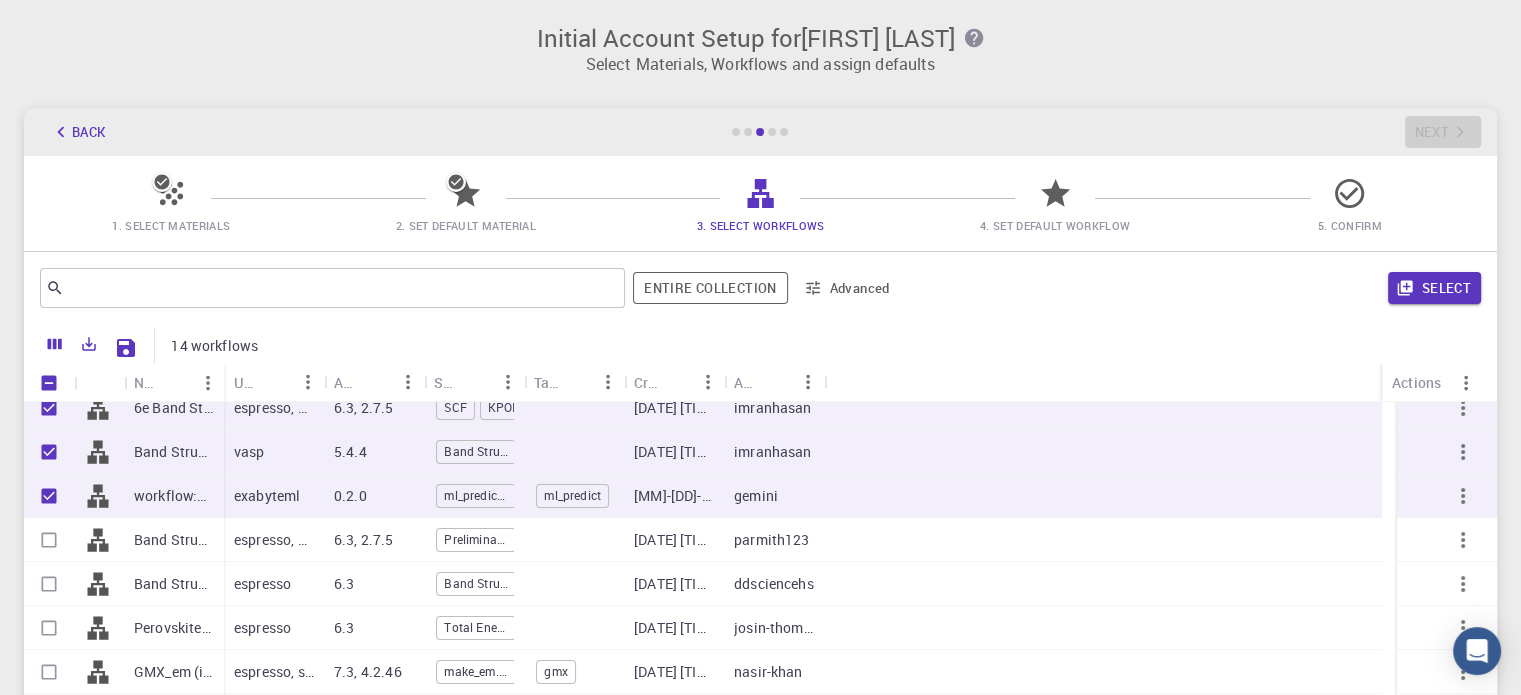 click at bounding box center (49, 540) 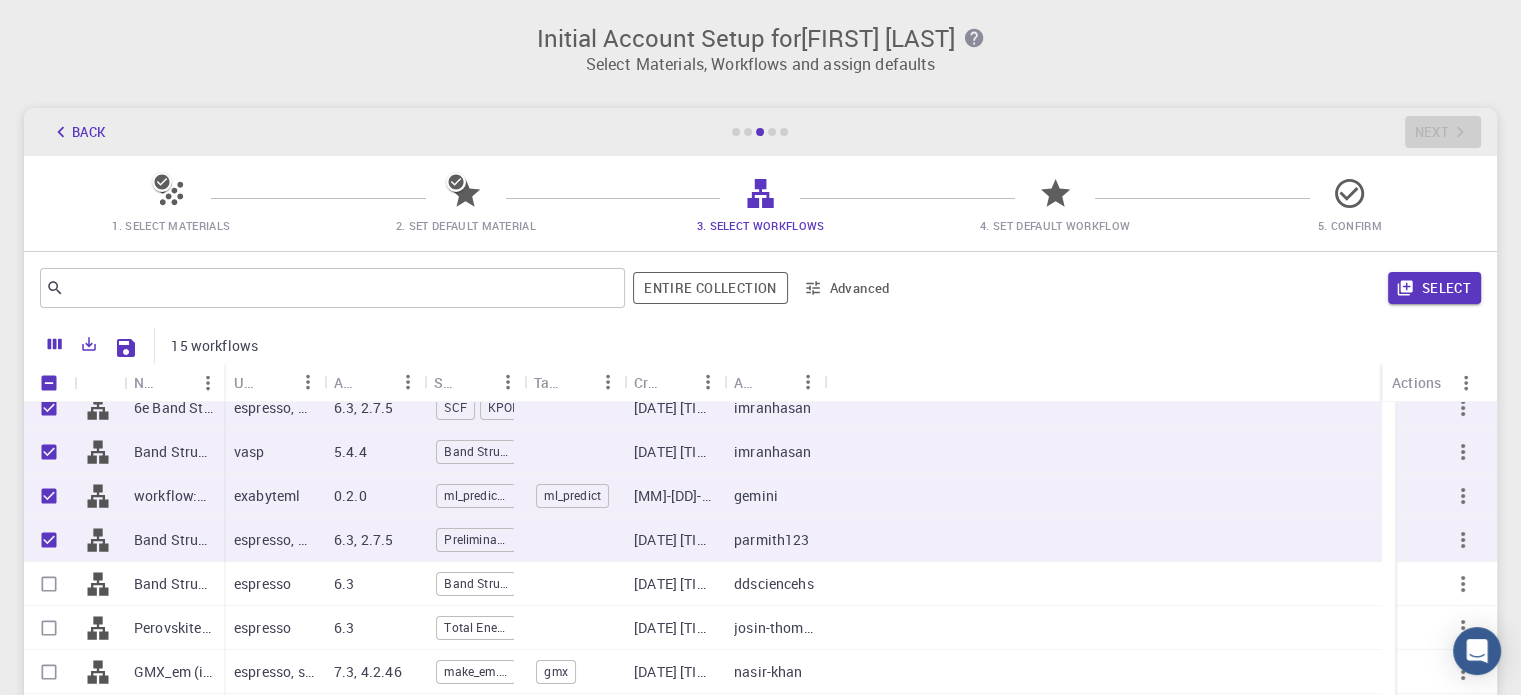 click at bounding box center (49, 584) 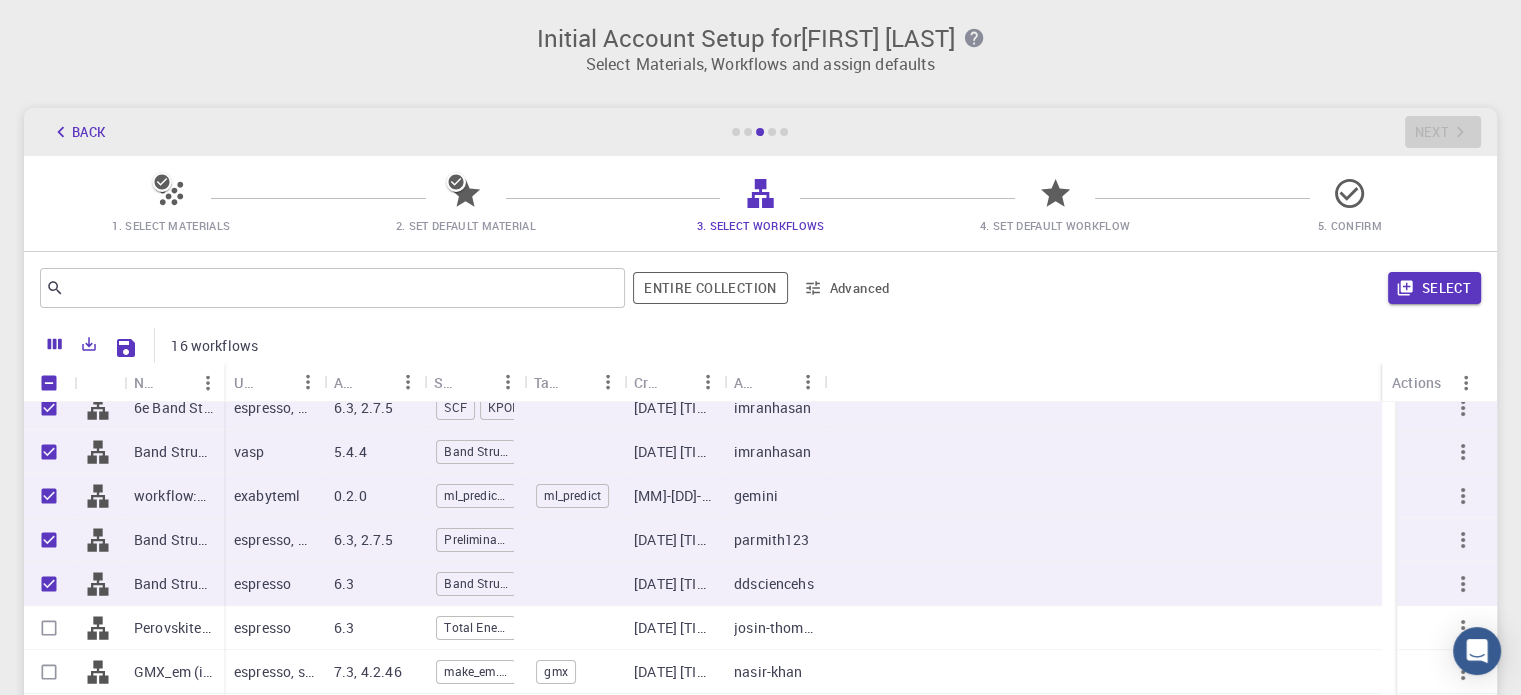 scroll, scrollTop: 582, scrollLeft: 0, axis: vertical 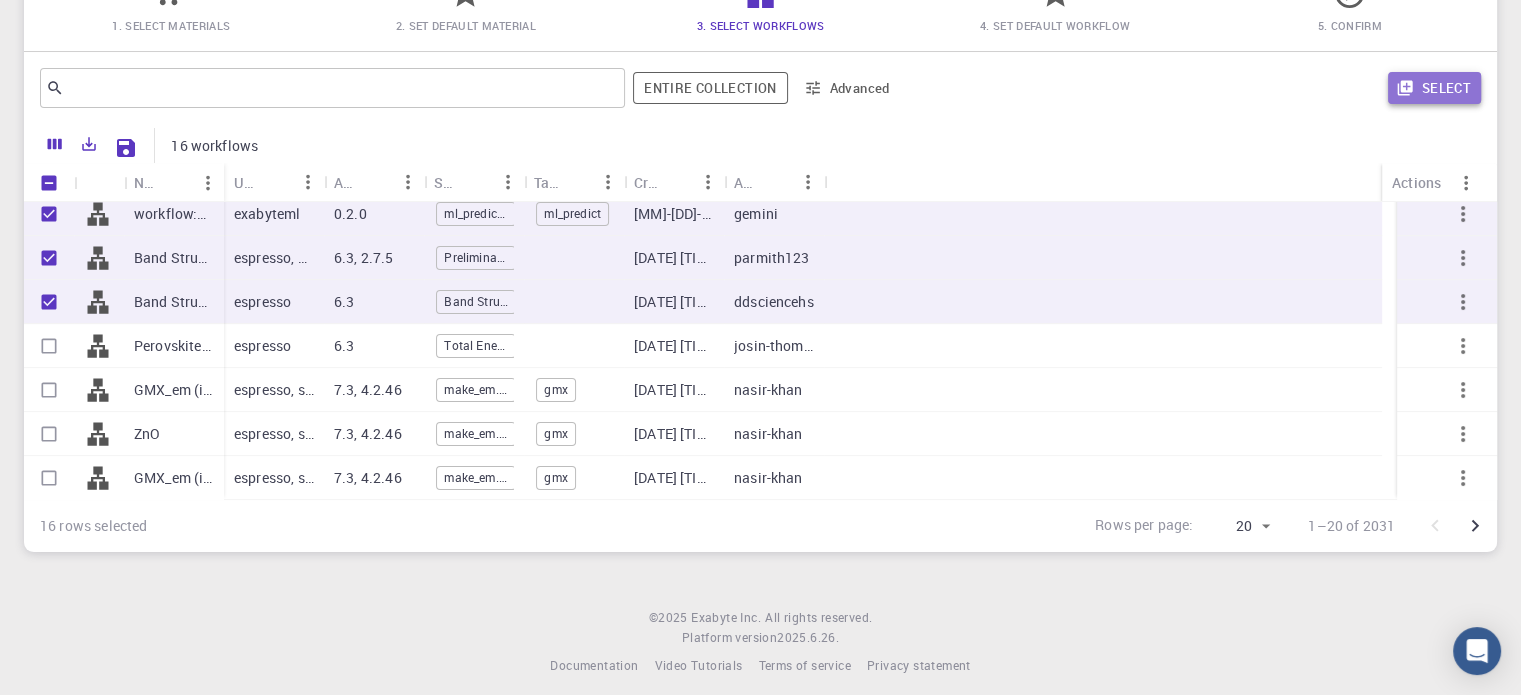 click on "Select" at bounding box center [1434, 88] 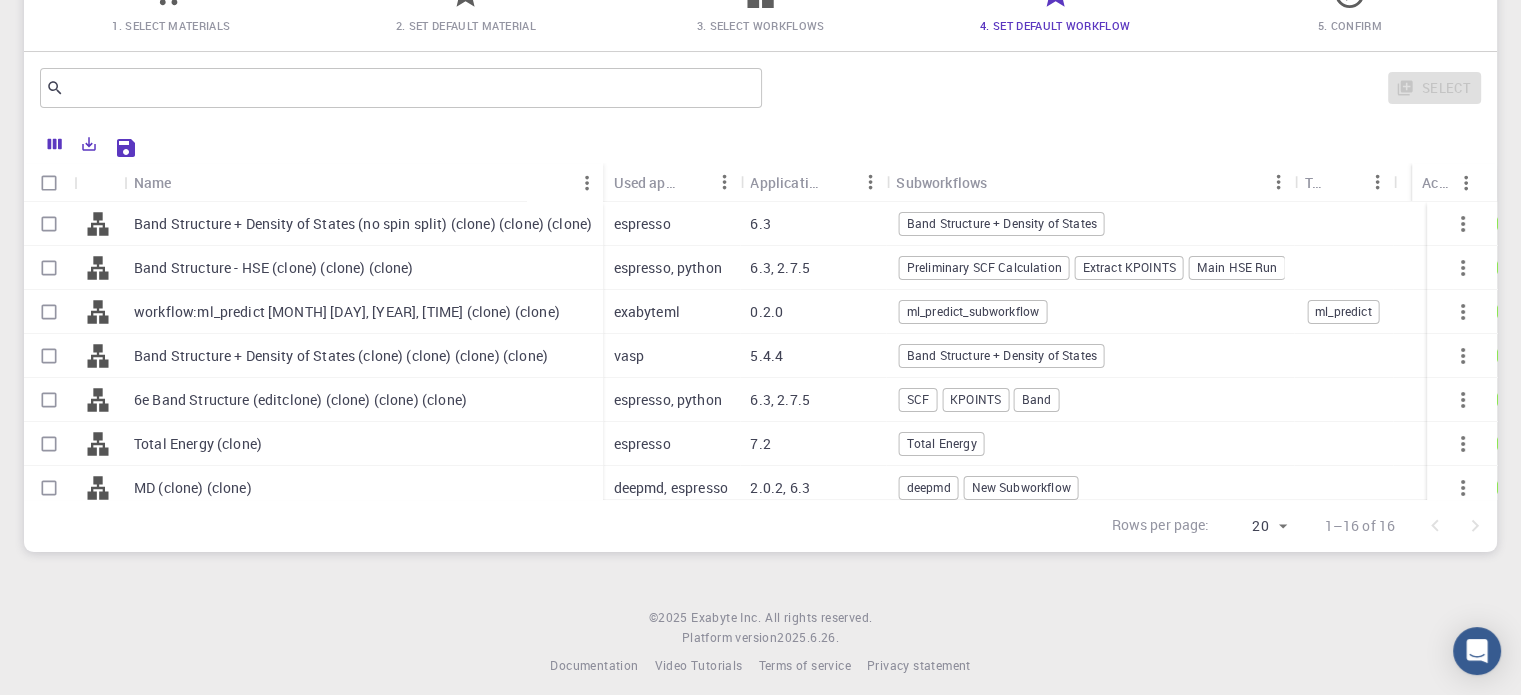 scroll, scrollTop: 200, scrollLeft: 0, axis: vertical 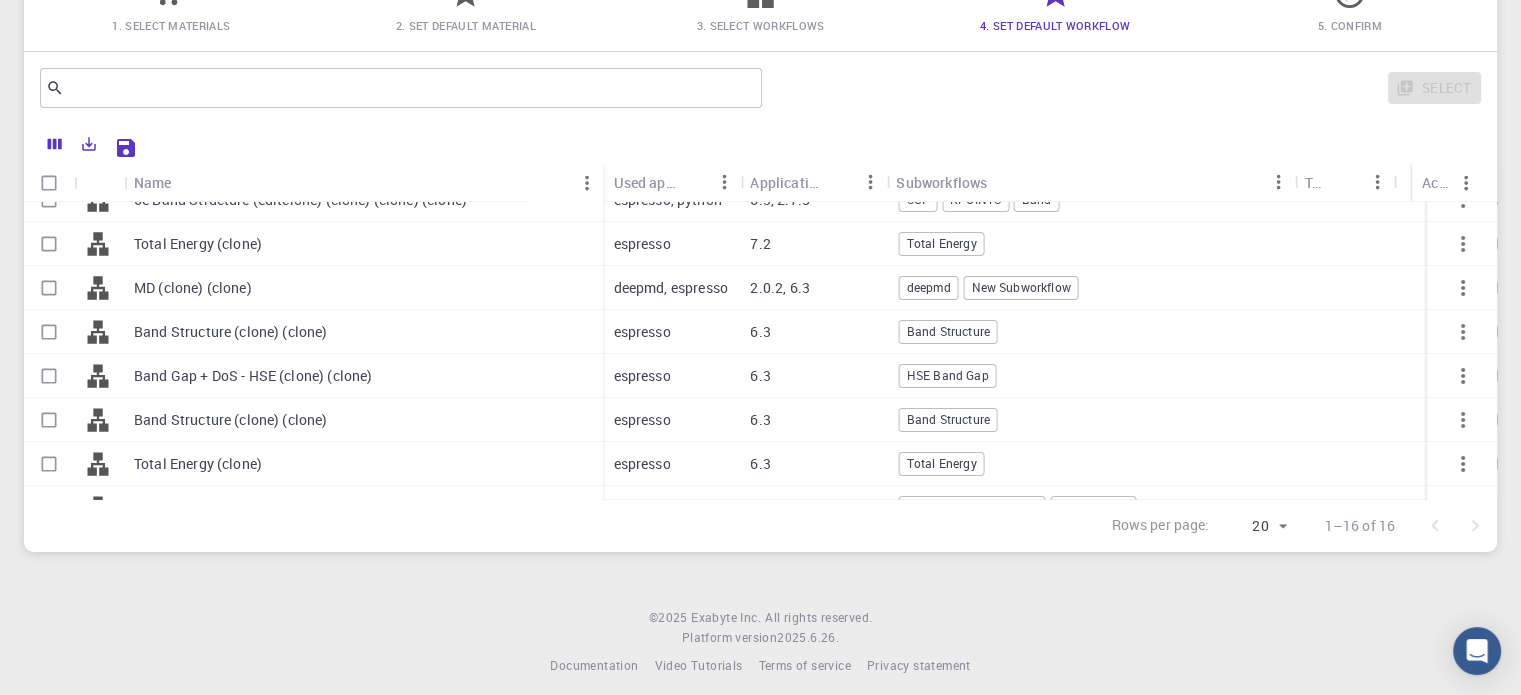 click on "Total Energy (clone)" at bounding box center [363, 464] 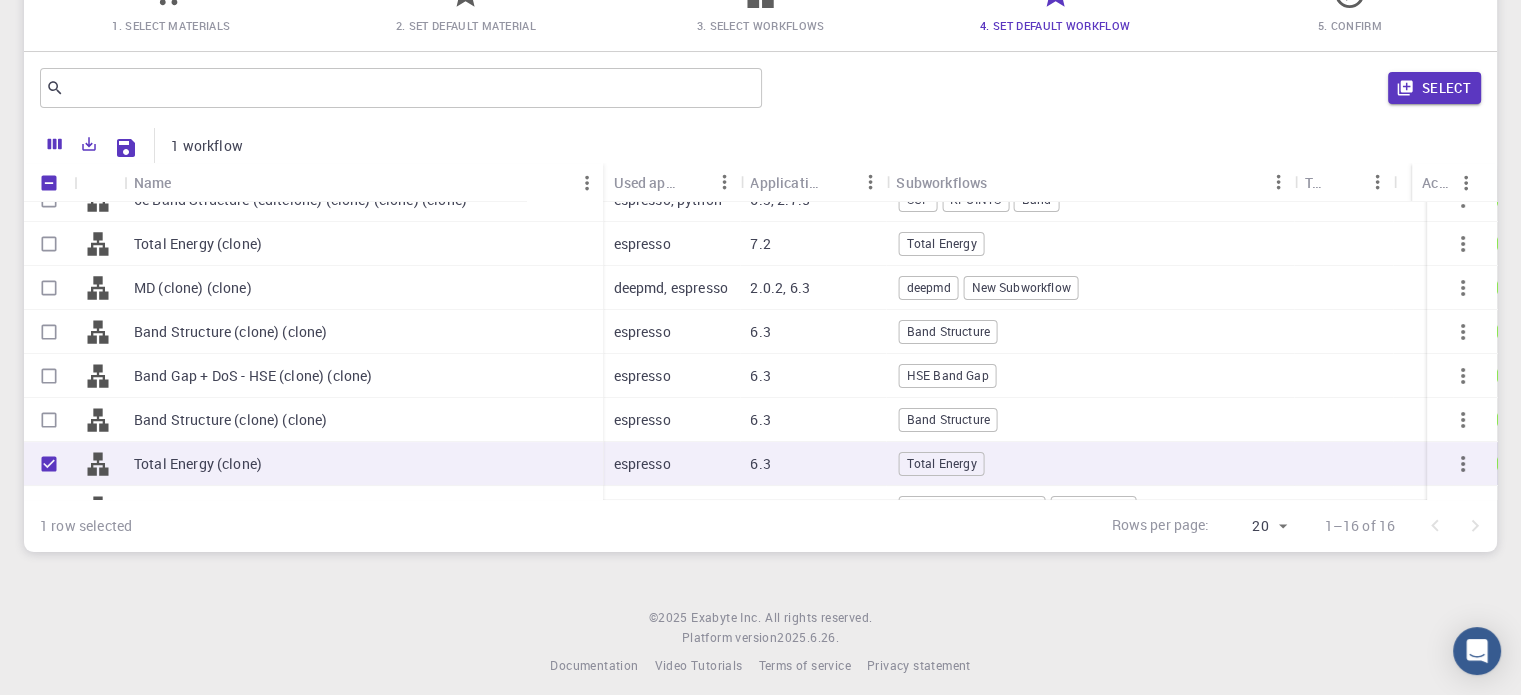 scroll, scrollTop: 100, scrollLeft: 0, axis: vertical 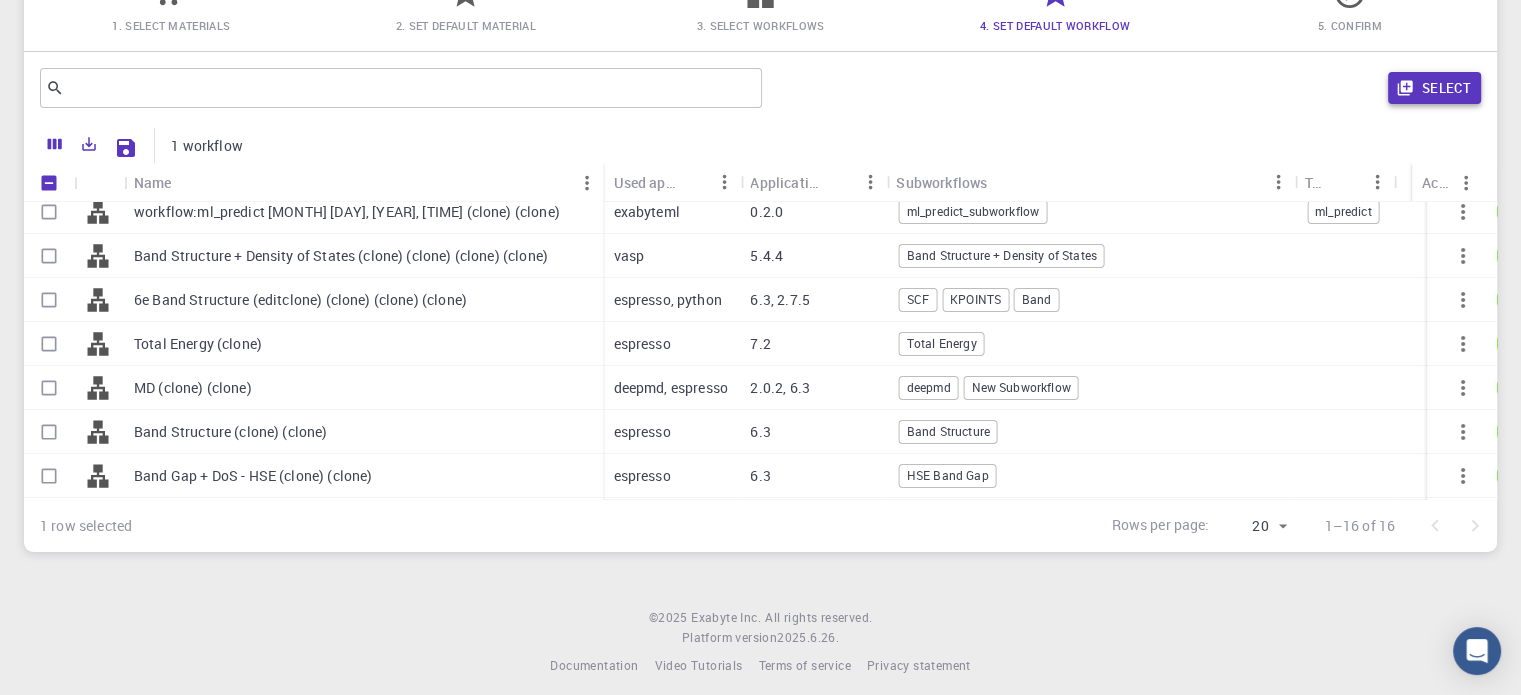 click on "Select" at bounding box center [1434, 88] 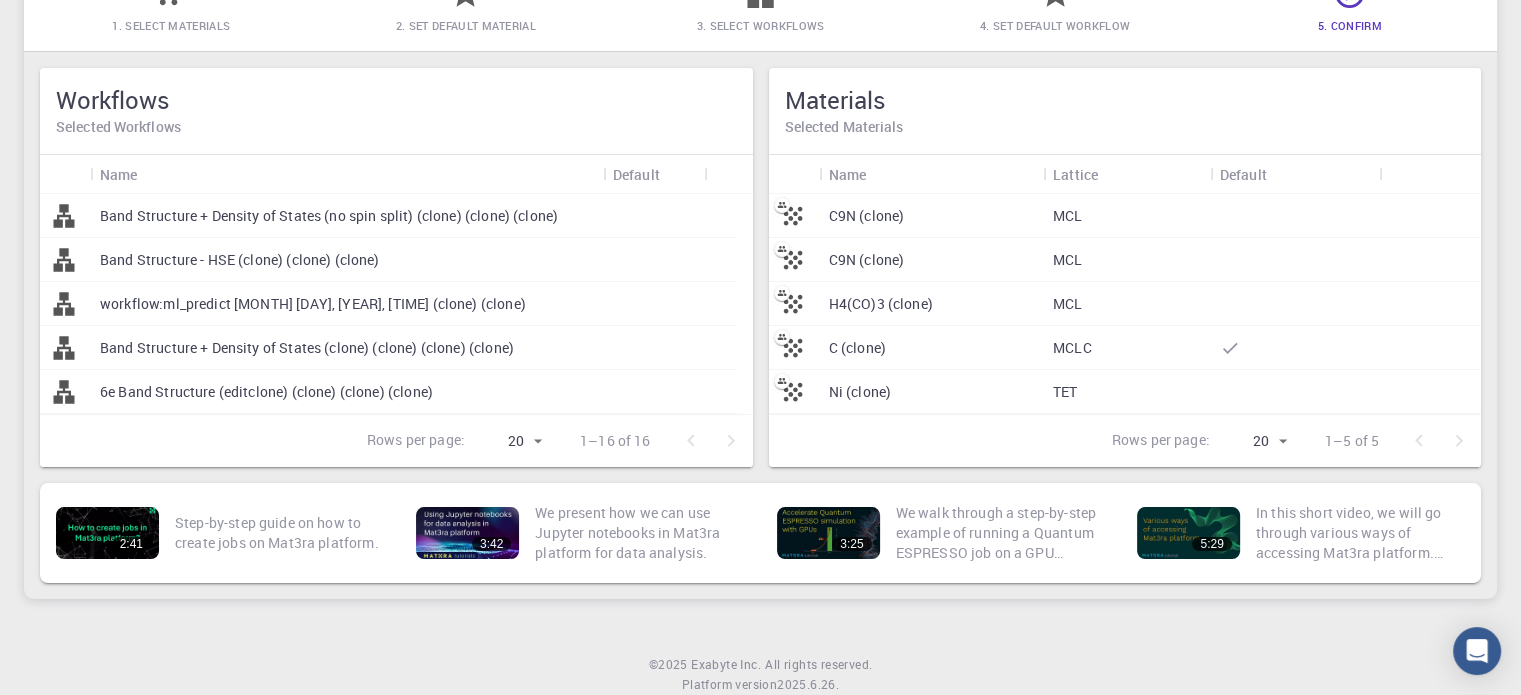 scroll, scrollTop: 0, scrollLeft: 0, axis: both 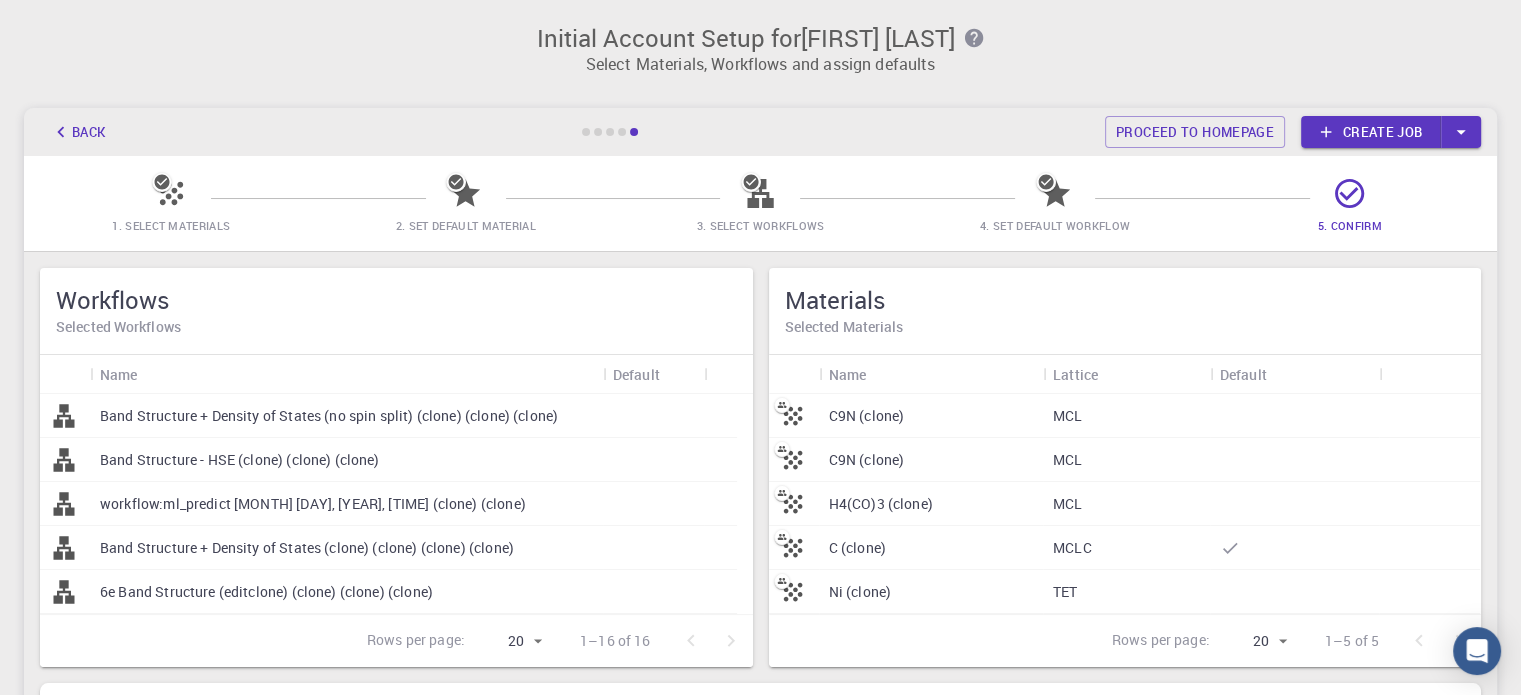 click 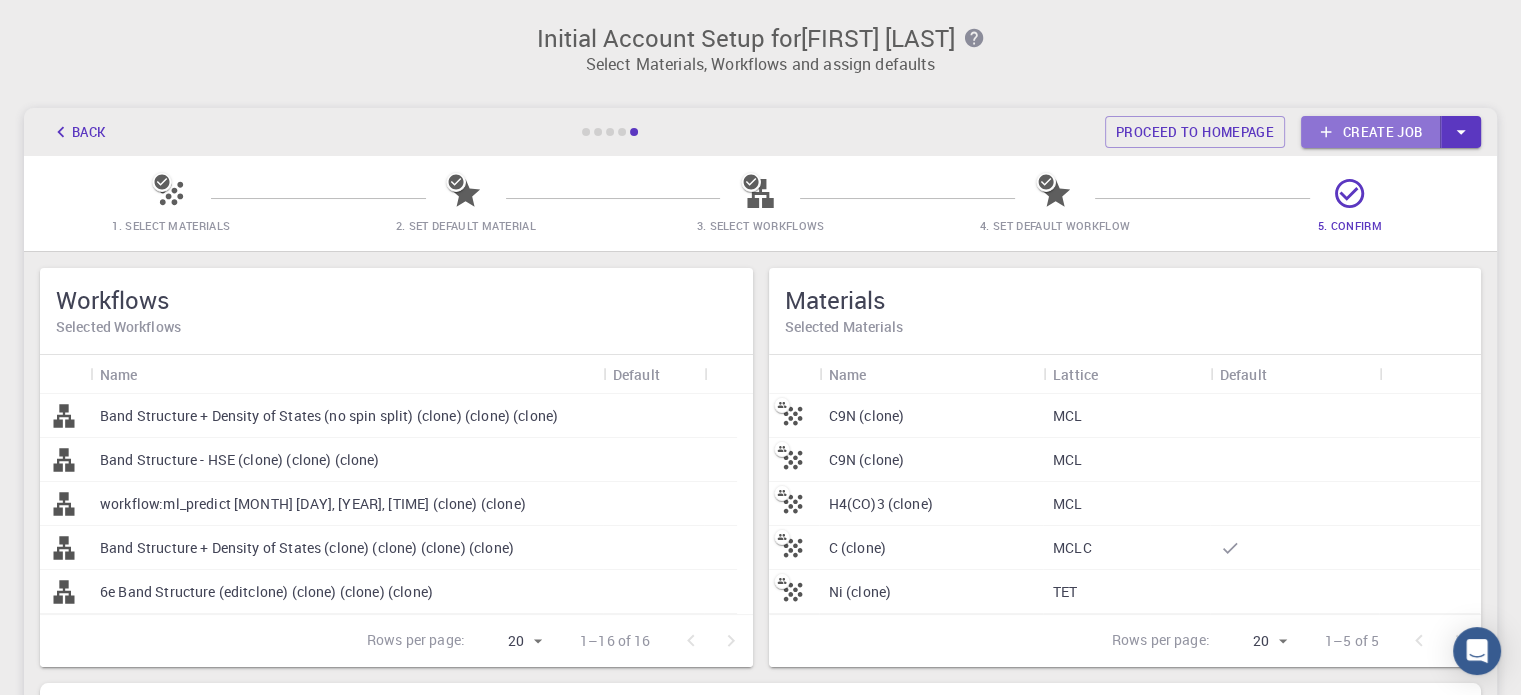 click on "Create job" at bounding box center (1371, 132) 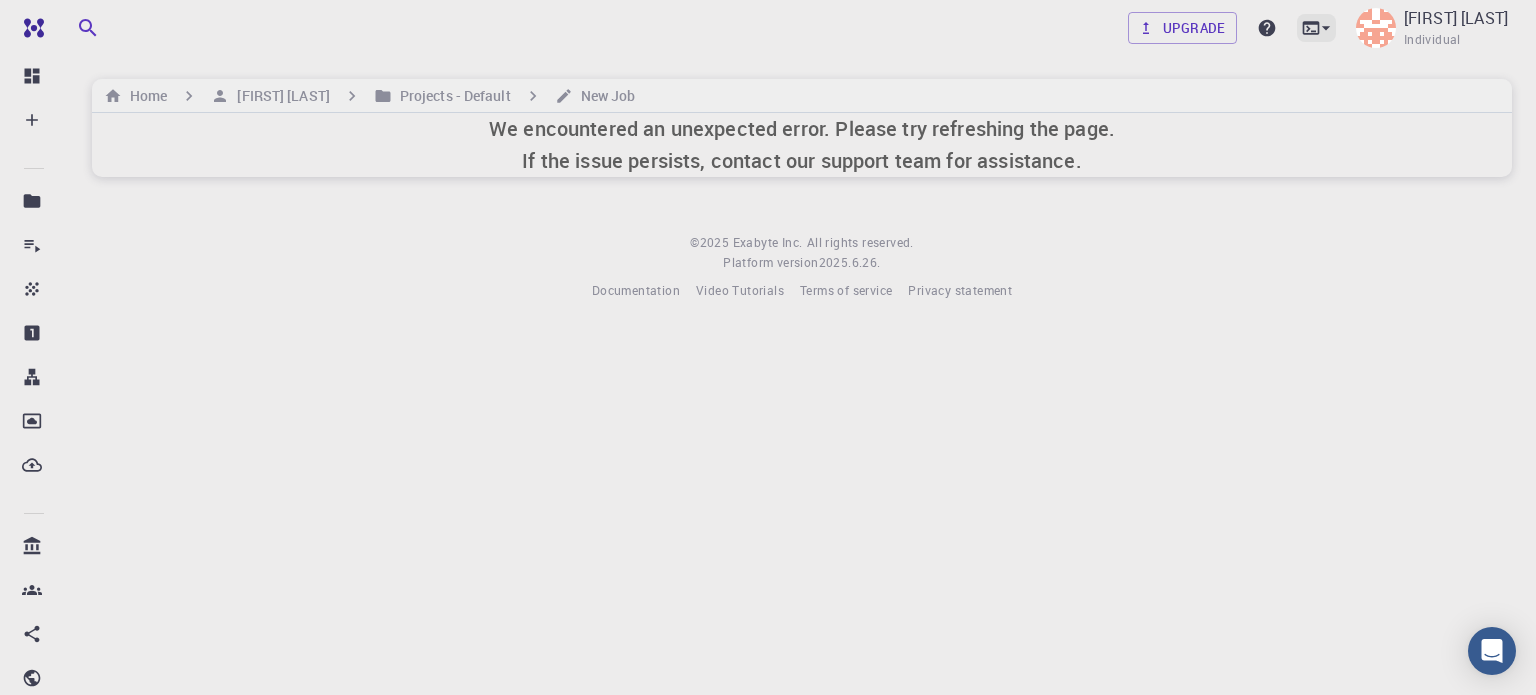 click 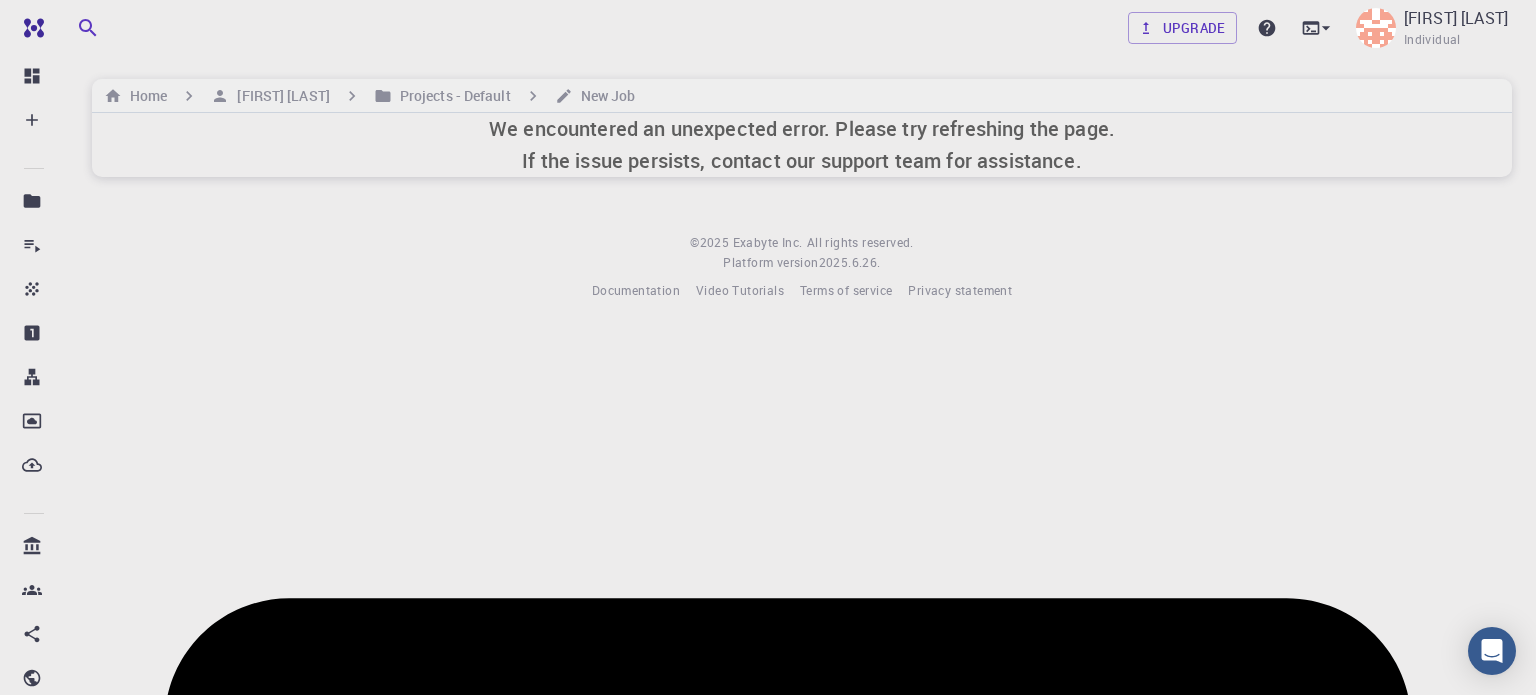 click at bounding box center (768, 349) 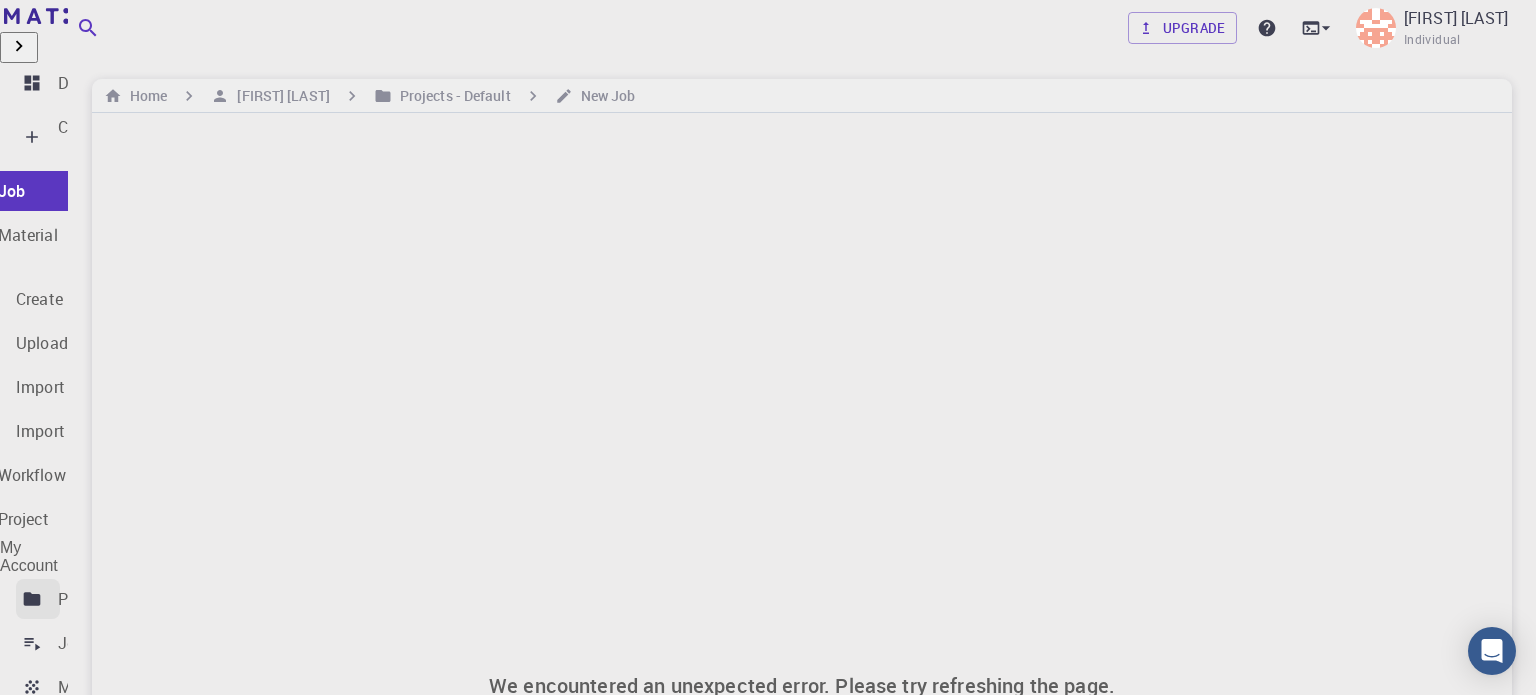click 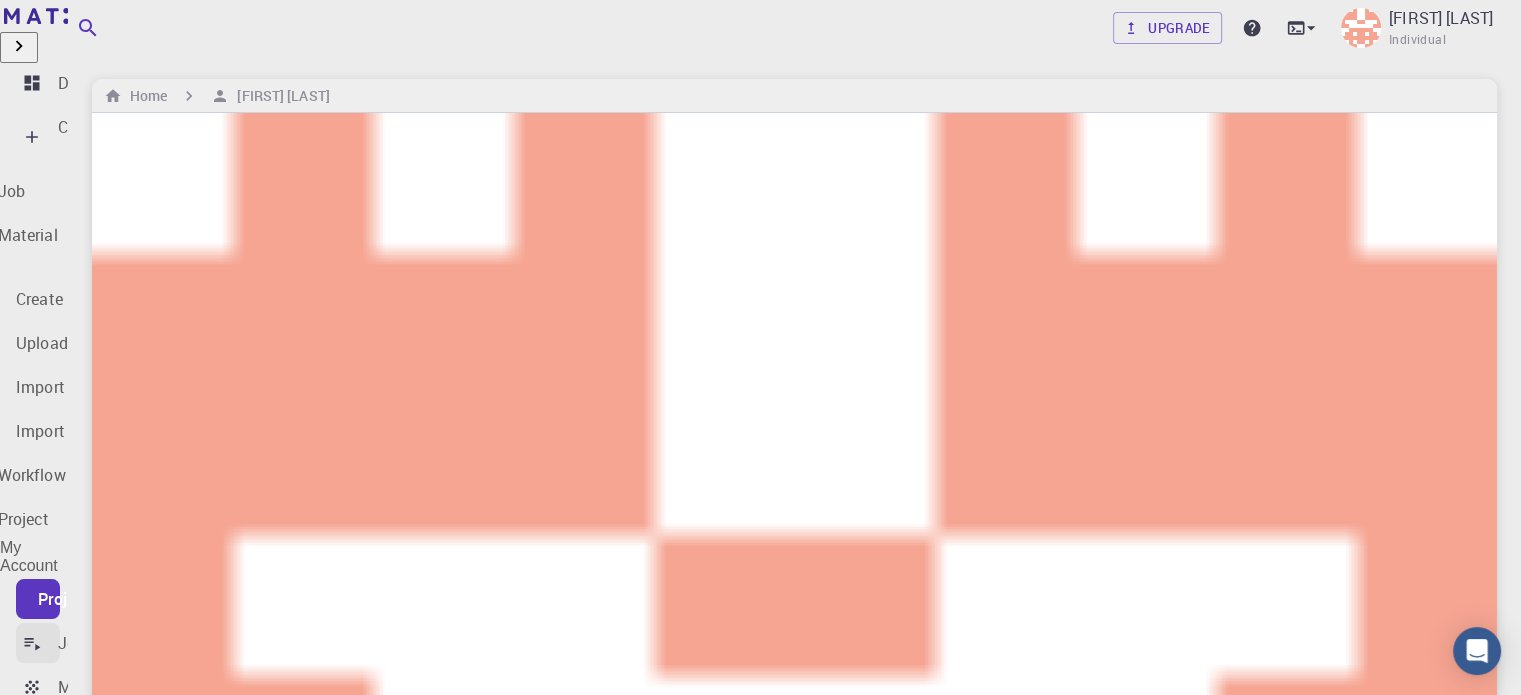 click 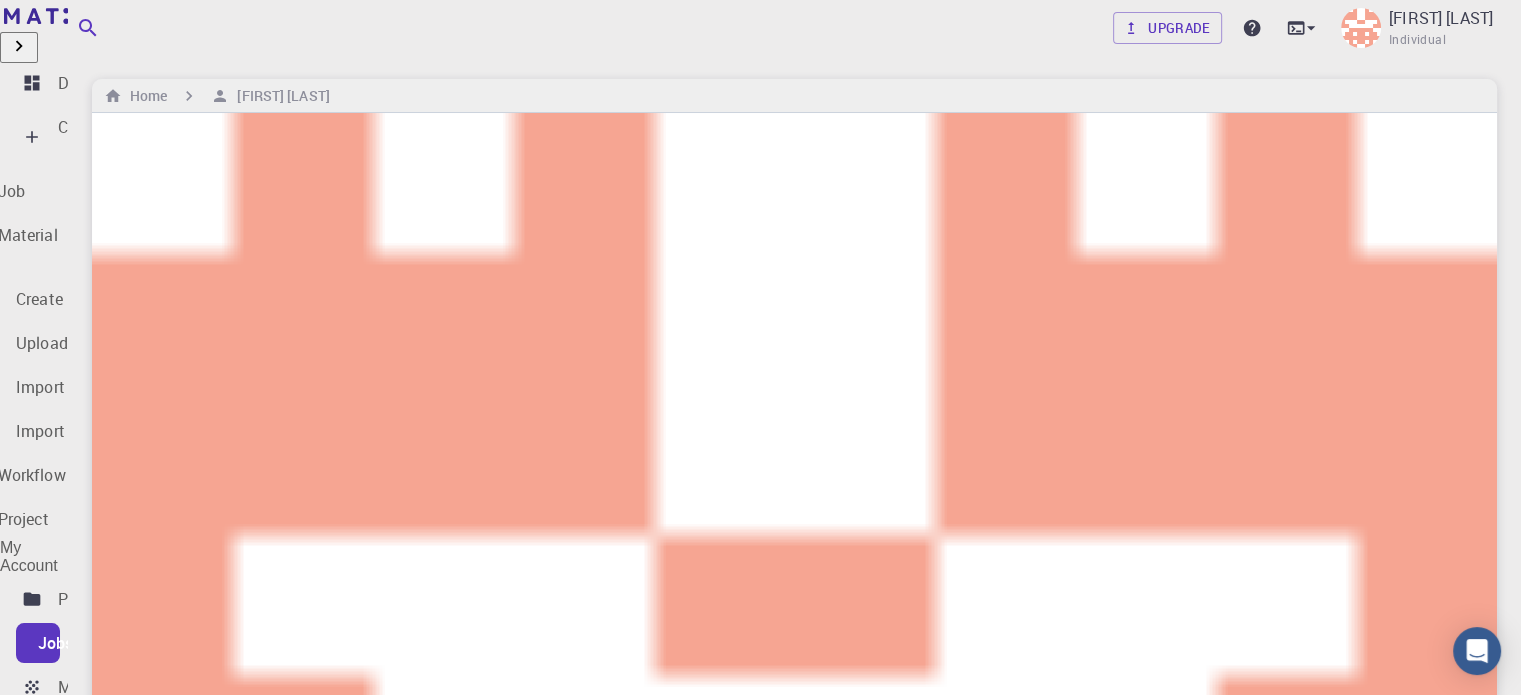 click on "Create" at bounding box center (81, 137) 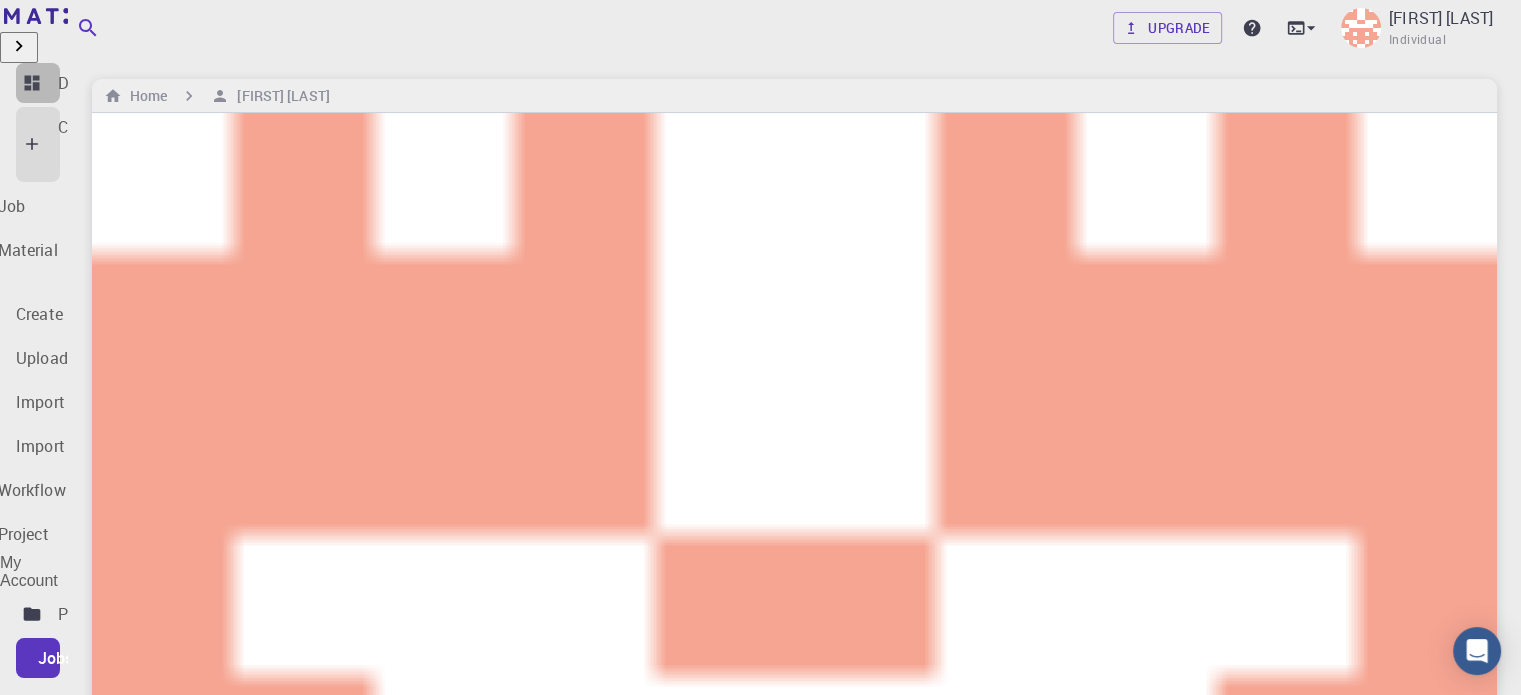 click on "Dashboard" at bounding box center (97, 83) 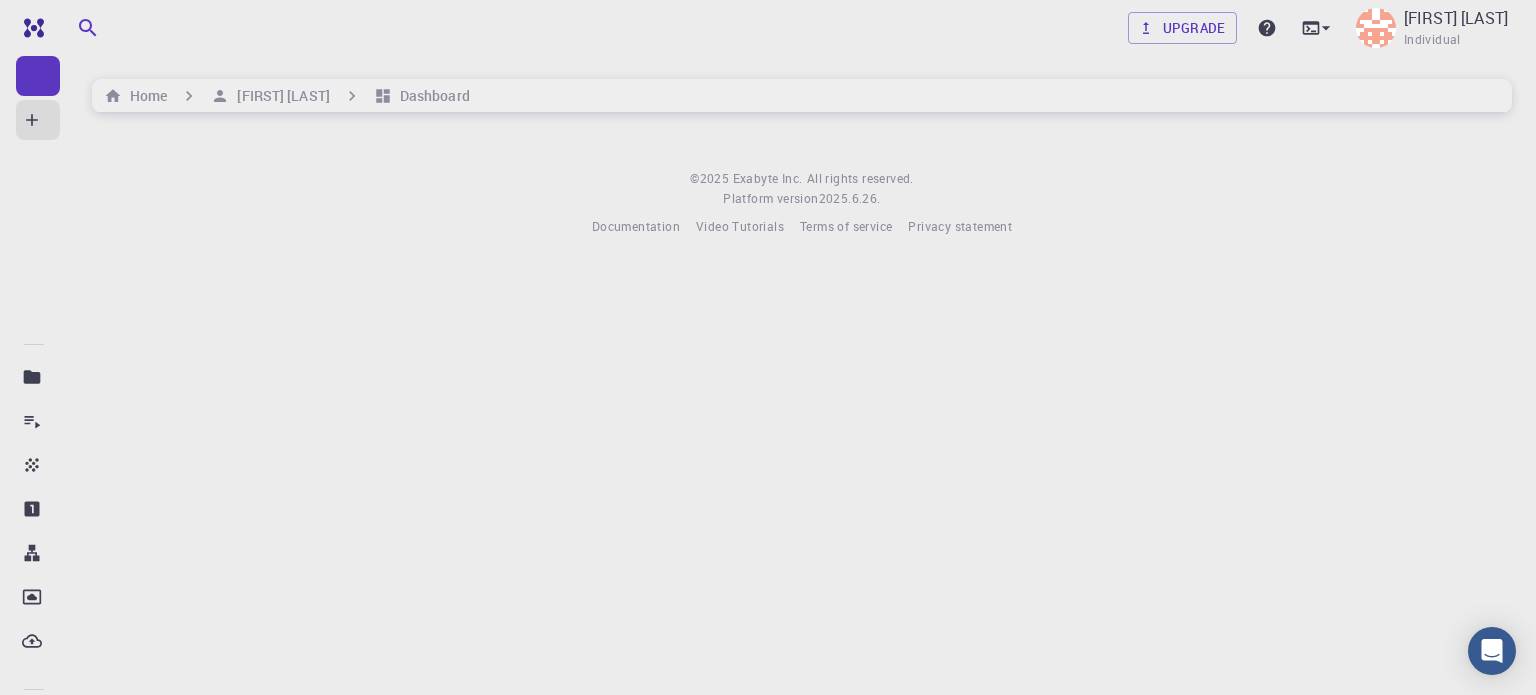 click on "Upgrade [FIRST] [LAST] Individual Home [FIRST] [LAST] Dashboard ©  [YEAR]  Exabyte Inc.  All rights reserved. Platform version [YEAR]. Documentation Video Tutorials Terms of service Privacy statement" at bounding box center (802, 134) 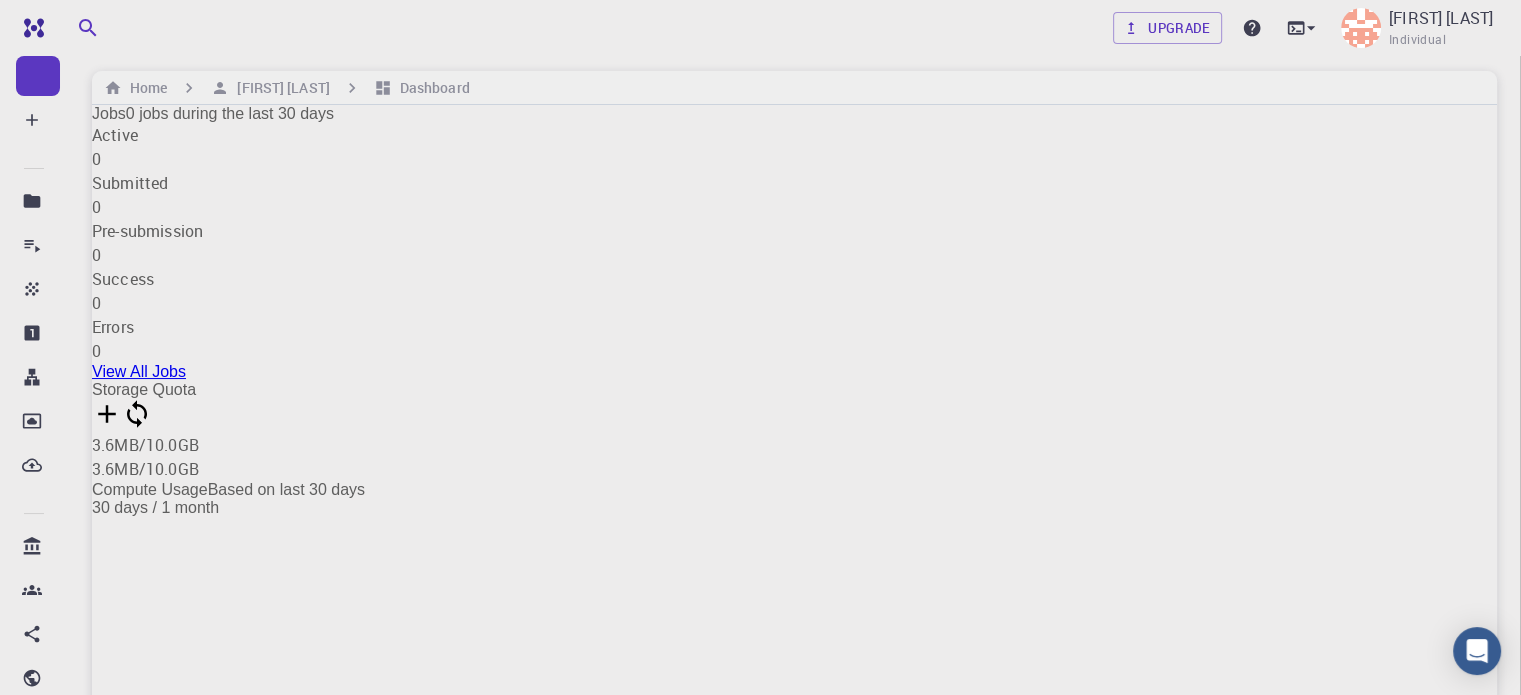 scroll, scrollTop: 0, scrollLeft: 0, axis: both 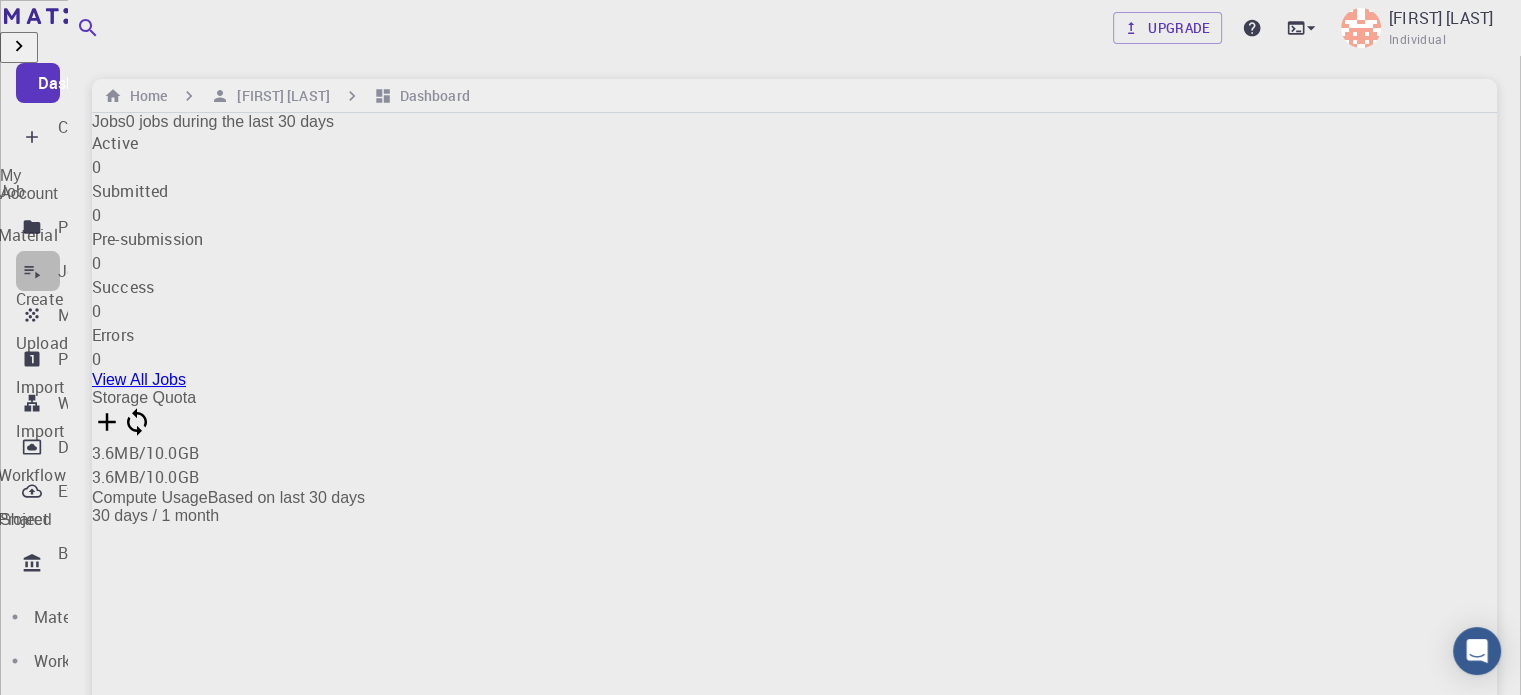 click on "Jobs" at bounding box center [38, 271] 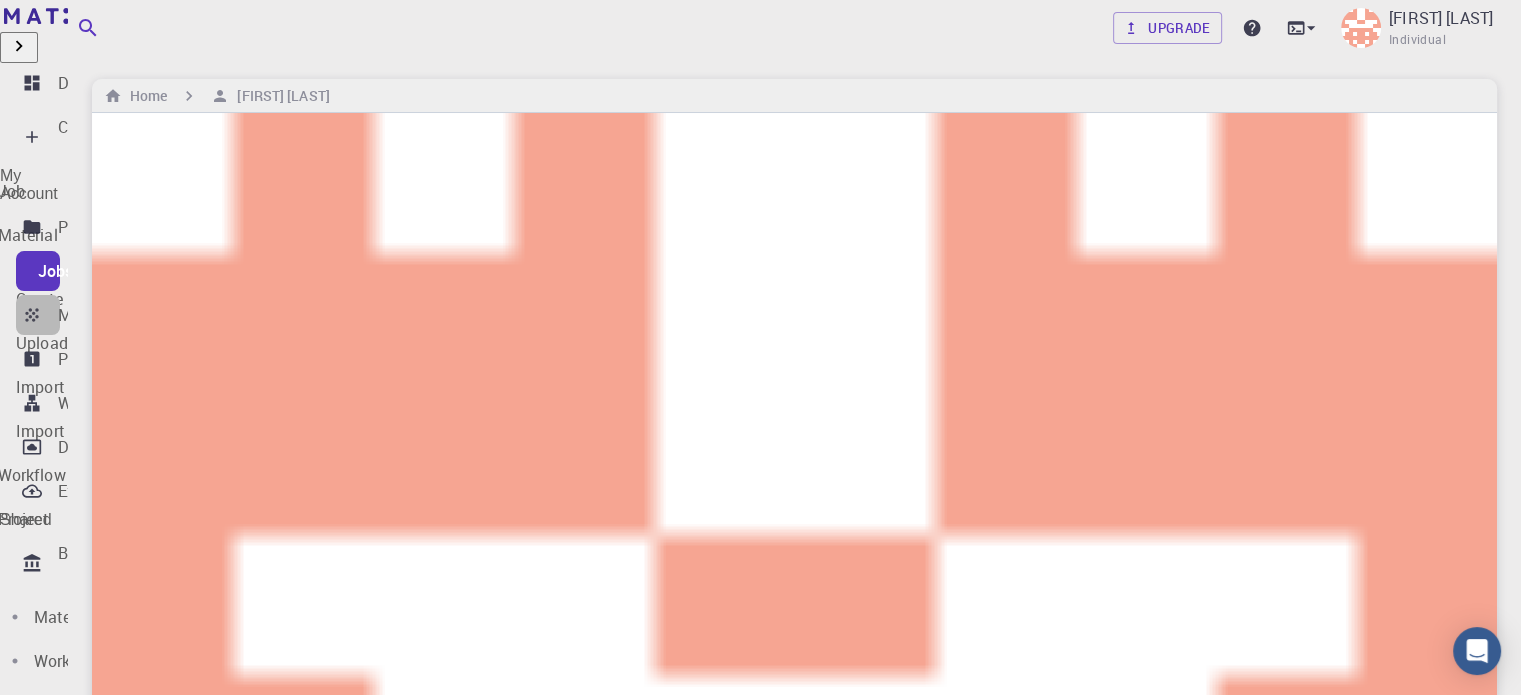 click on "Materials" at bounding box center (38, 315) 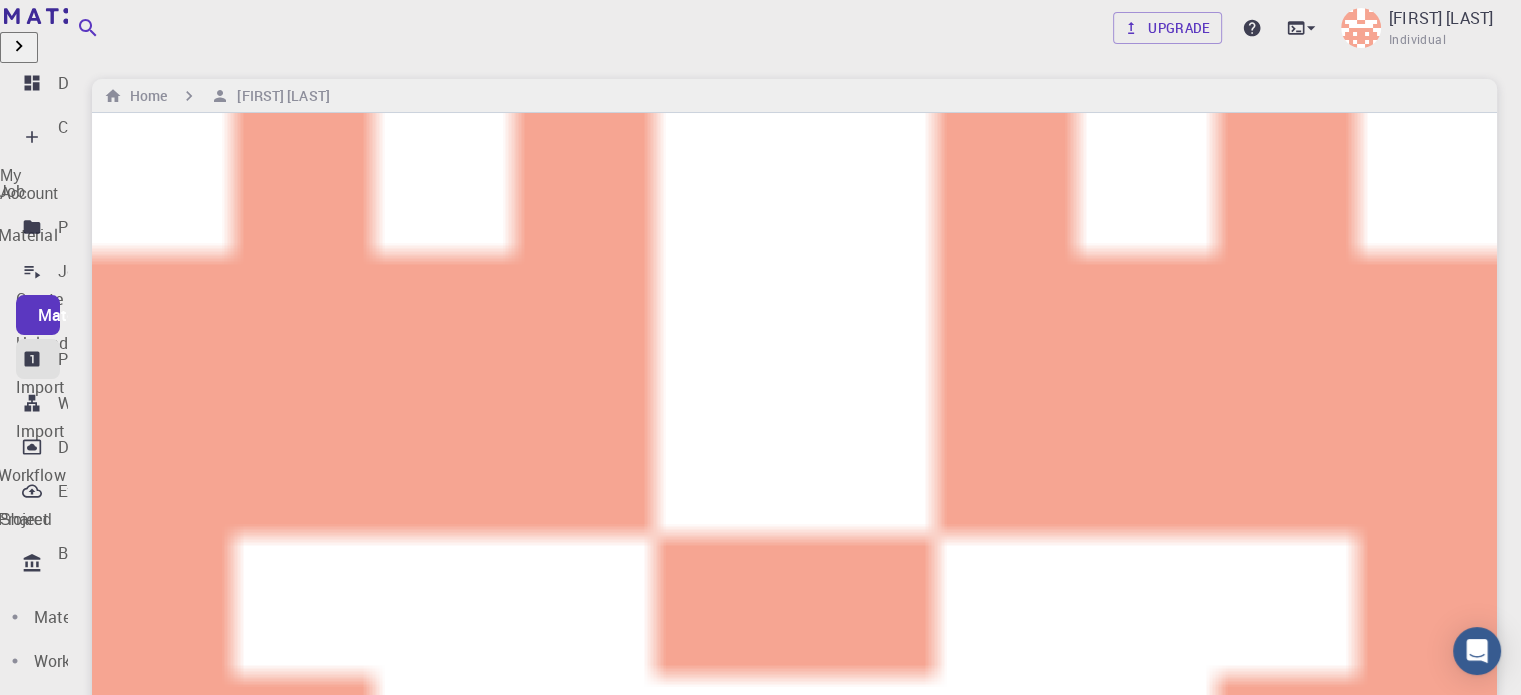 click on "Properties" at bounding box center (95, 359) 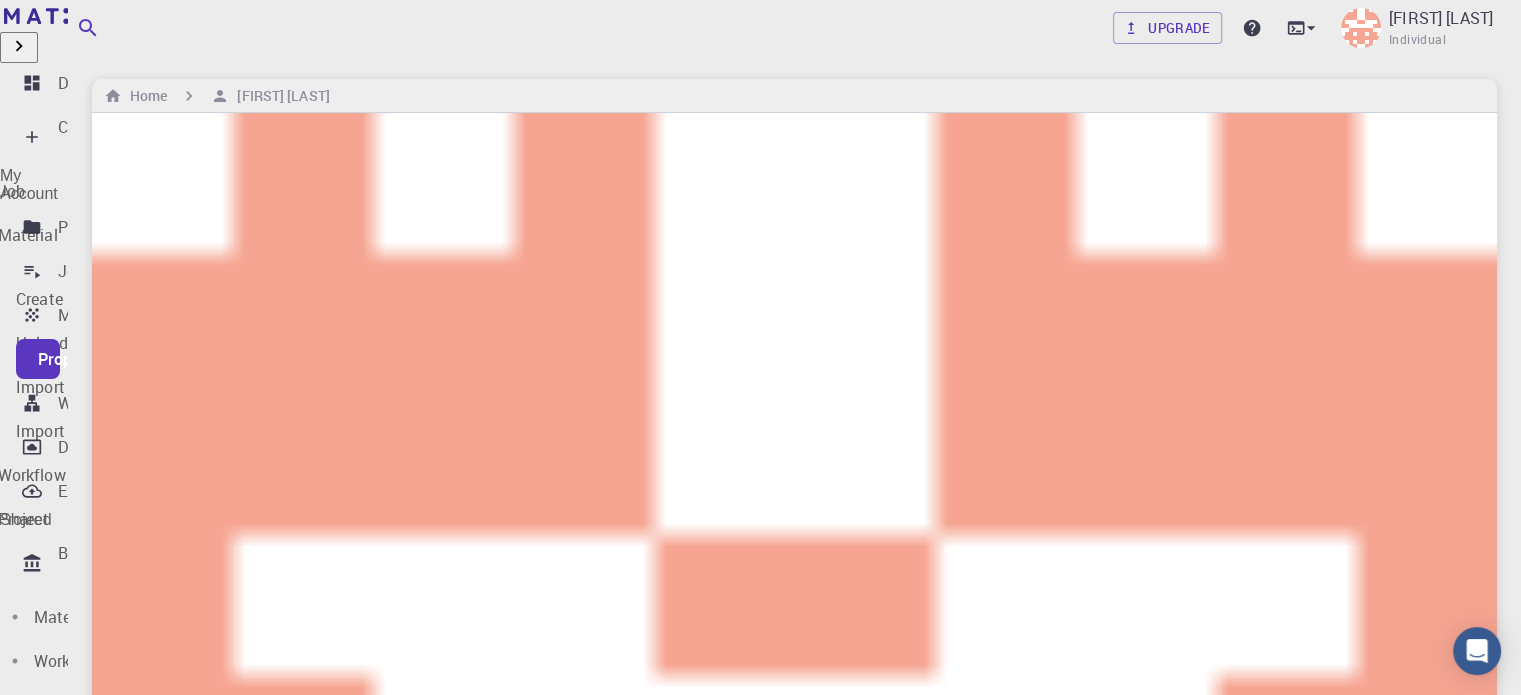 click on "Bank" at bounding box center [38, 563] 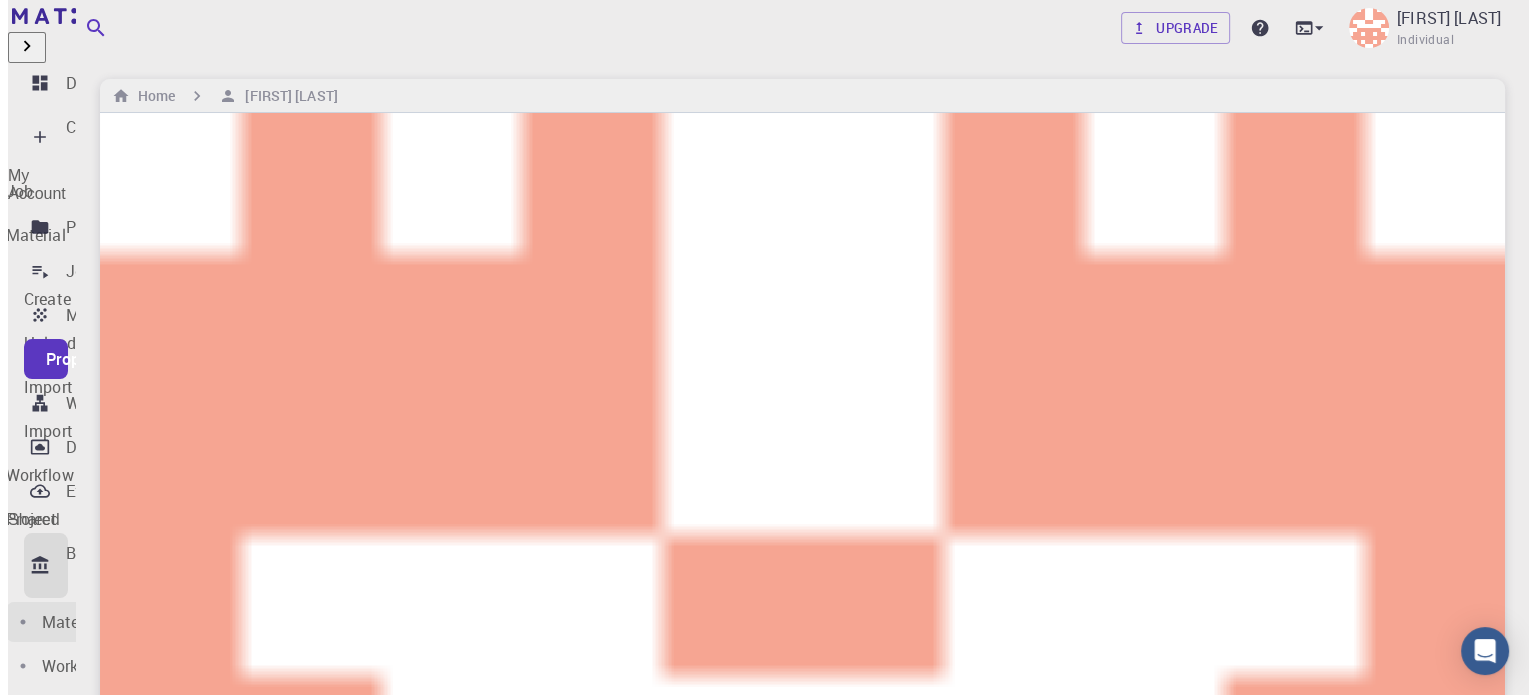 scroll, scrollTop: 200, scrollLeft: 0, axis: vertical 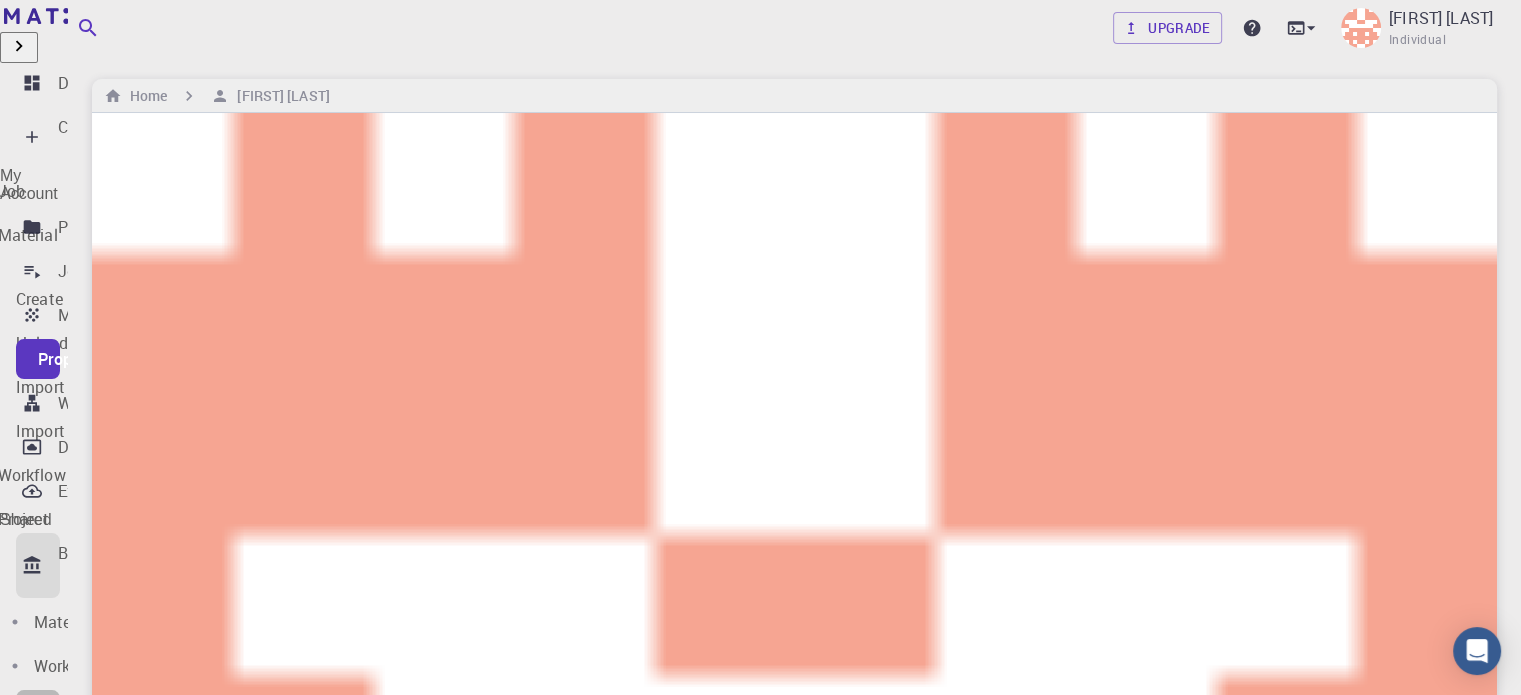 click on "Accounts" at bounding box center (38, 710) 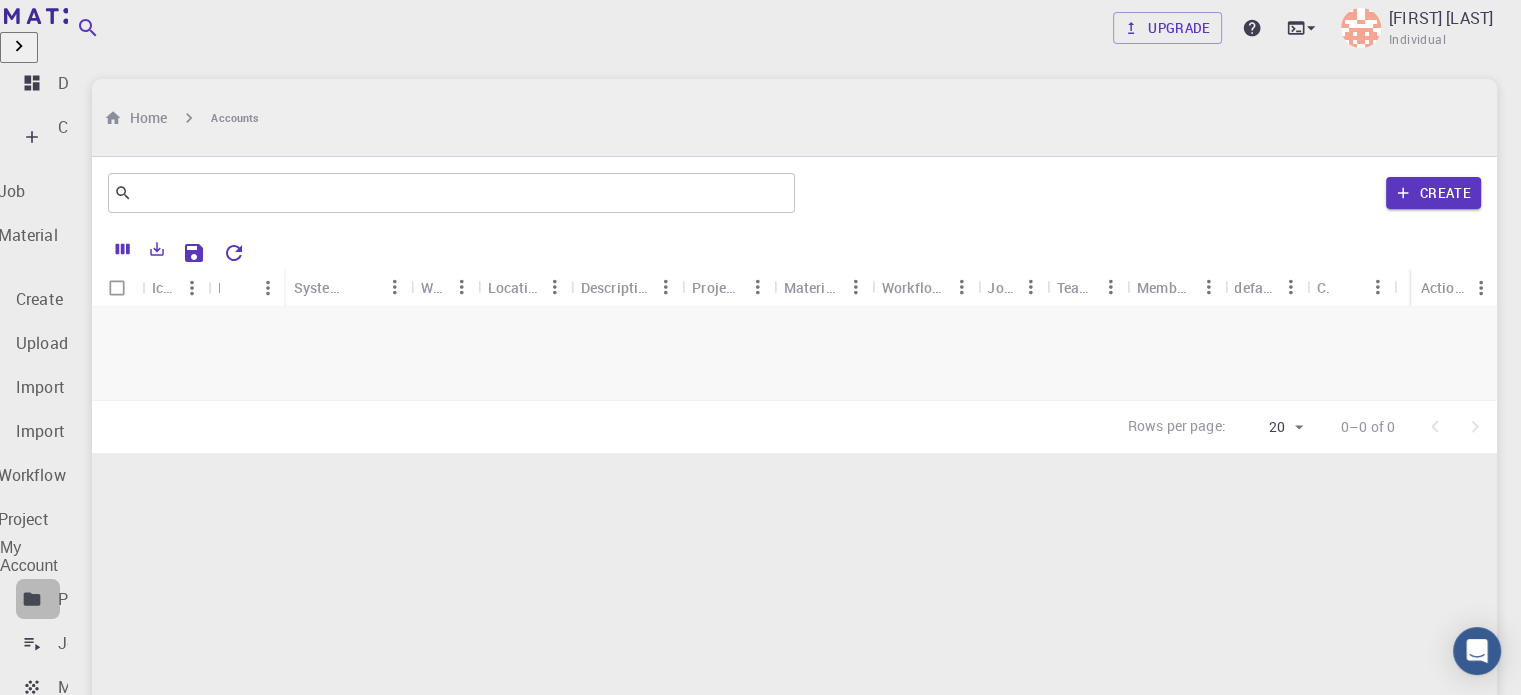 click on "Projects" at bounding box center (38, 599) 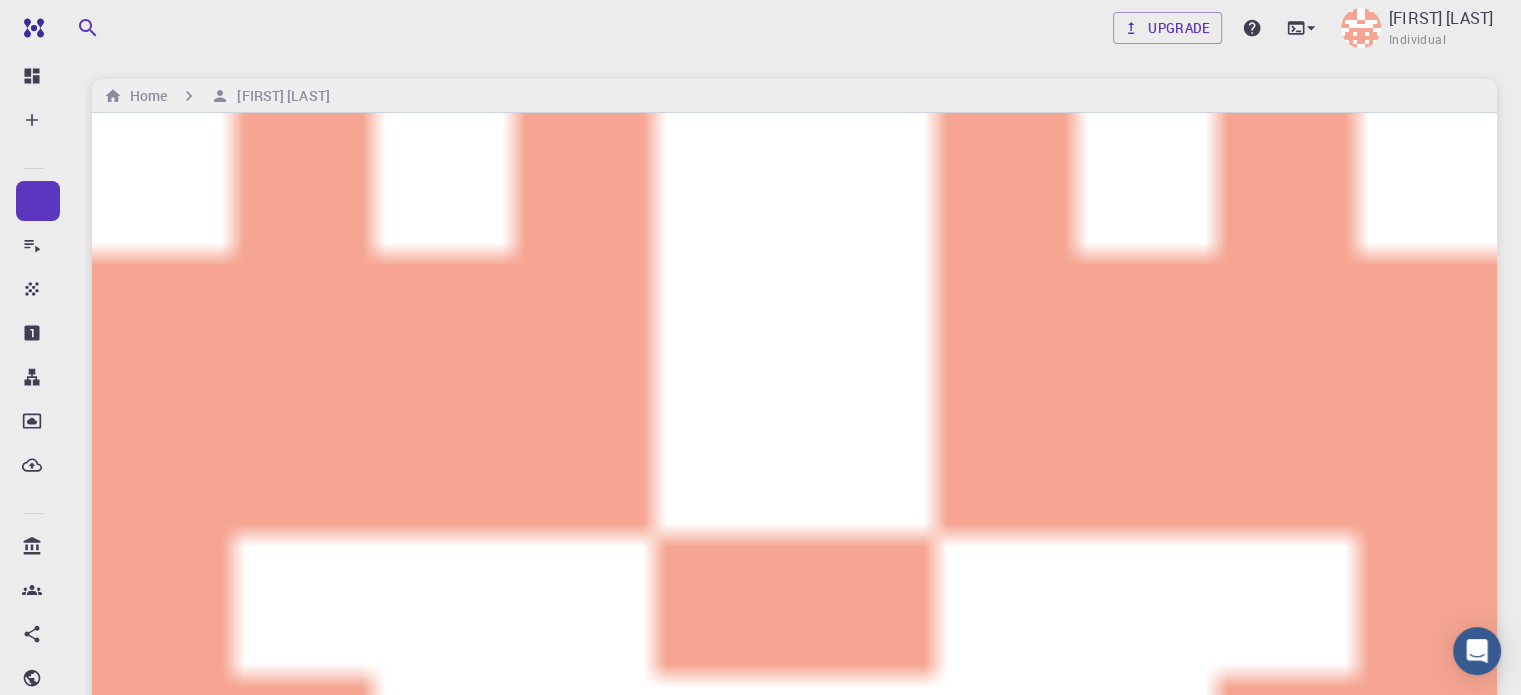 click on "idle" at bounding box center (299, 1826) 